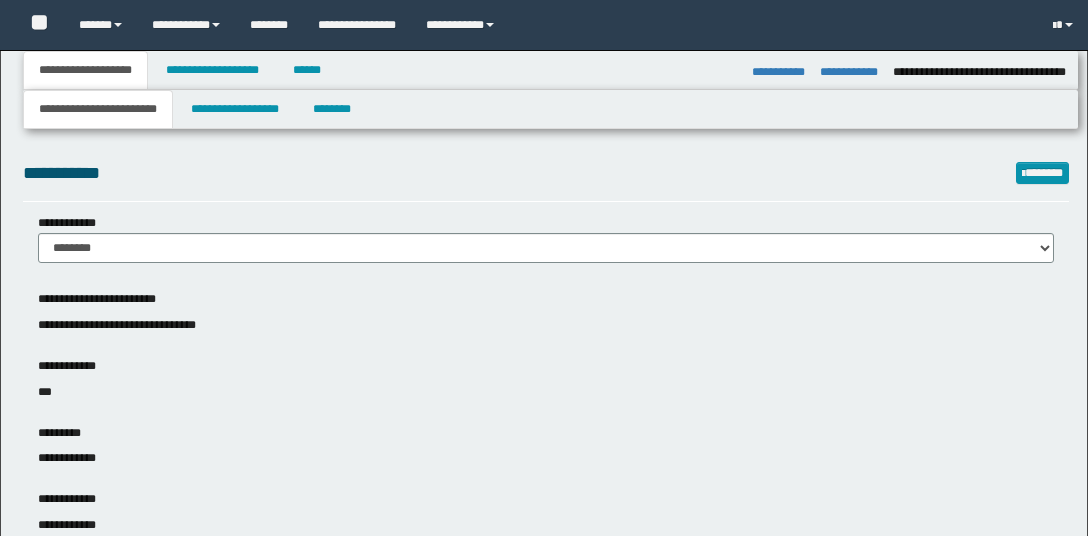 select on "*" 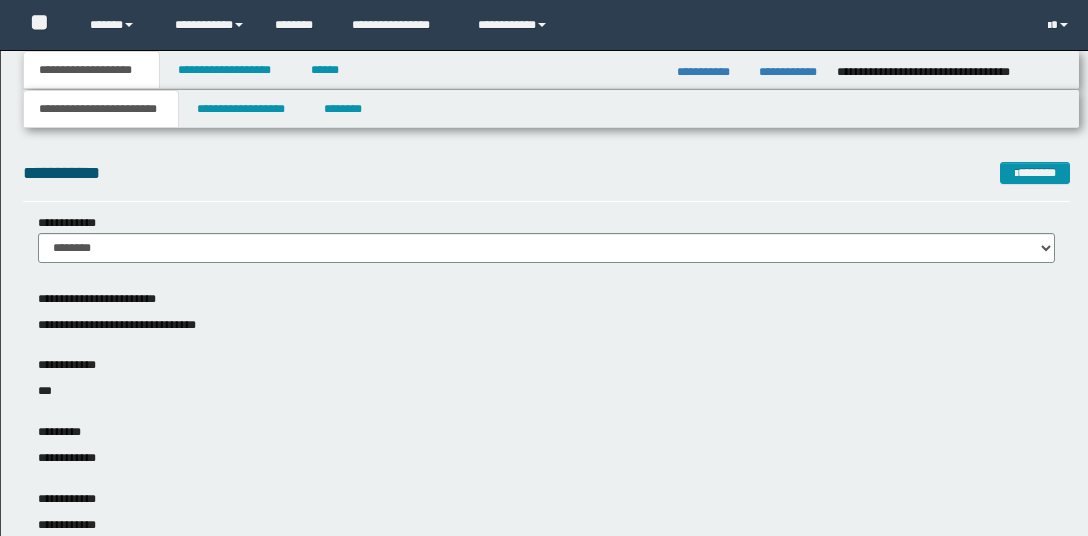 scroll, scrollTop: 0, scrollLeft: 0, axis: both 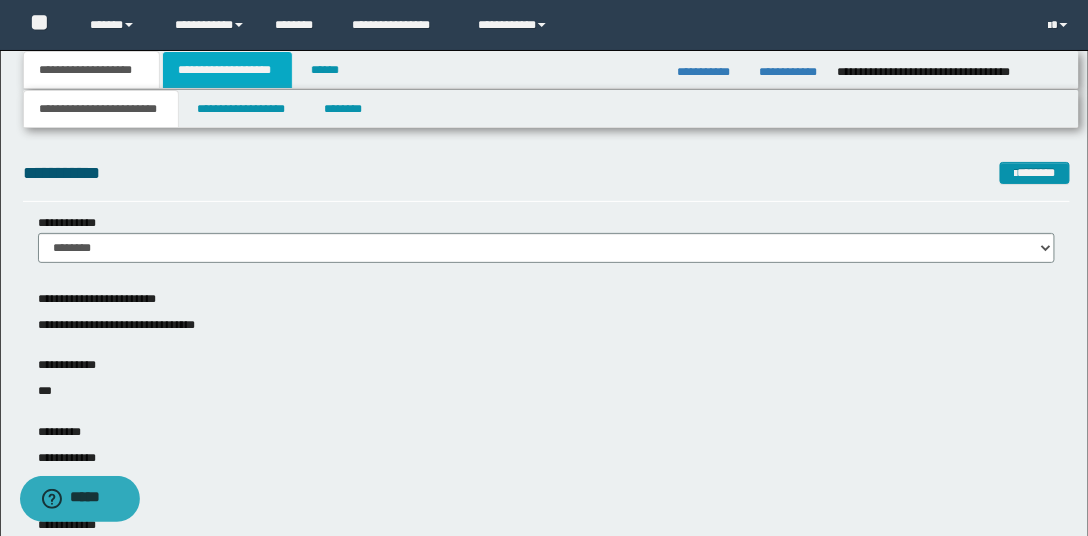 click on "**********" at bounding box center [227, 70] 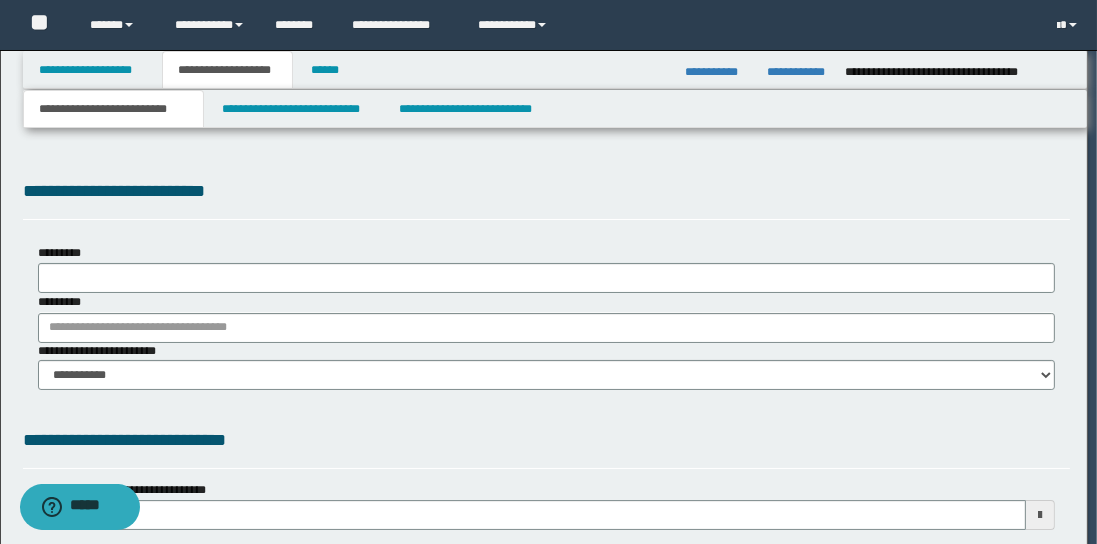 type on "**********" 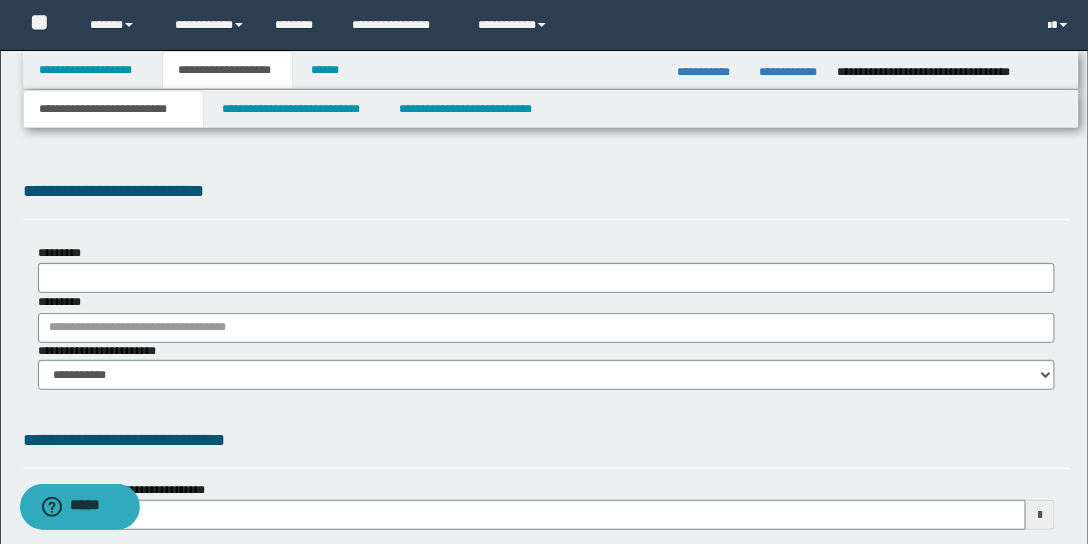 type on "**********" 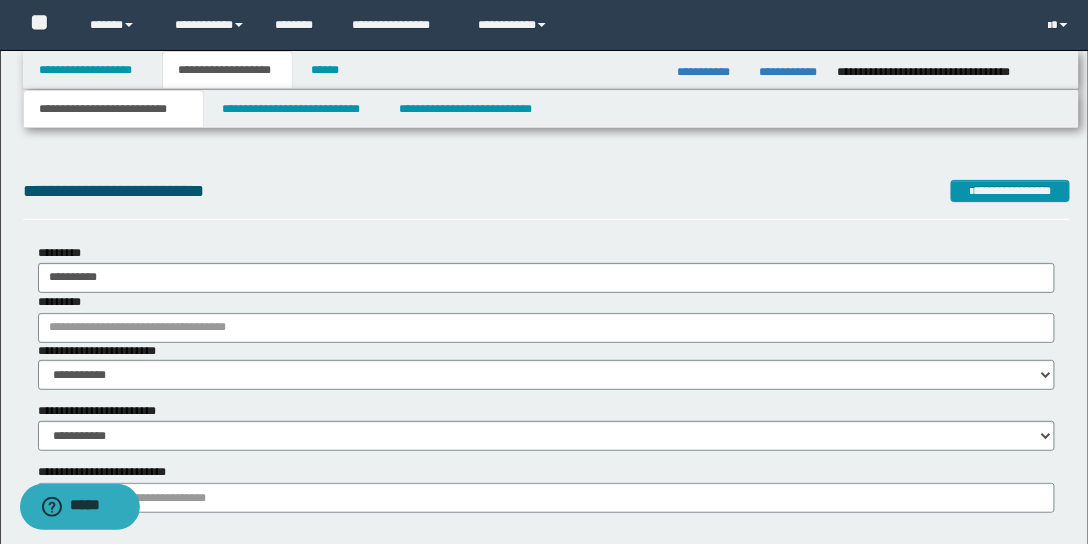 scroll, scrollTop: 0, scrollLeft: 0, axis: both 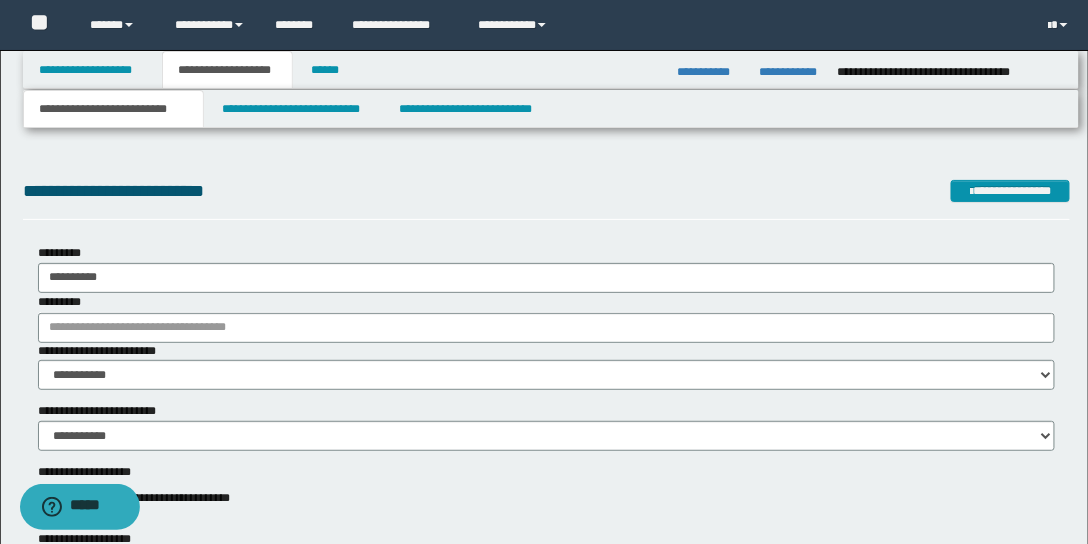 click on "**********" at bounding box center (114, 109) 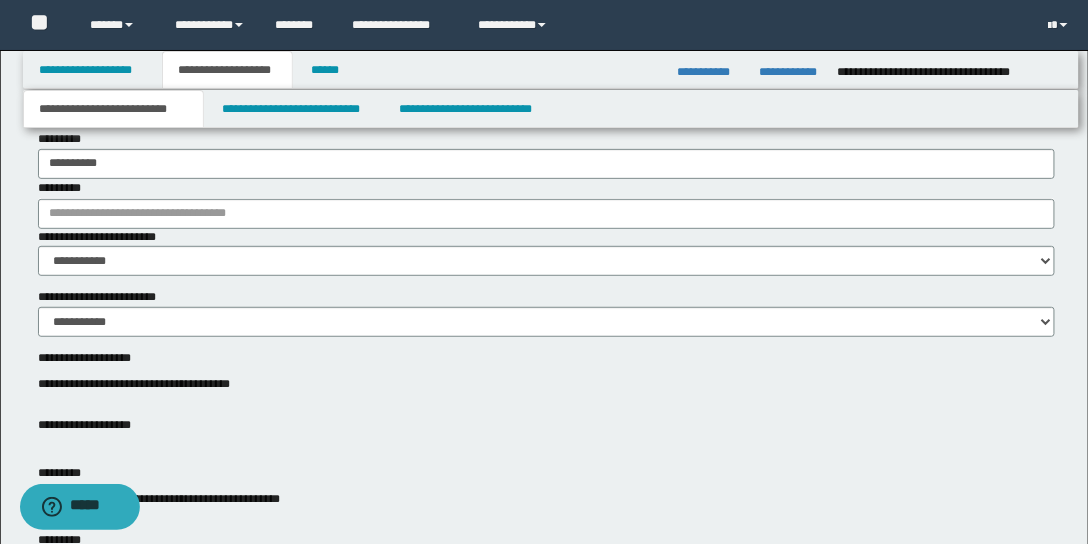 scroll, scrollTop: 228, scrollLeft: 0, axis: vertical 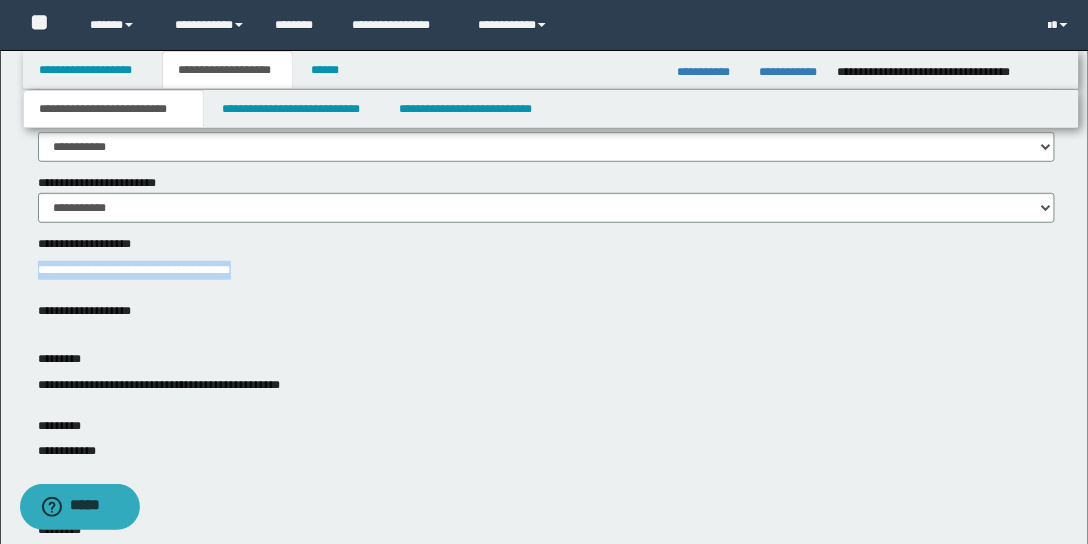 drag, startPoint x: 33, startPoint y: 272, endPoint x: 201, endPoint y: 272, distance: 168 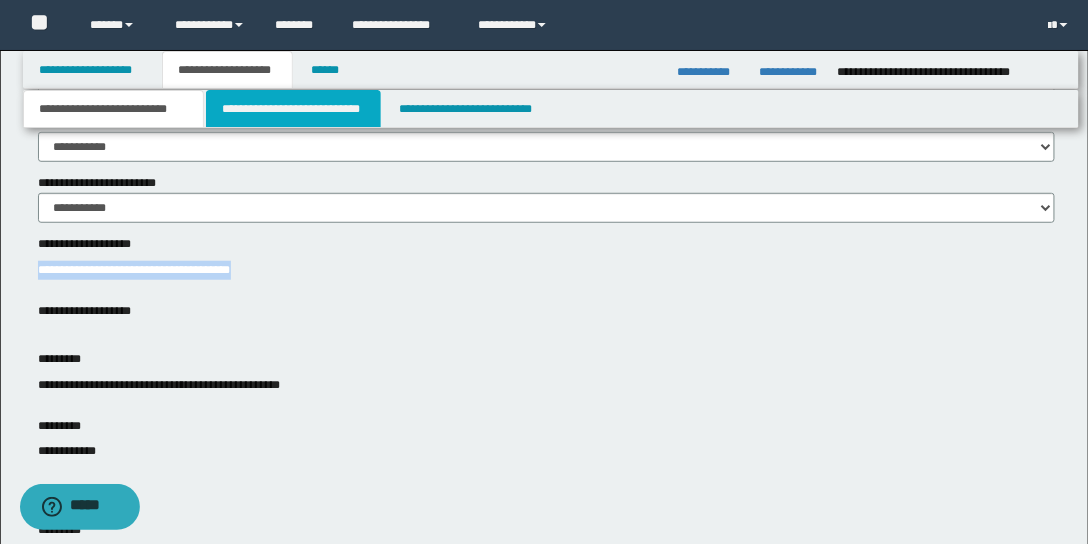 drag, startPoint x: 288, startPoint y: 113, endPoint x: 304, endPoint y: 132, distance: 24.839485 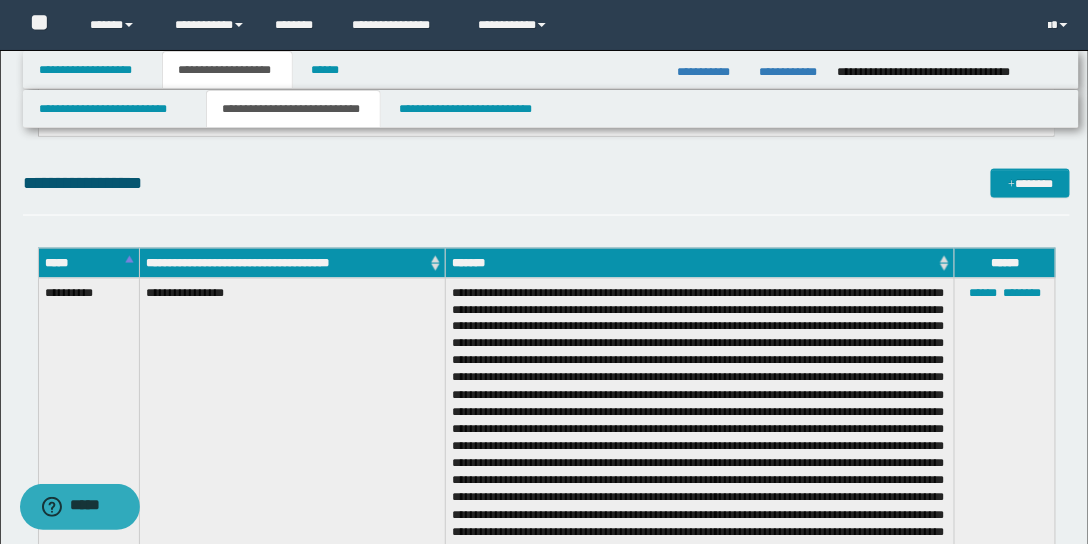 scroll, scrollTop: 2643, scrollLeft: 0, axis: vertical 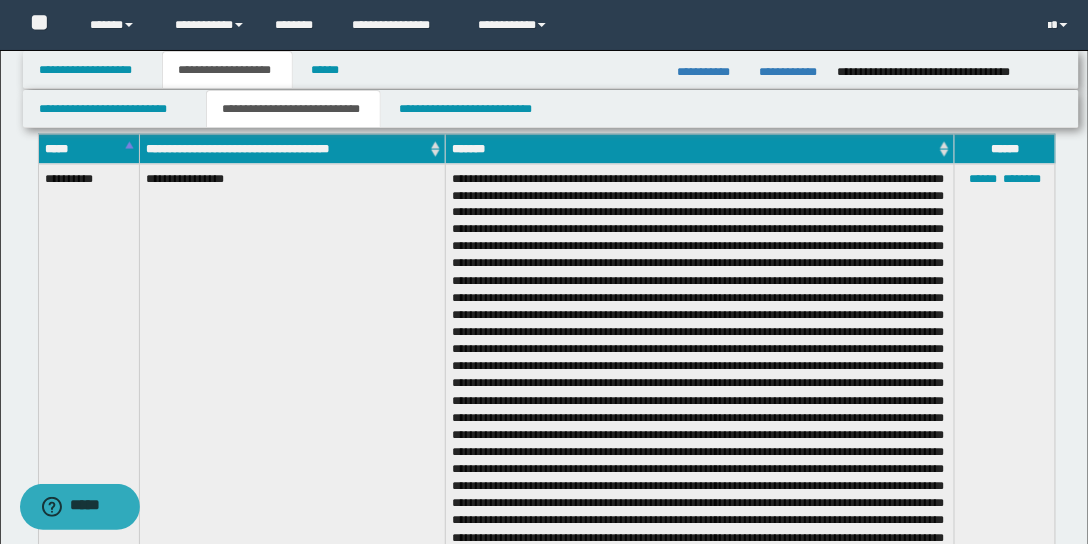 click on "**********" at bounding box center (293, 424) 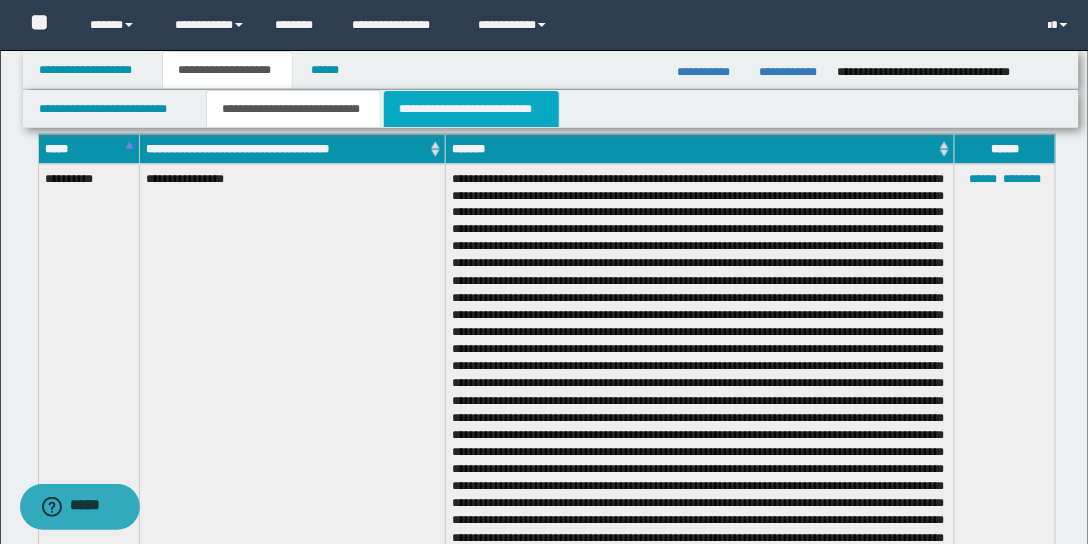 click on "**********" at bounding box center (471, 109) 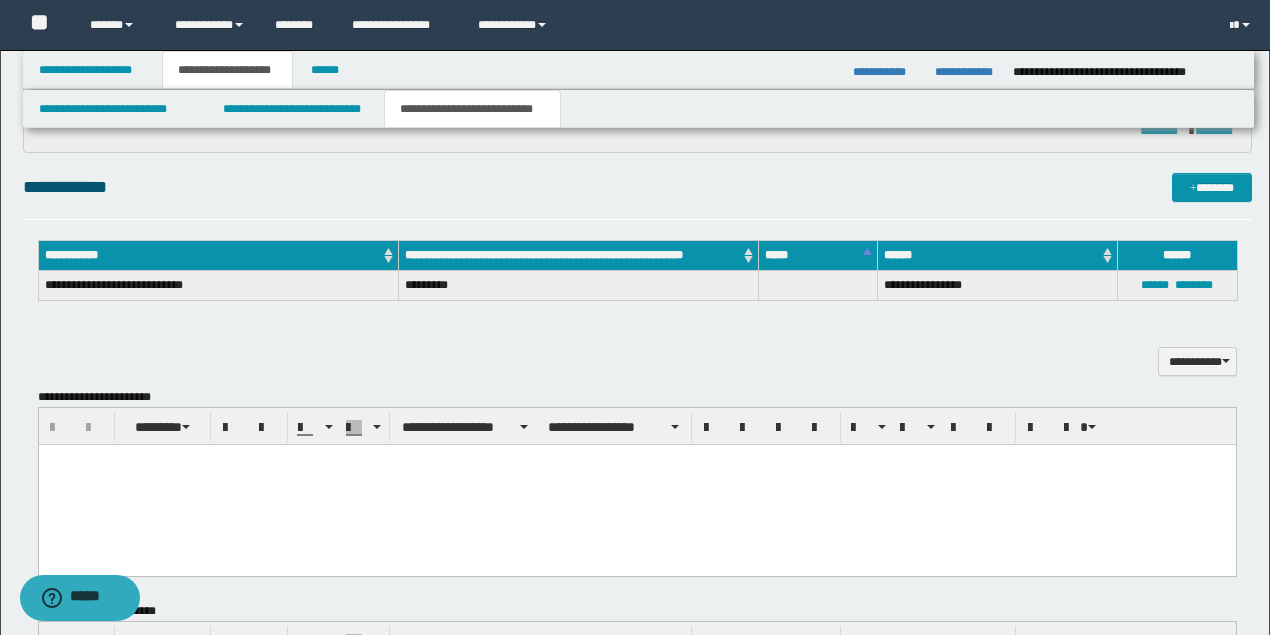 scroll, scrollTop: 1361, scrollLeft: 0, axis: vertical 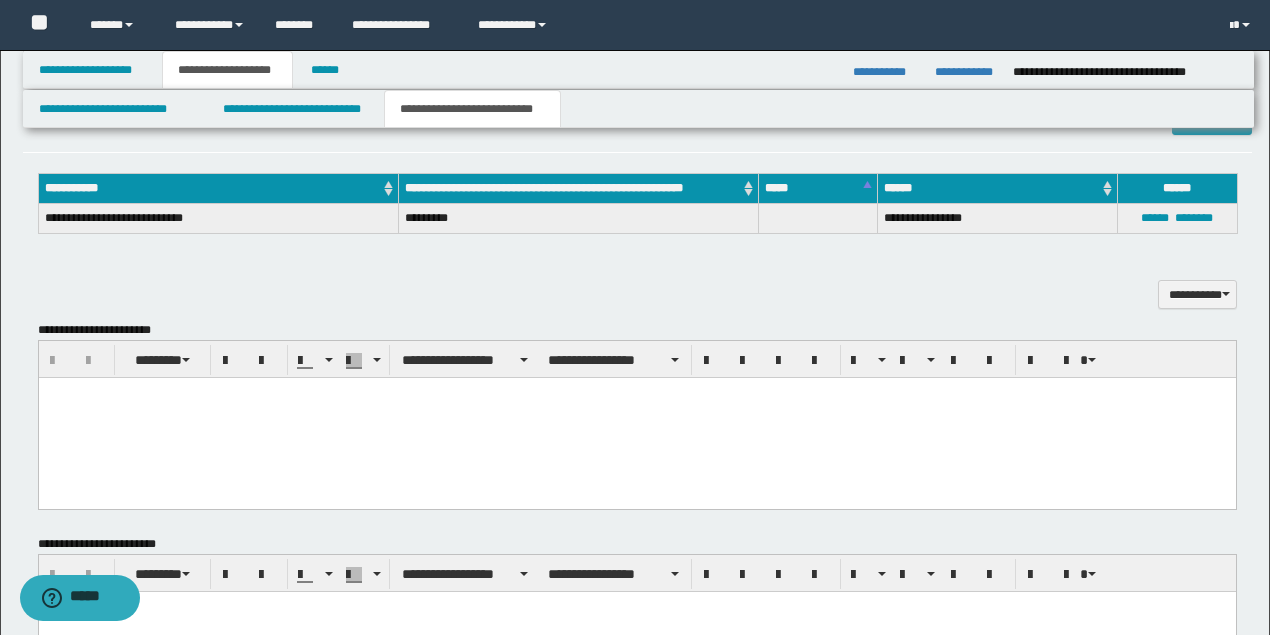 click at bounding box center [636, 417] 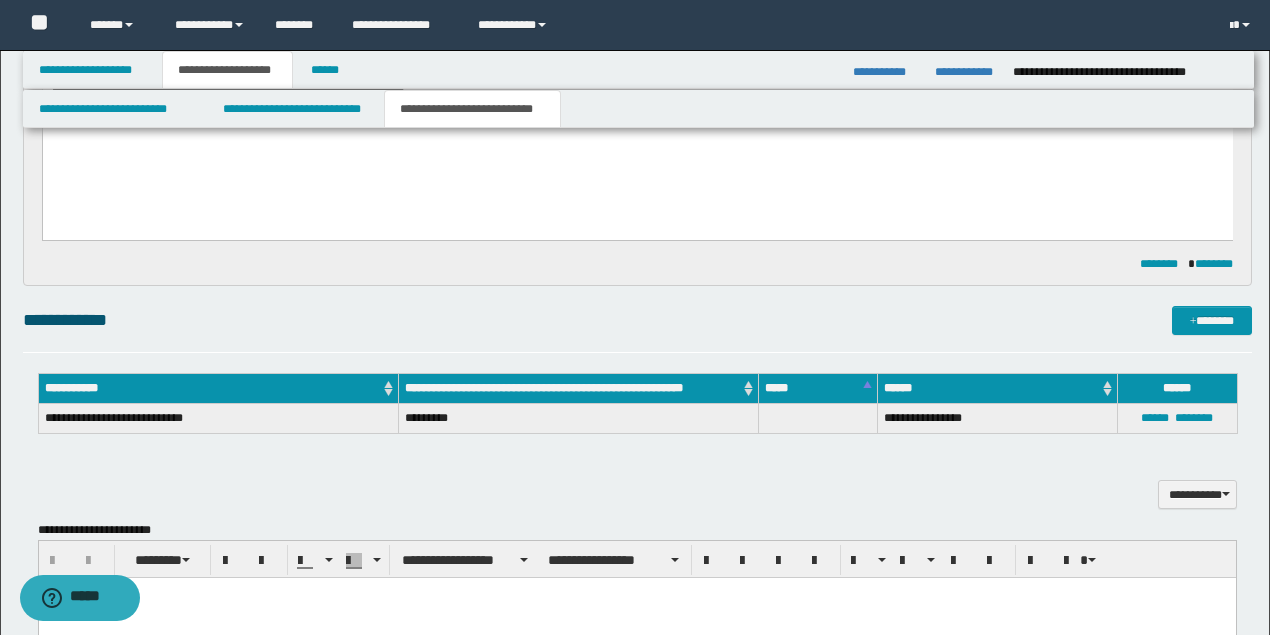 scroll, scrollTop: 1428, scrollLeft: 0, axis: vertical 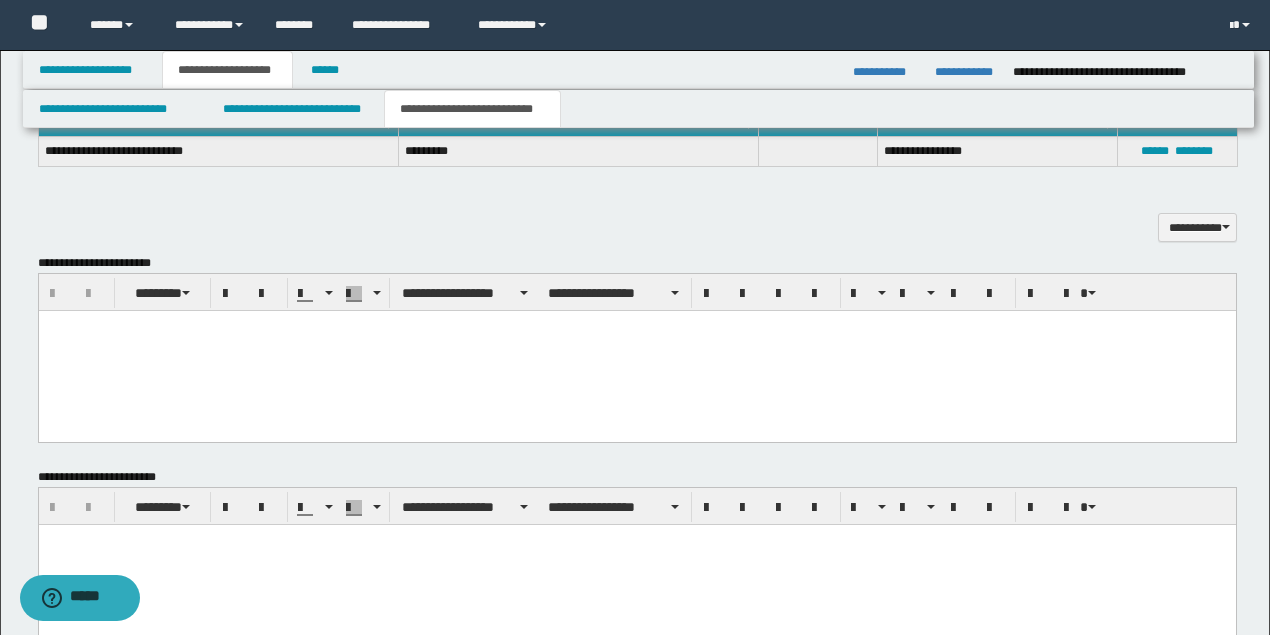 paste 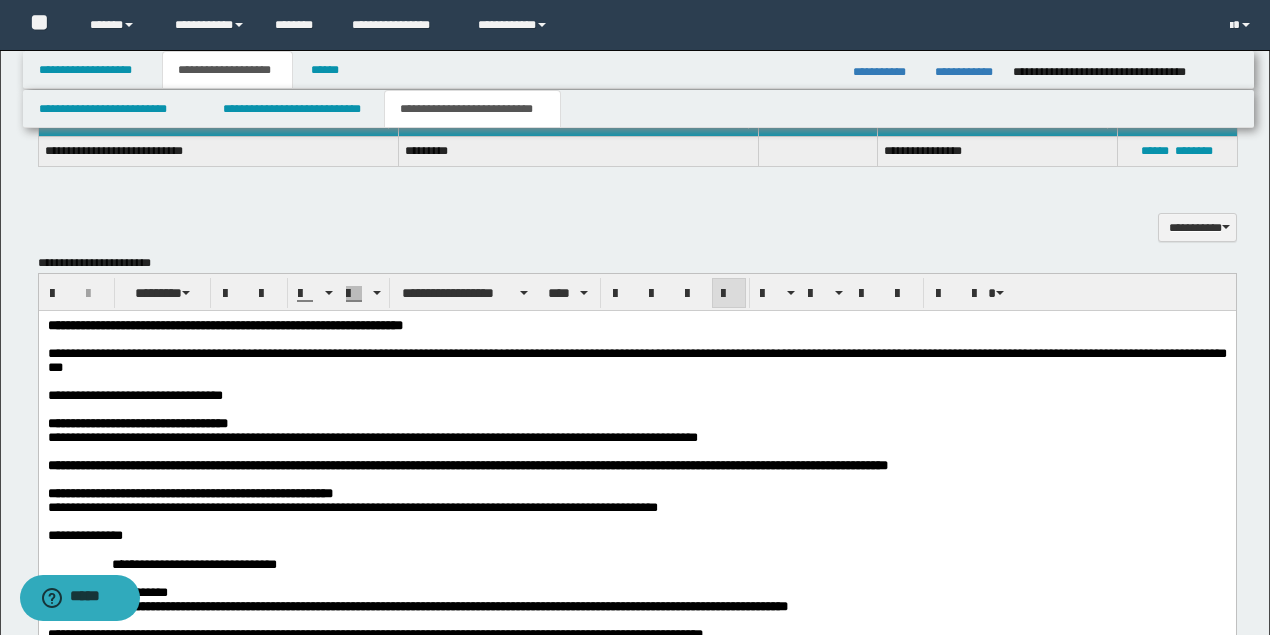 click on "**********" at bounding box center (134, 394) 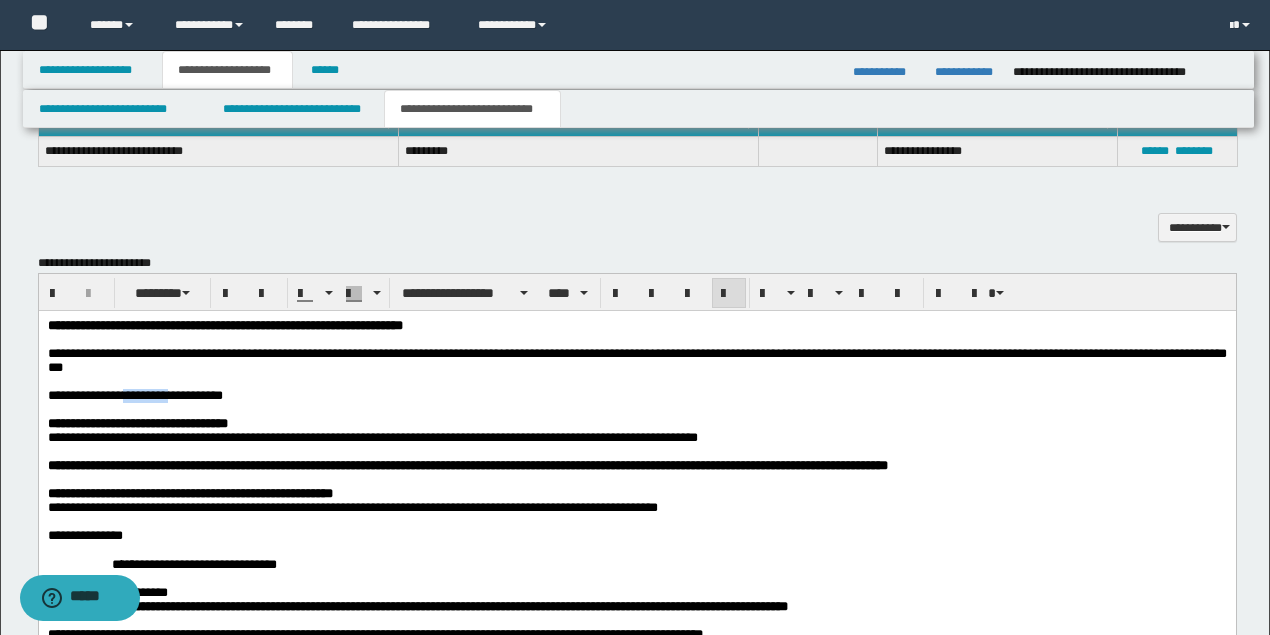 click on "**********" at bounding box center [134, 394] 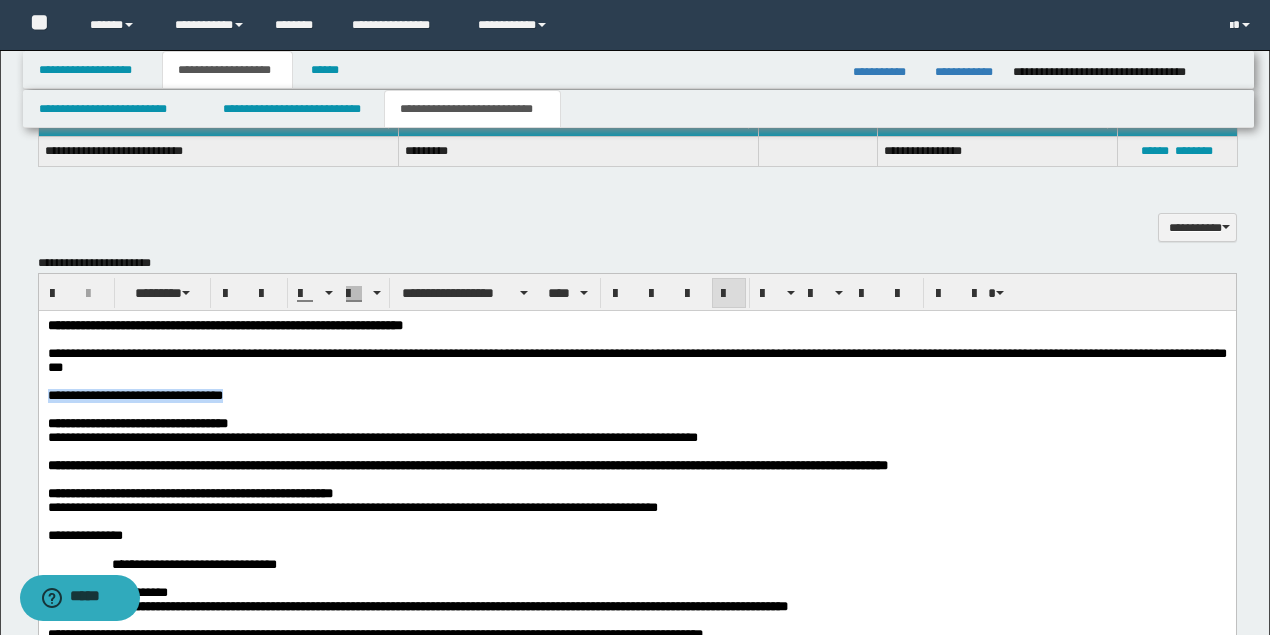 click on "**********" at bounding box center (134, 394) 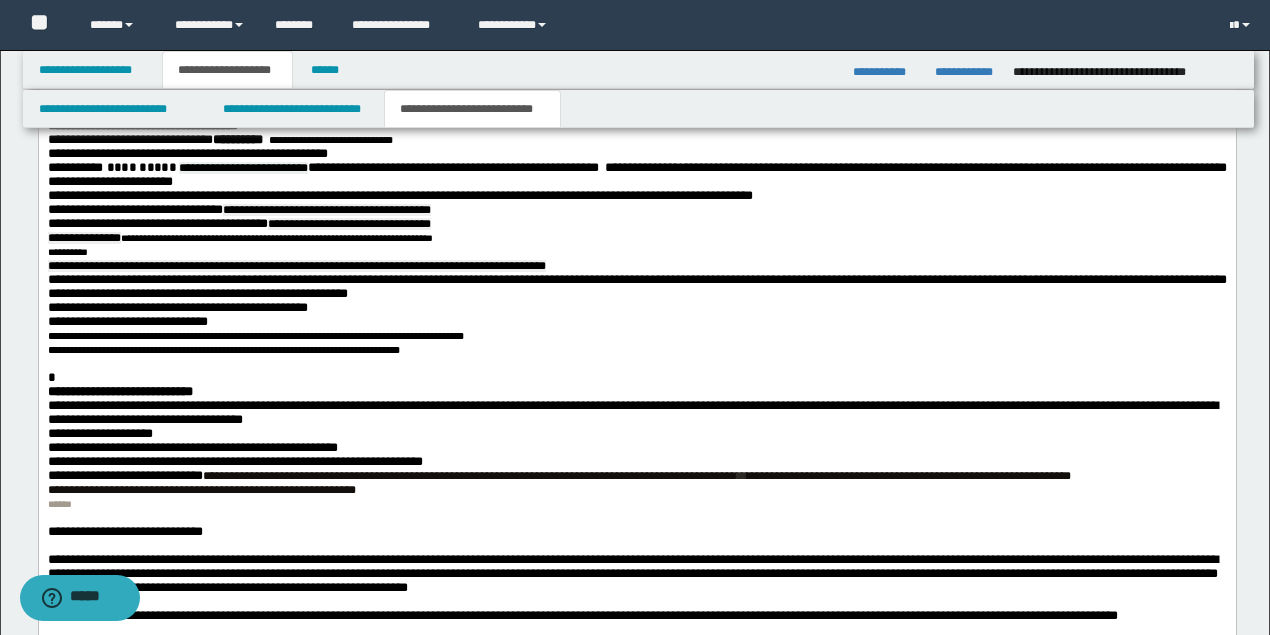 scroll, scrollTop: 2028, scrollLeft: 0, axis: vertical 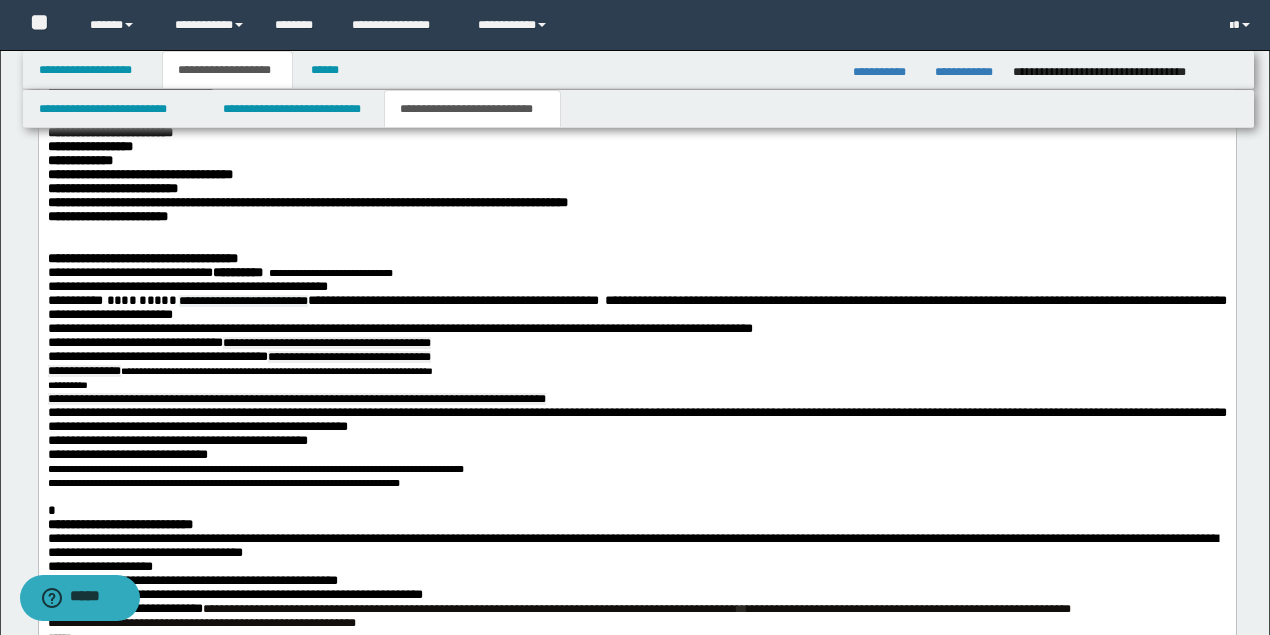 click at bounding box center [636, 231] 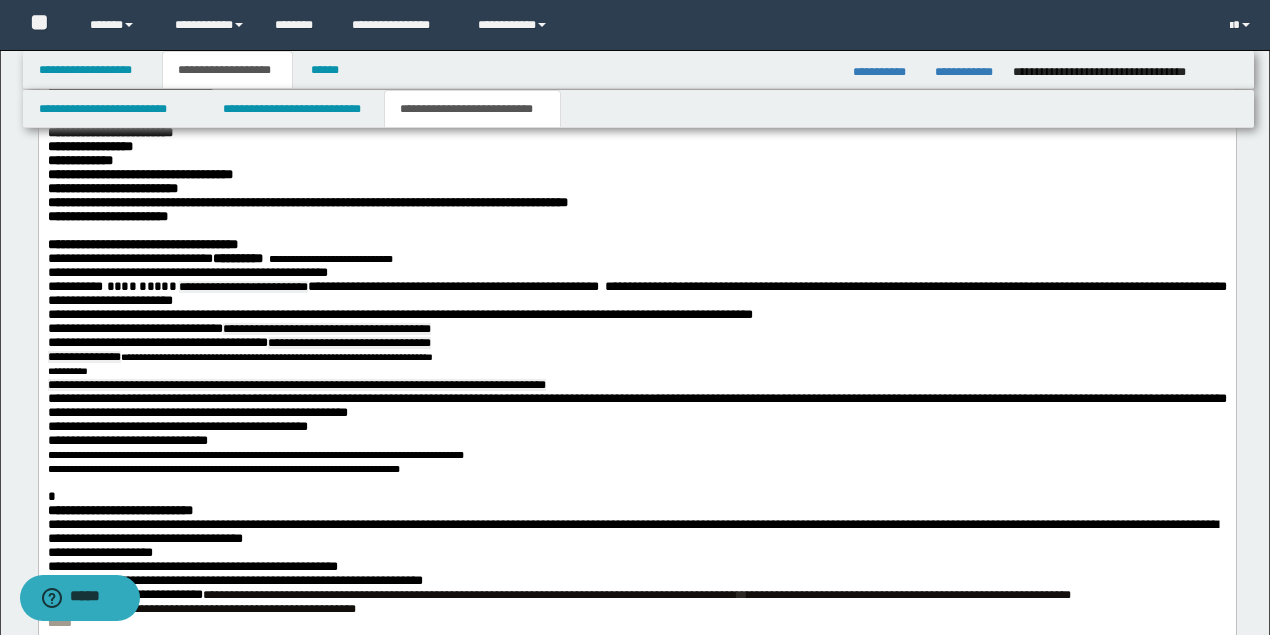 scroll, scrollTop: 2228, scrollLeft: 0, axis: vertical 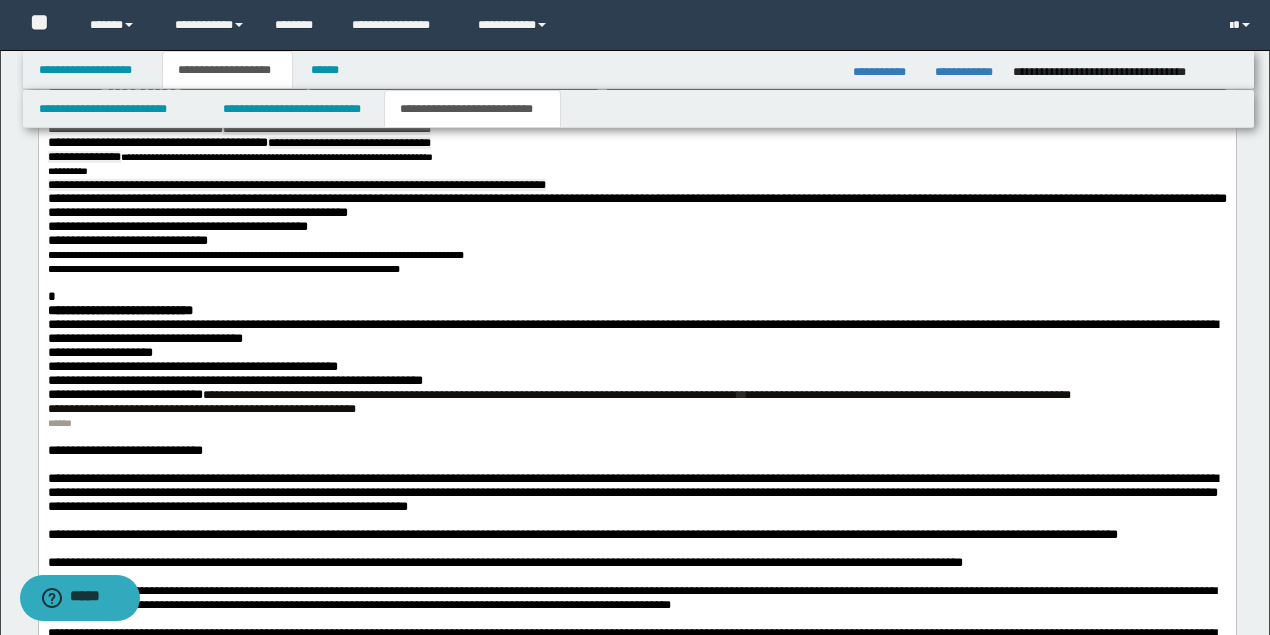click on "*" at bounding box center (636, 297) 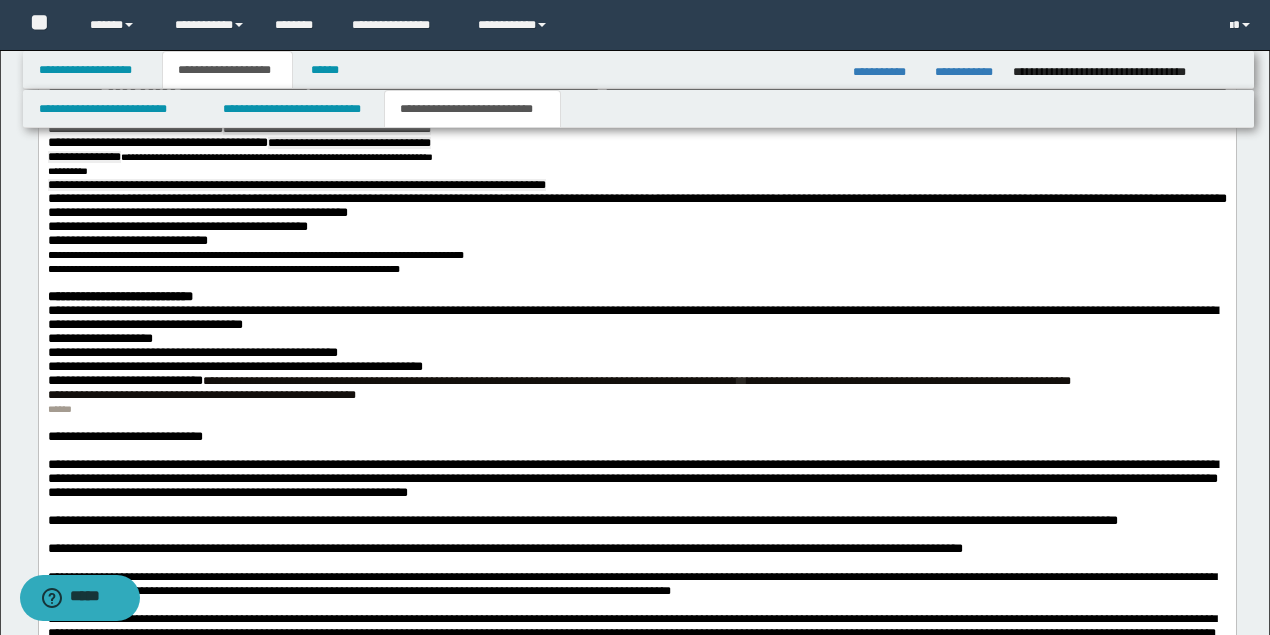 scroll, scrollTop: 2361, scrollLeft: 0, axis: vertical 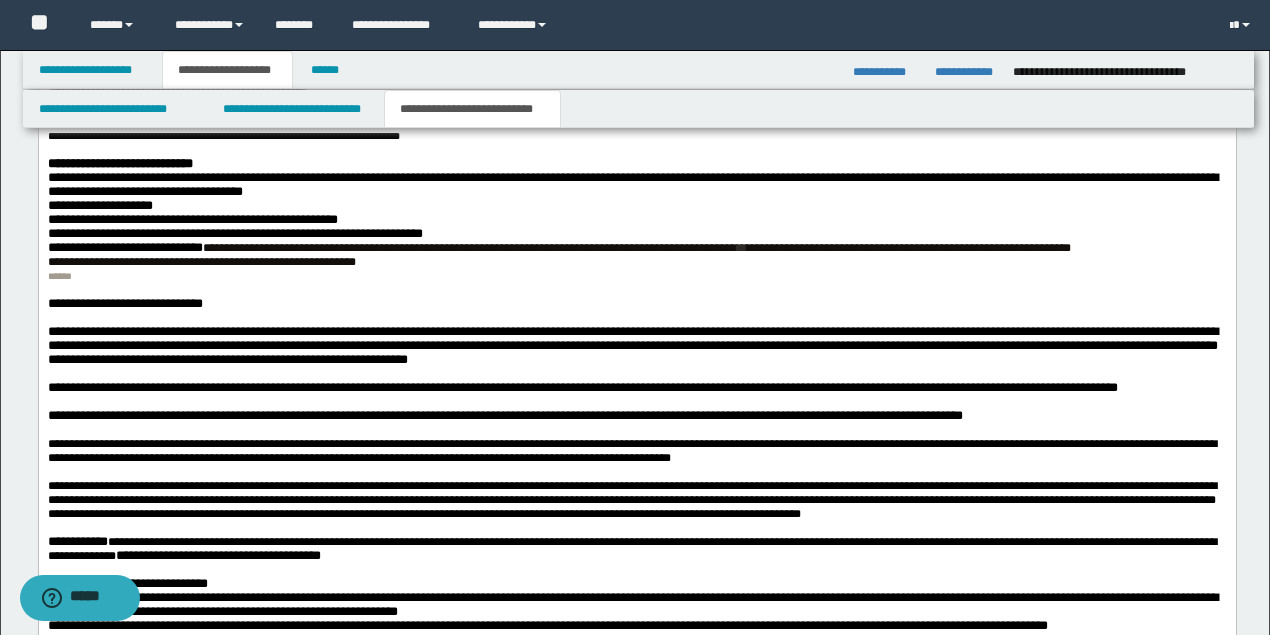 click on "******" at bounding box center (636, 276) 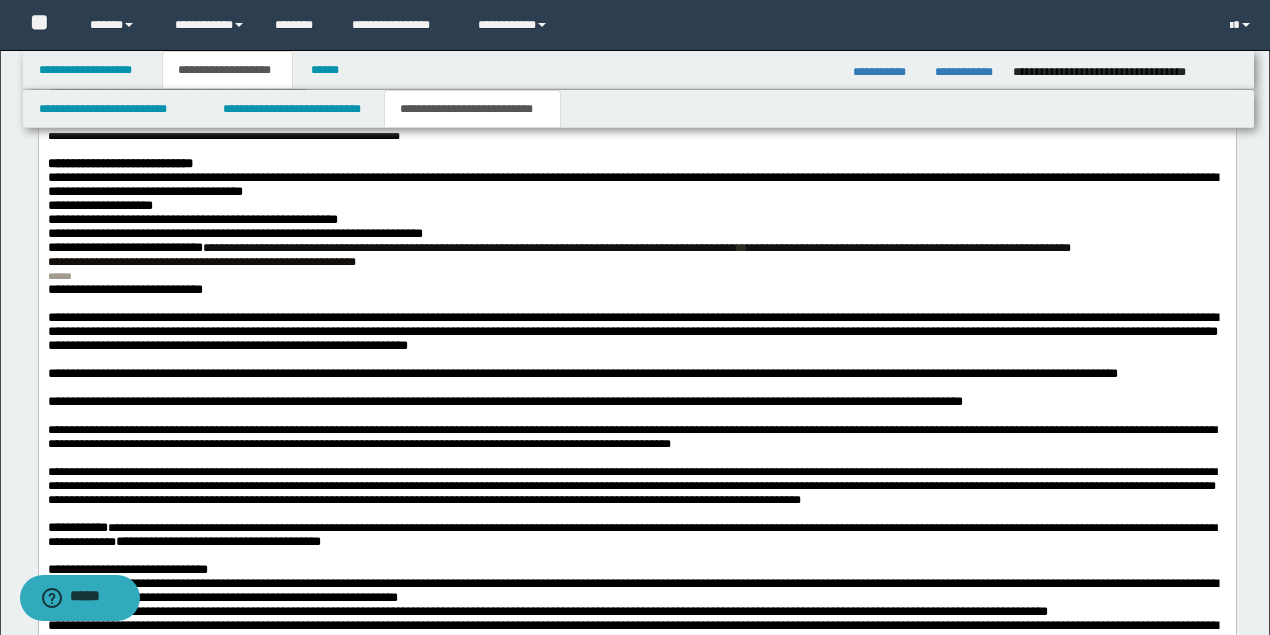 click on "******" at bounding box center (636, 276) 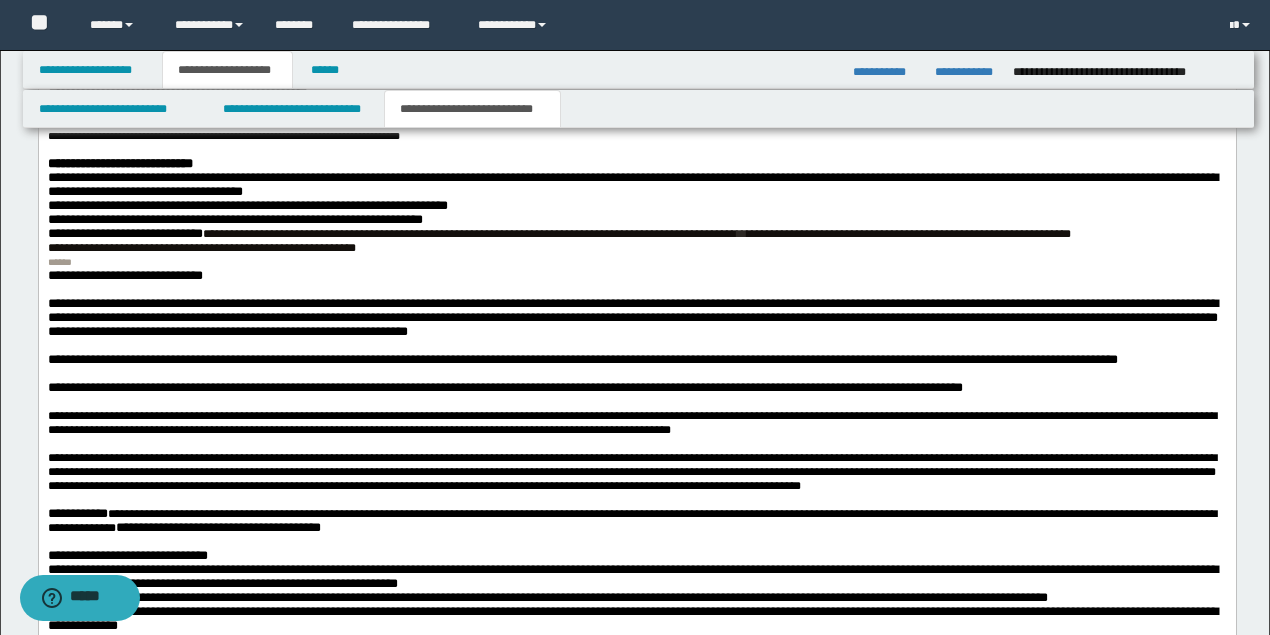 click on "**********" at bounding box center (636, 185) 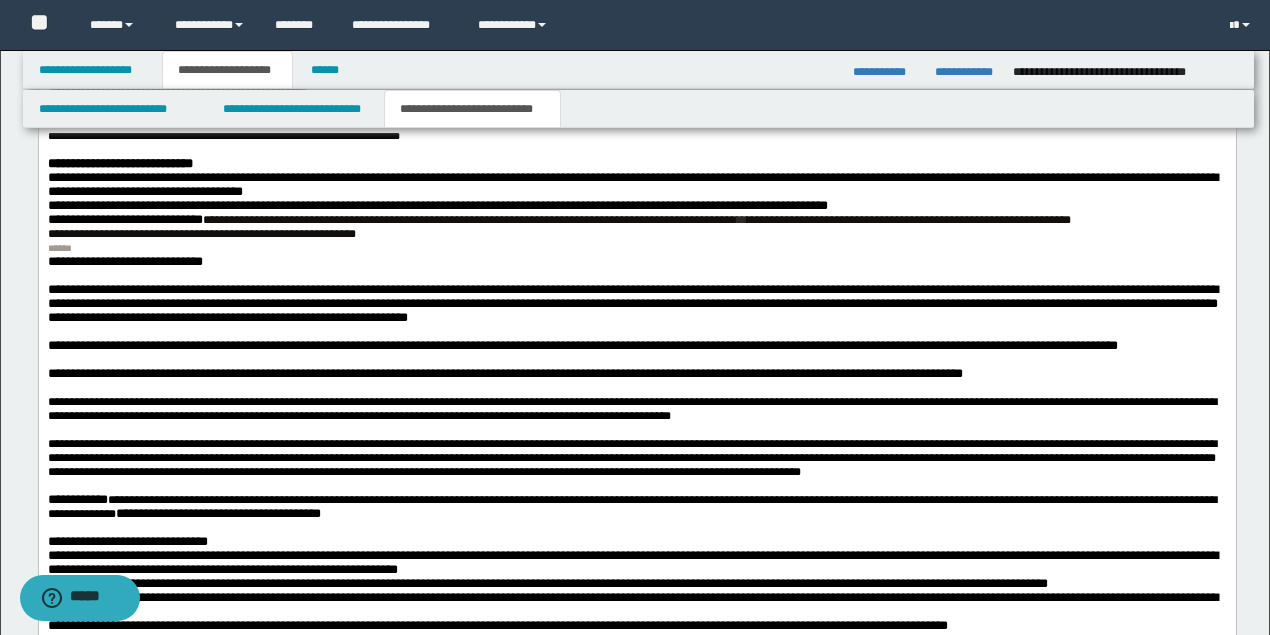 click on "******" at bounding box center [636, 248] 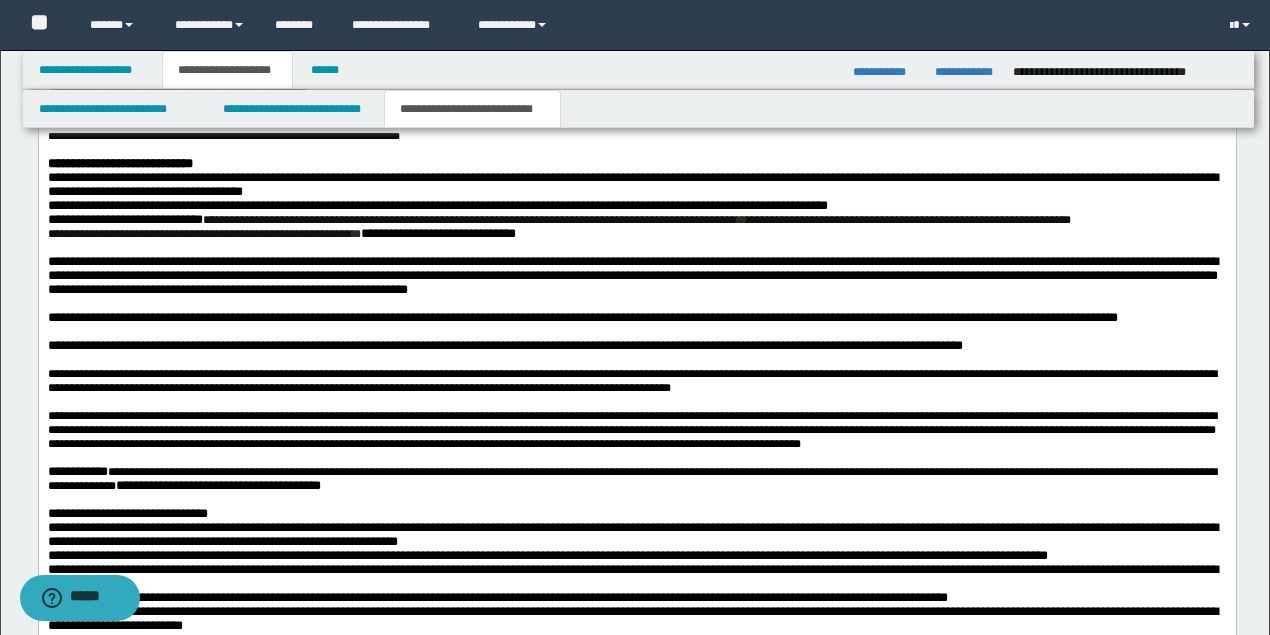 click at bounding box center (636, 248) 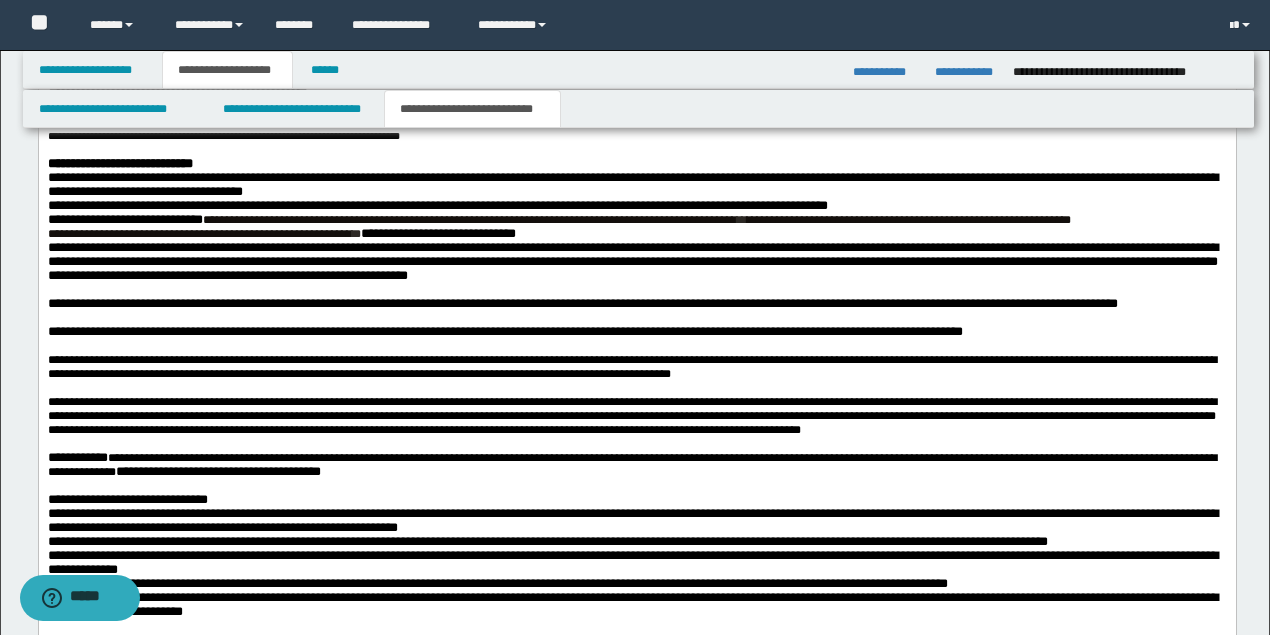click at bounding box center (636, 290) 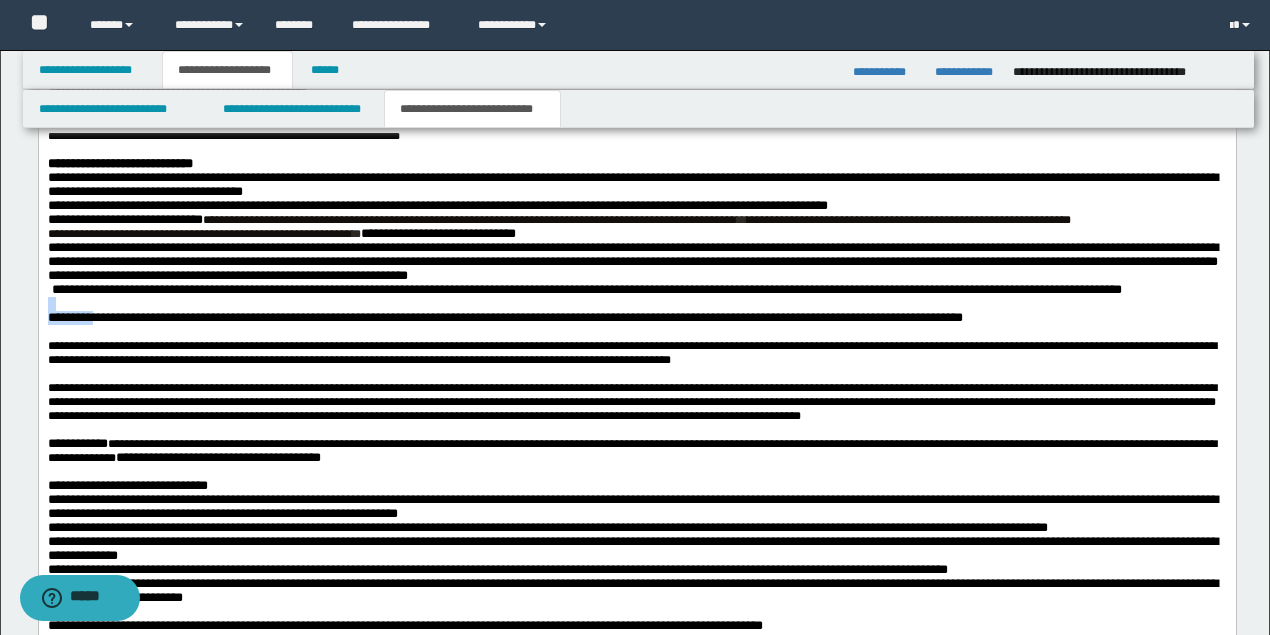 drag, startPoint x: 122, startPoint y: 411, endPoint x: -90, endPoint y: 391, distance: 212.9413 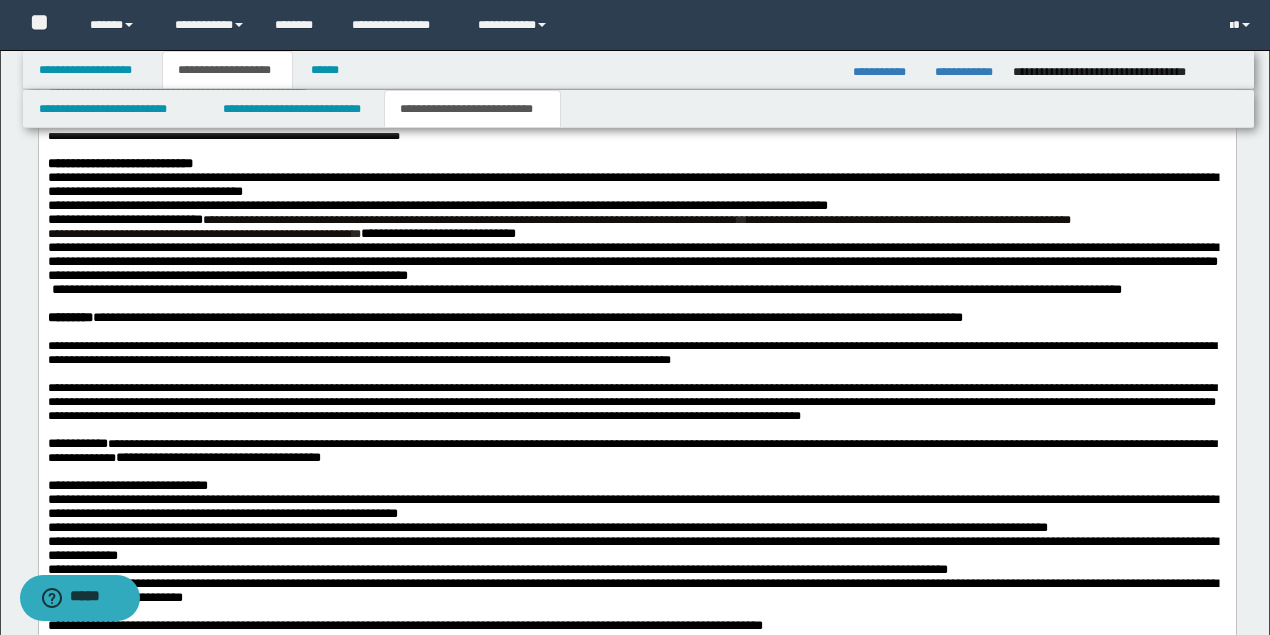 click on "**********" at bounding box center [631, 353] 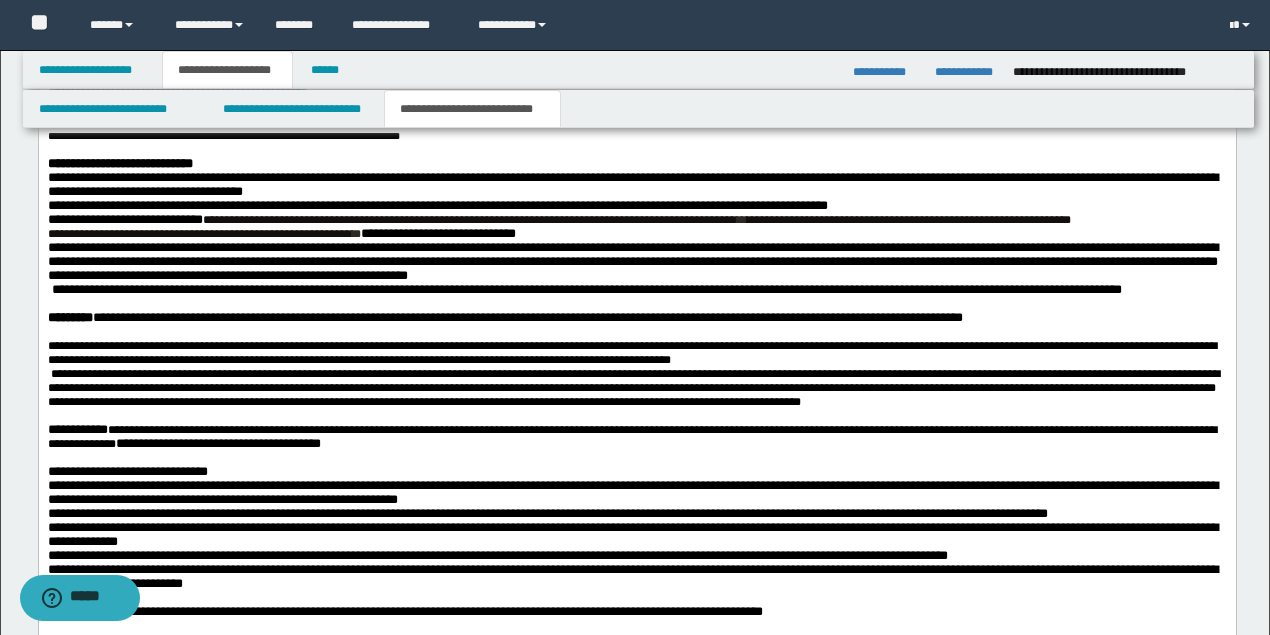 click on "**********" at bounding box center [636, 69] 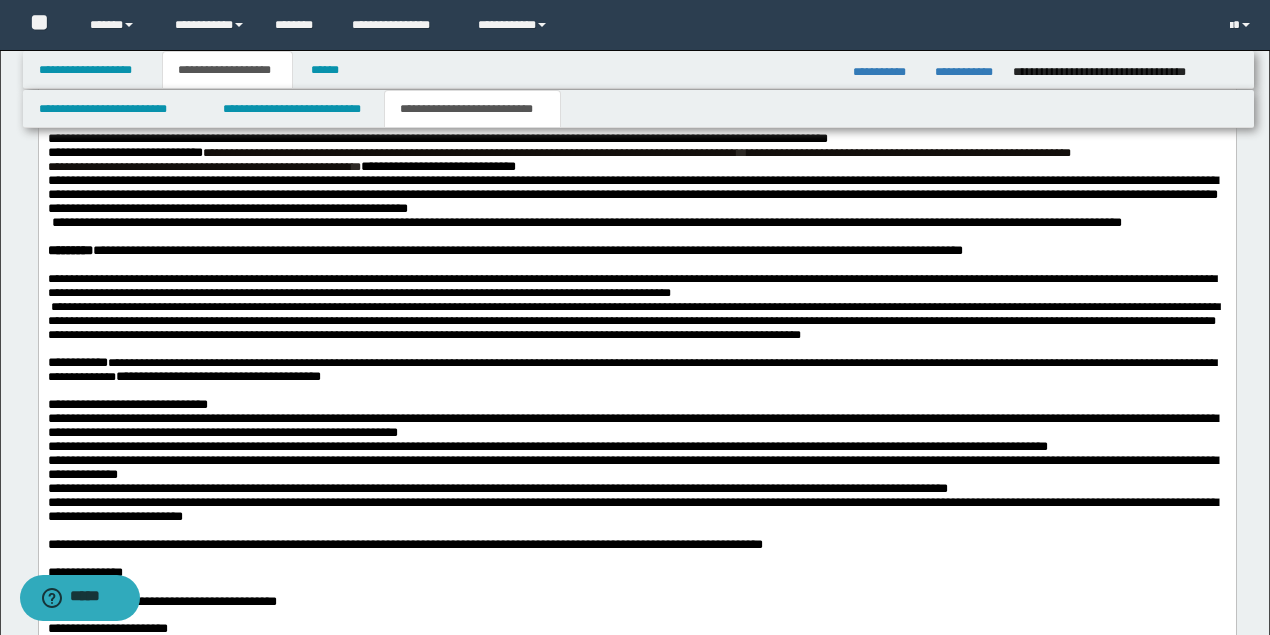 click on "**********" at bounding box center [504, 250] 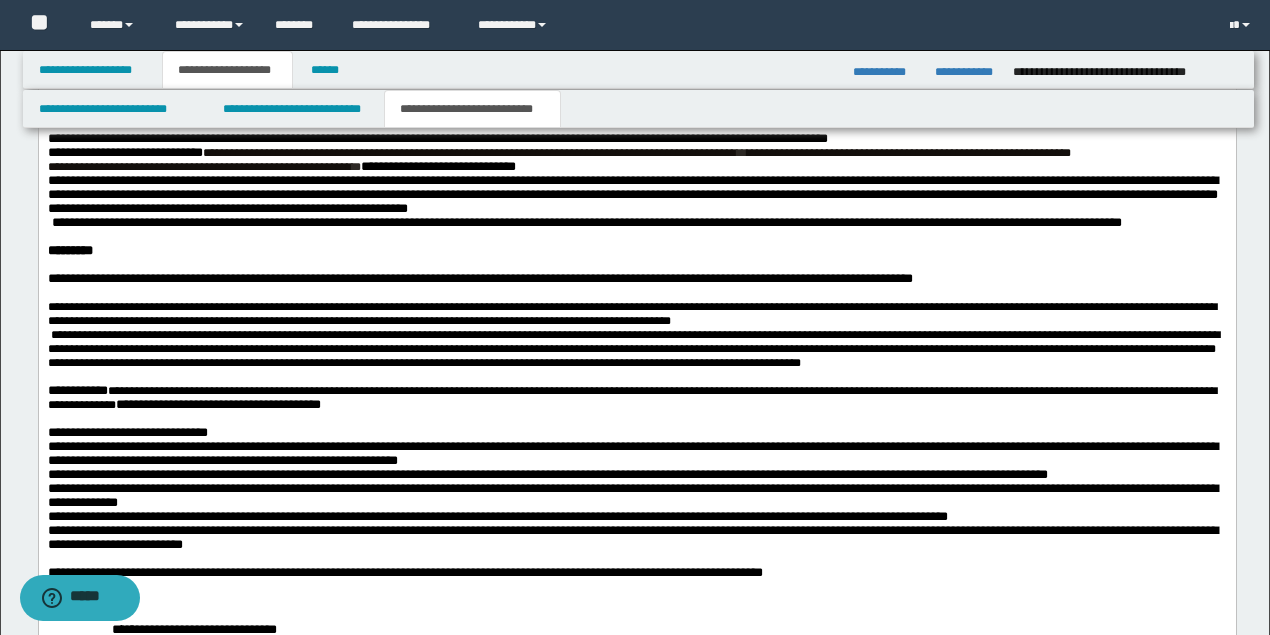 click on "**********" at bounding box center [631, 314] 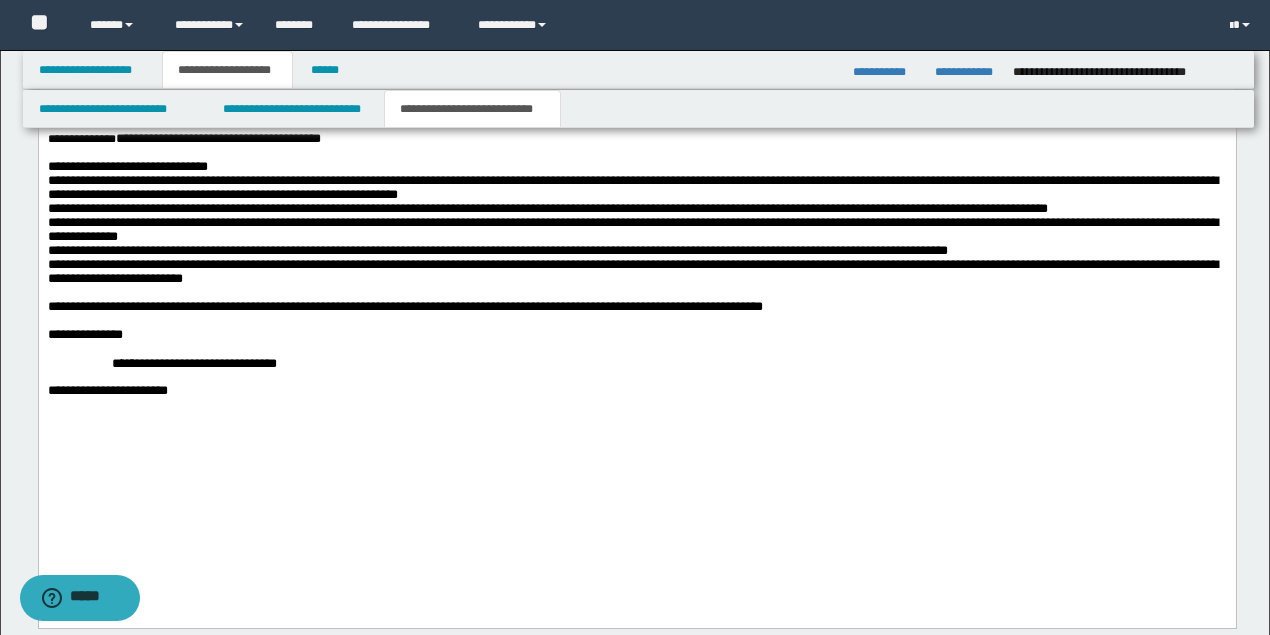 scroll, scrollTop: 2628, scrollLeft: 0, axis: vertical 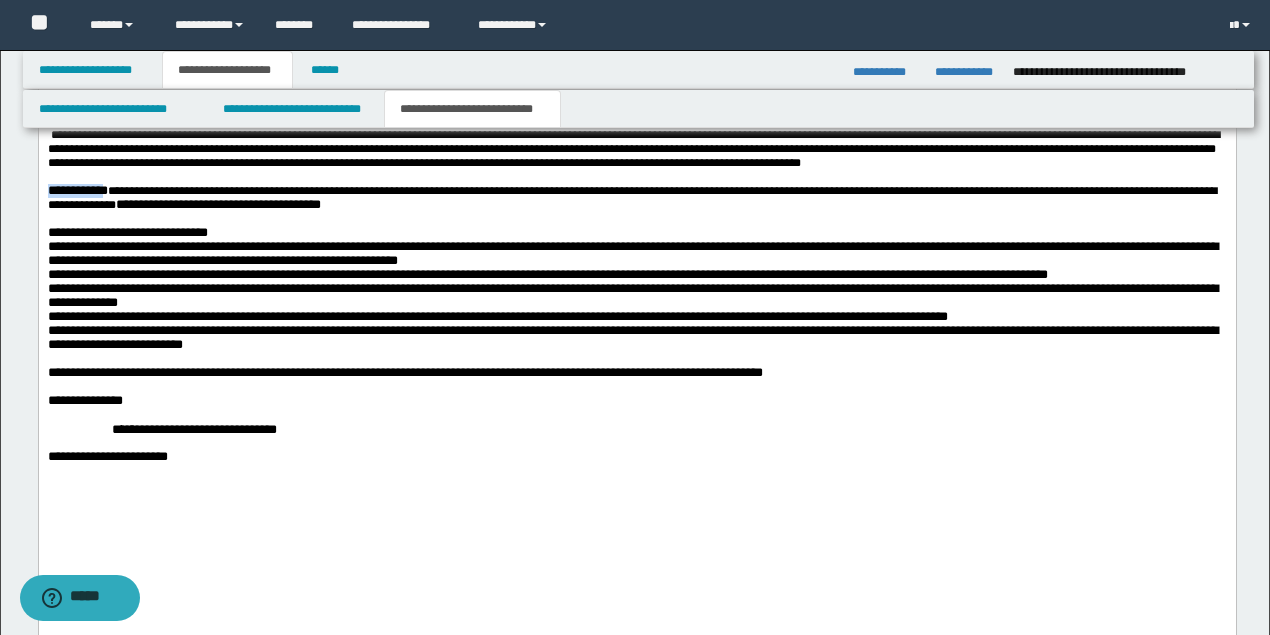 drag, startPoint x: 136, startPoint y: 291, endPoint x: -78, endPoint y: 291, distance: 214 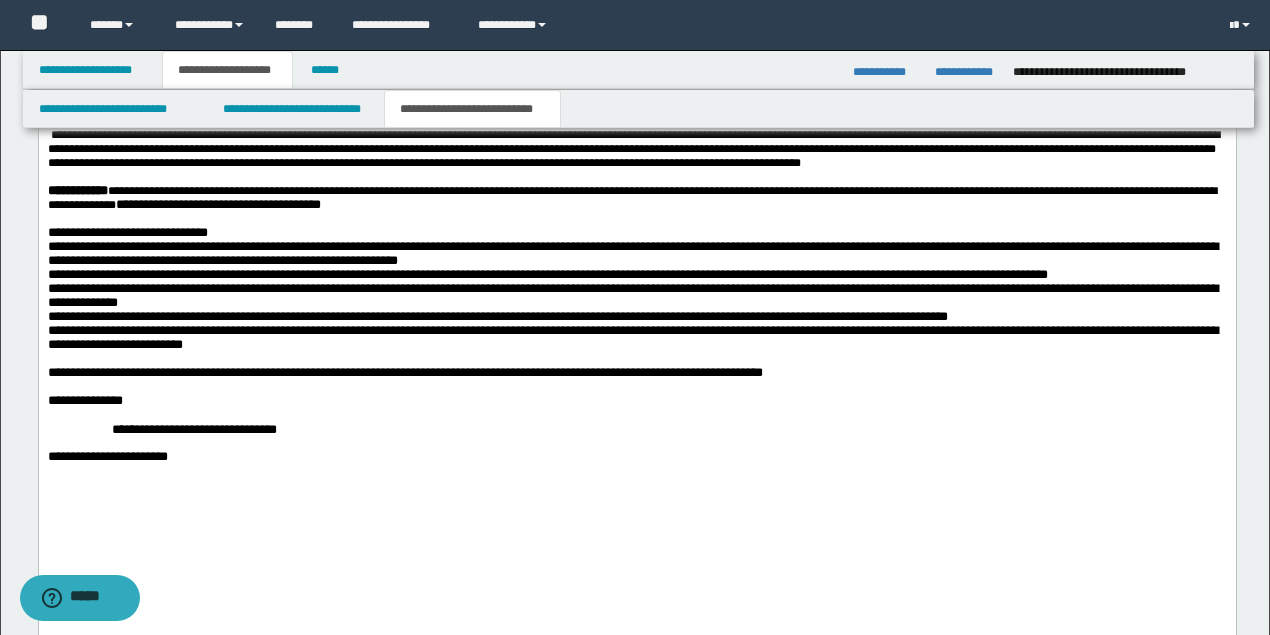 click on "**********" at bounding box center (633, 149) 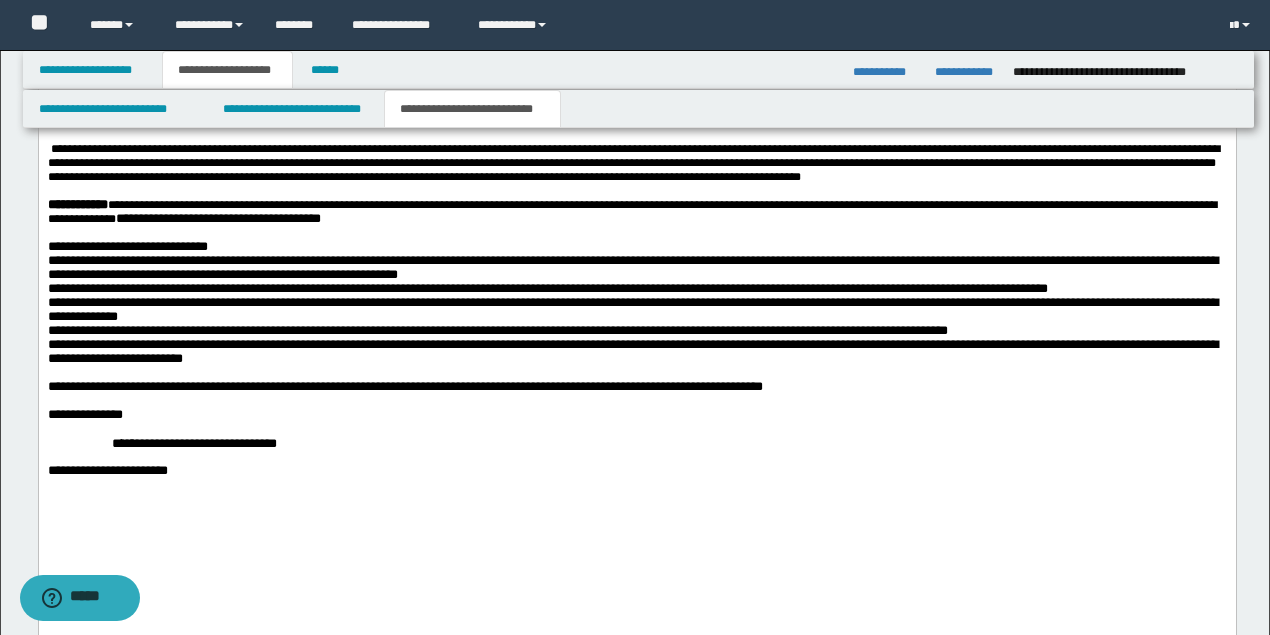 click on "**********" at bounding box center [633, 163] 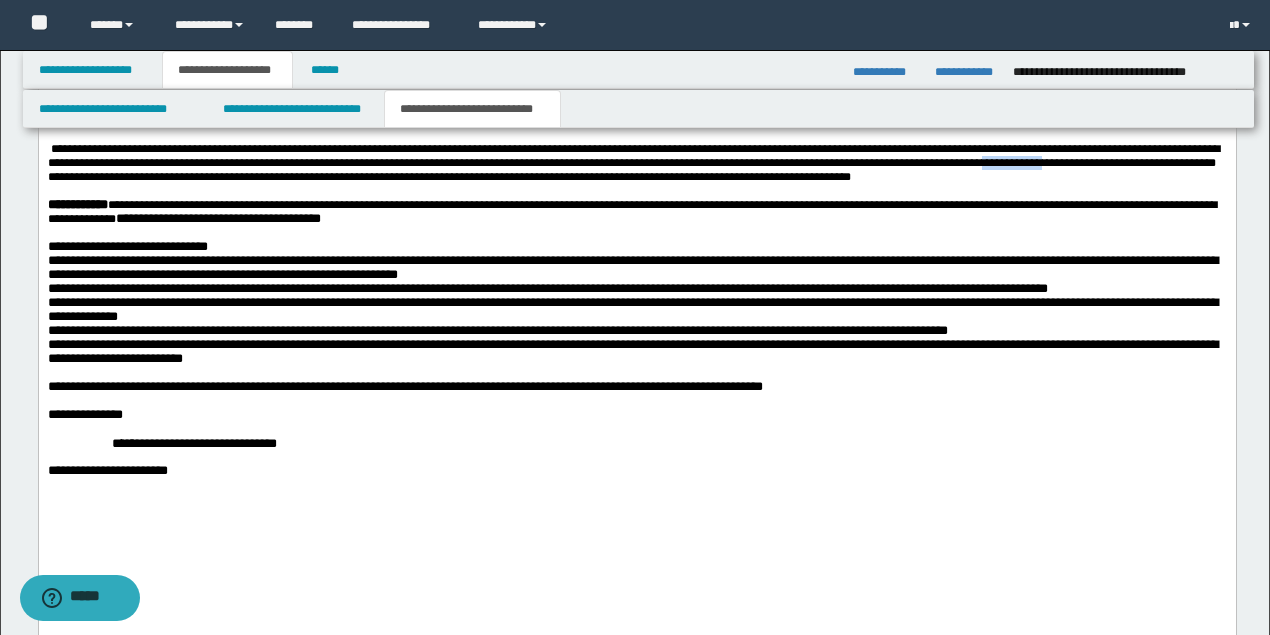 drag, startPoint x: 940, startPoint y: 260, endPoint x: 965, endPoint y: 254, distance: 25.70992 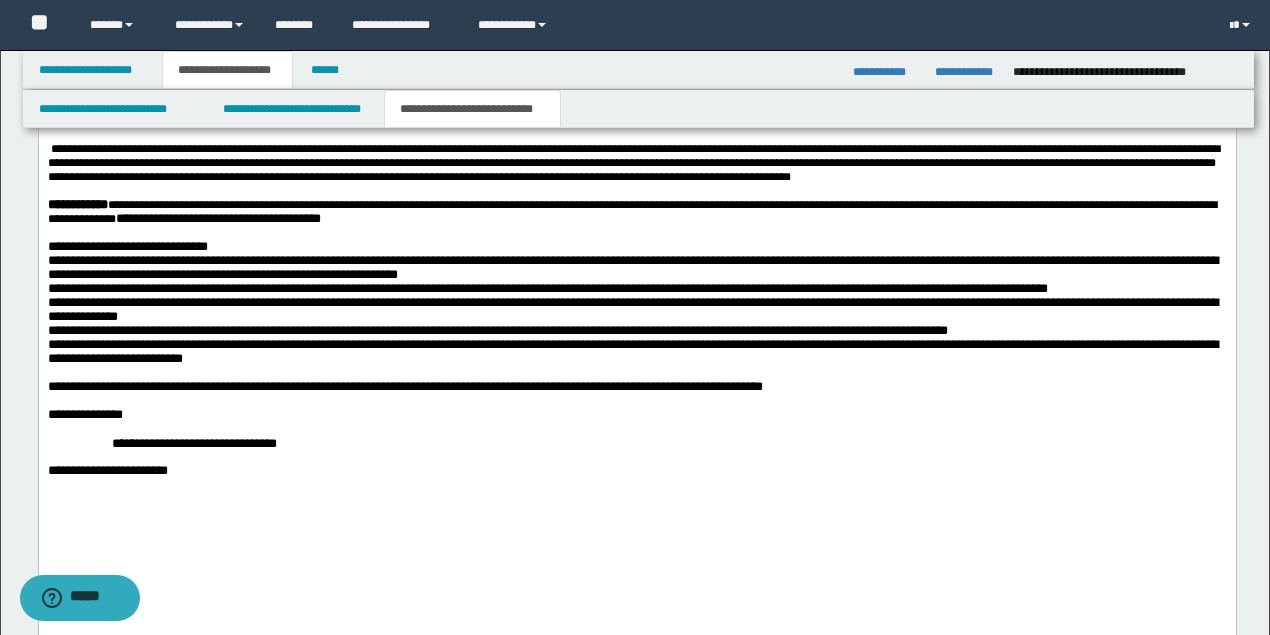 click on "**********" at bounding box center [633, 163] 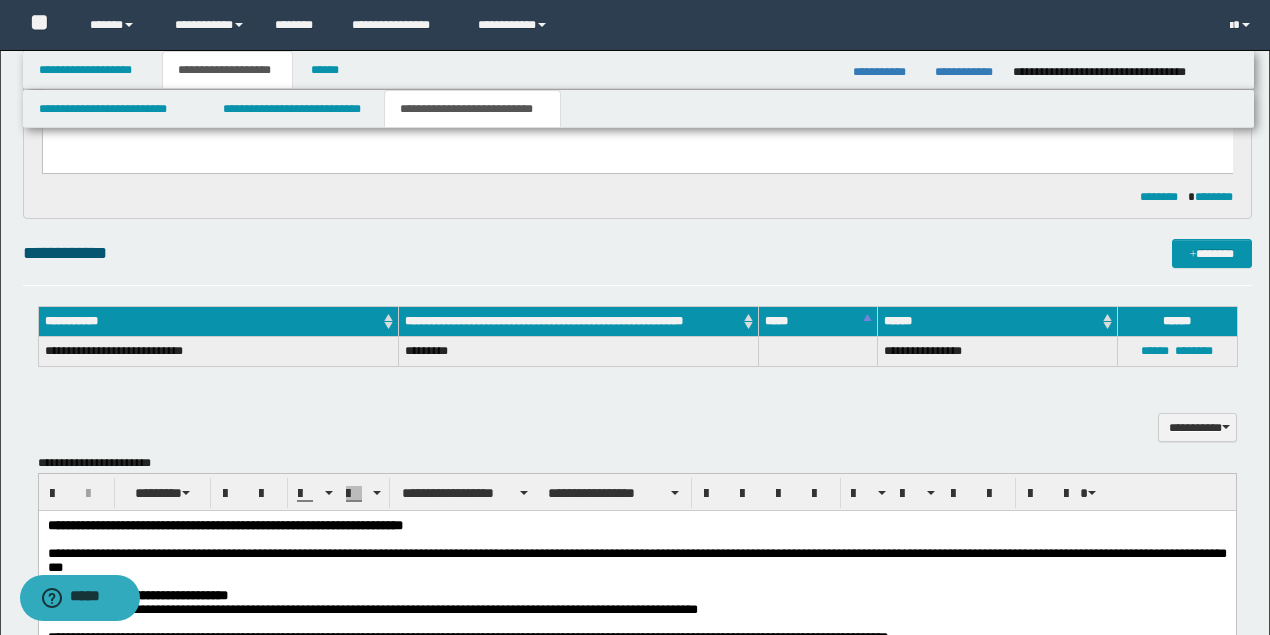 scroll, scrollTop: 1028, scrollLeft: 0, axis: vertical 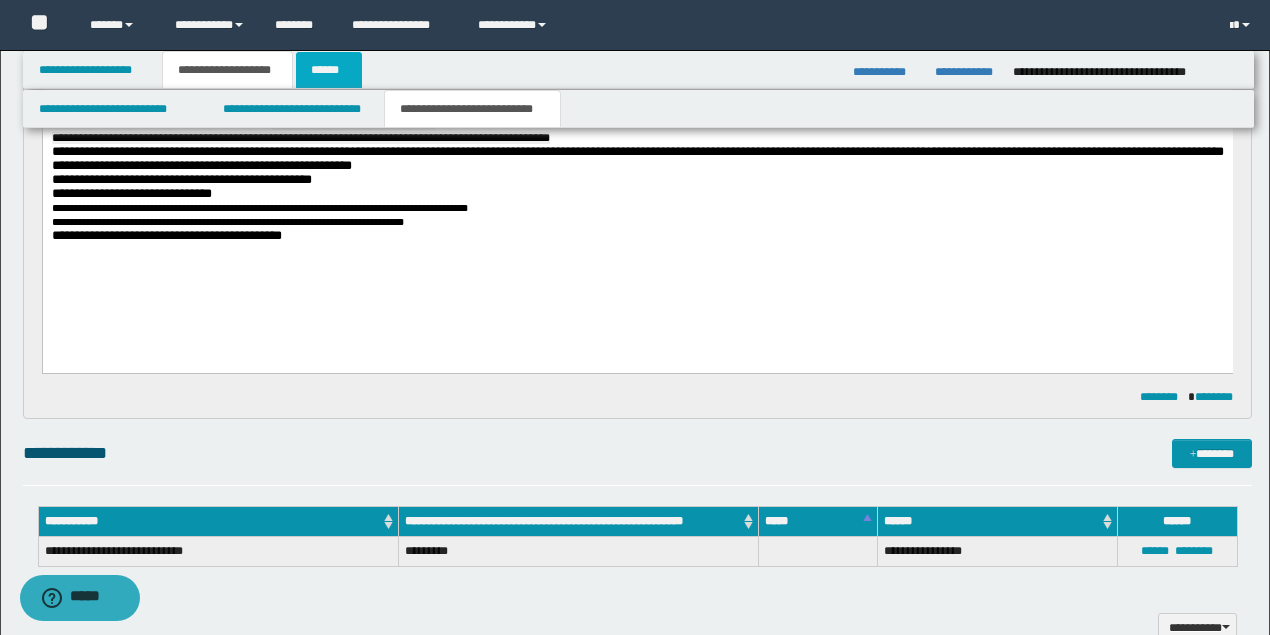 click on "******" at bounding box center [329, 70] 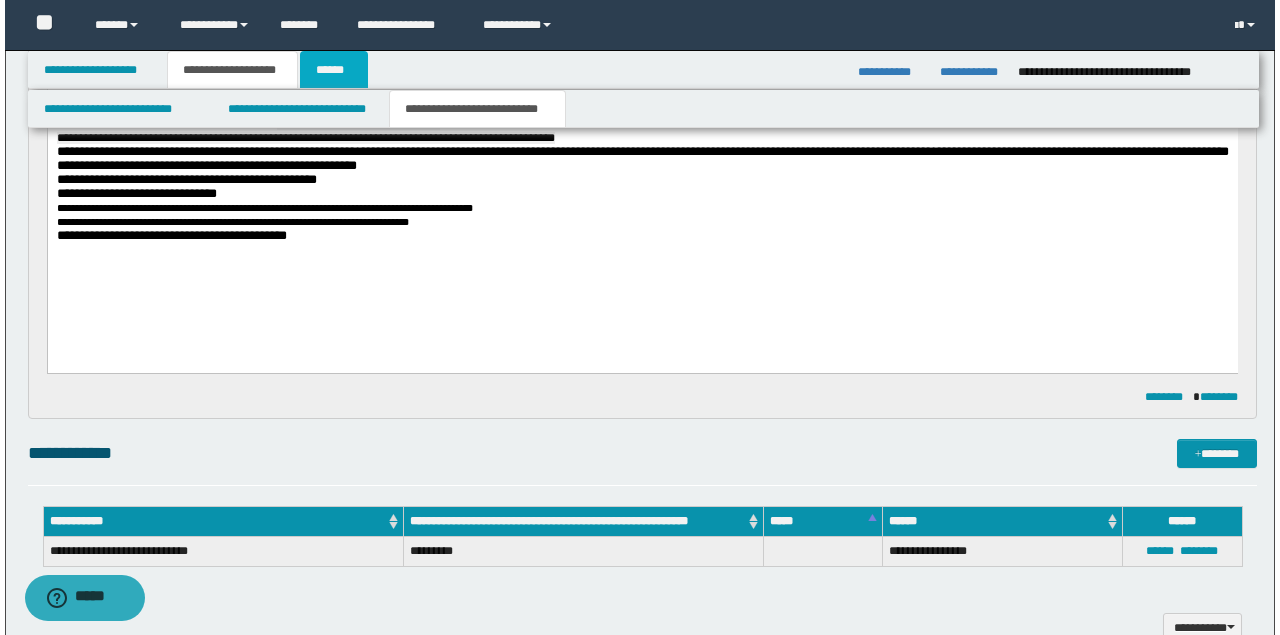 scroll, scrollTop: 0, scrollLeft: 0, axis: both 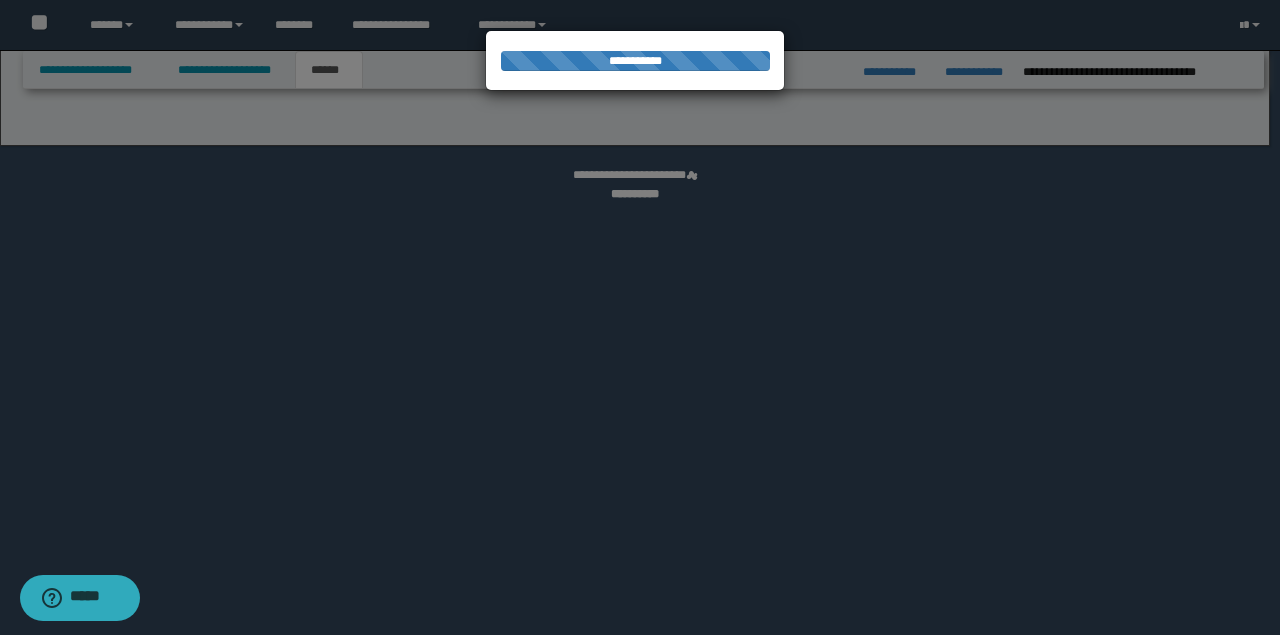 select on "*" 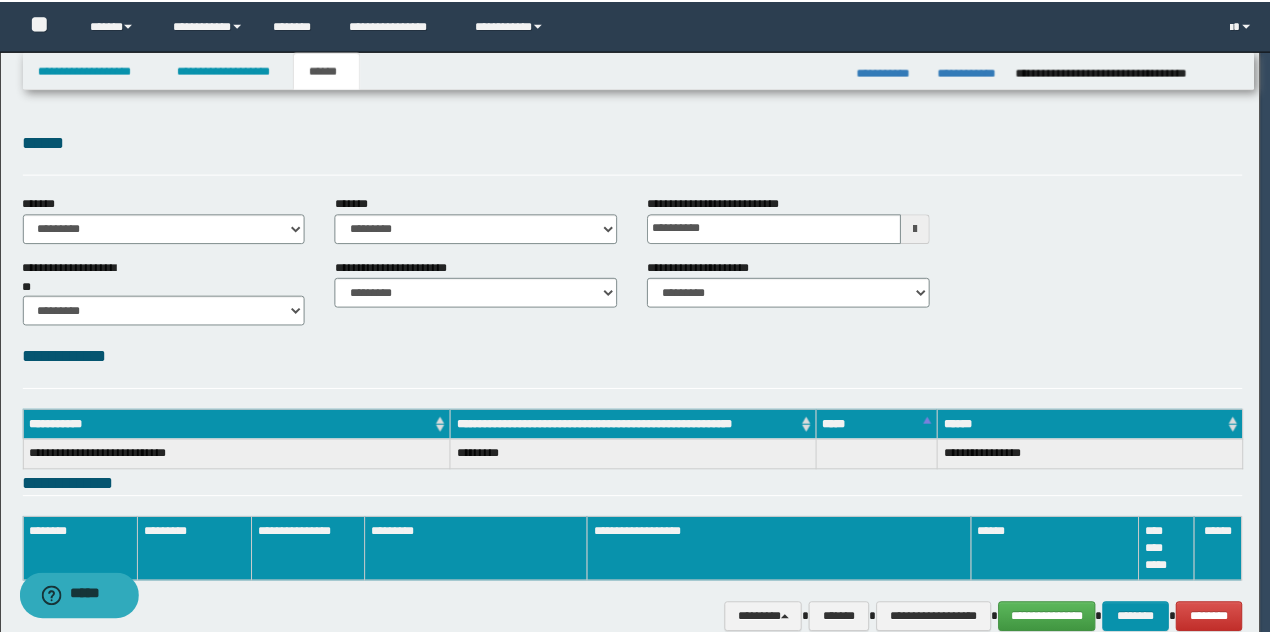 scroll, scrollTop: 0, scrollLeft: 0, axis: both 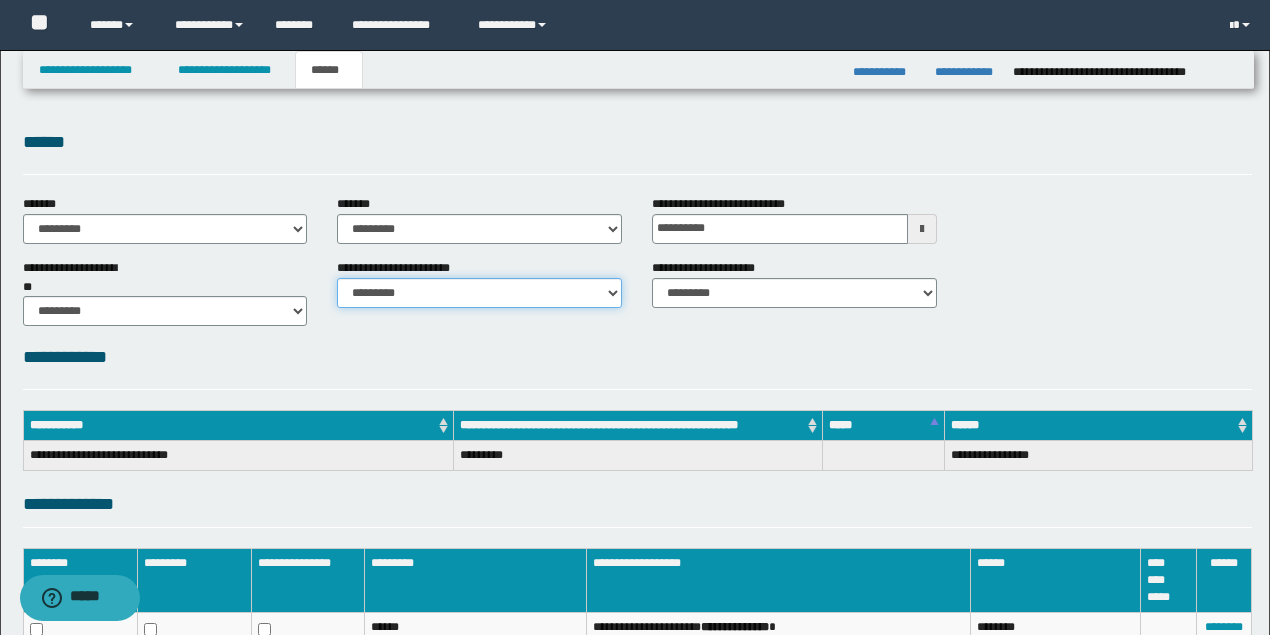drag, startPoint x: 426, startPoint y: 287, endPoint x: 426, endPoint y: 303, distance: 16 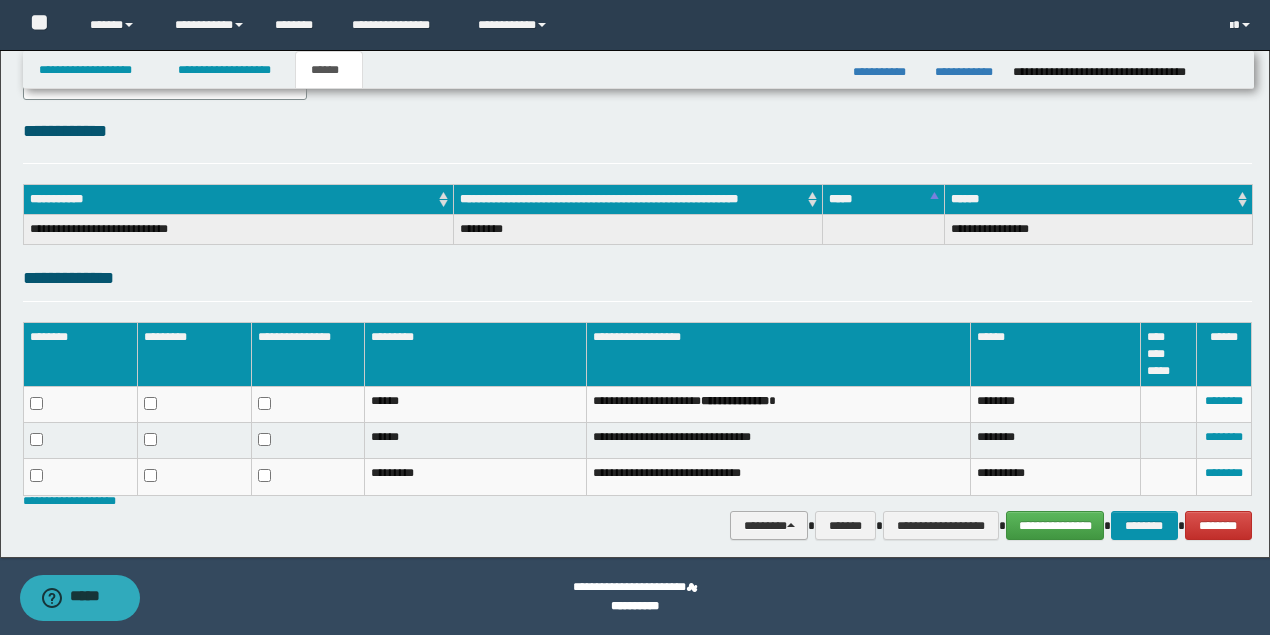 click on "********" at bounding box center [769, 525] 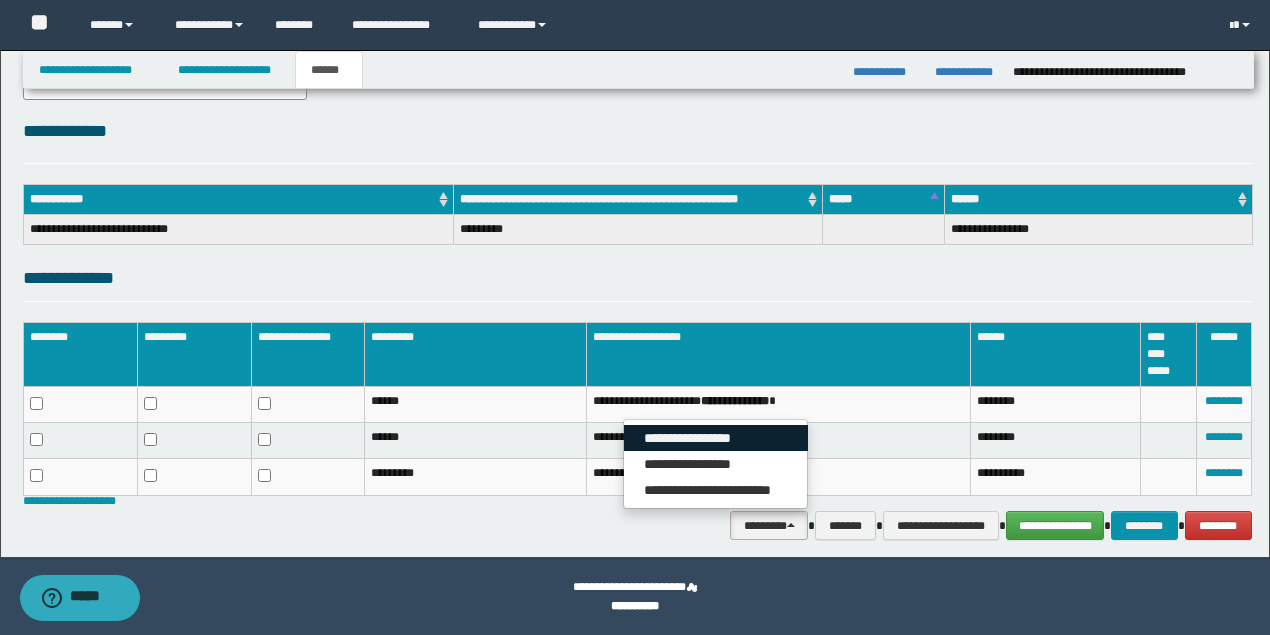 click on "**********" at bounding box center [716, 438] 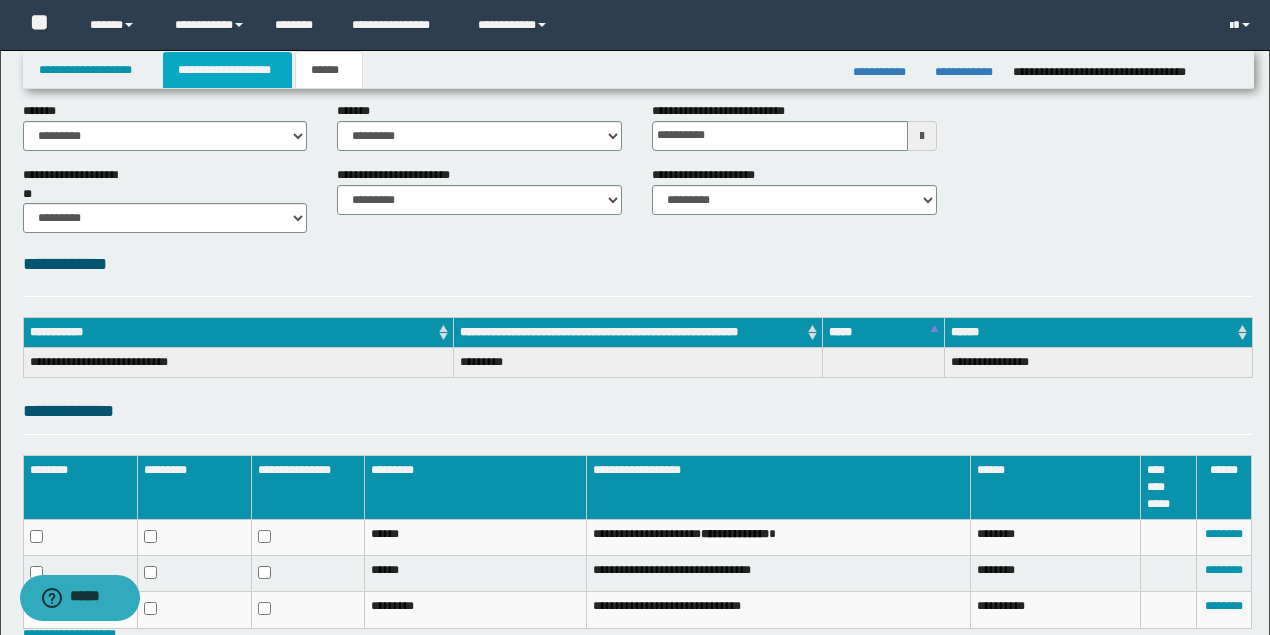 click on "**********" at bounding box center [227, 70] 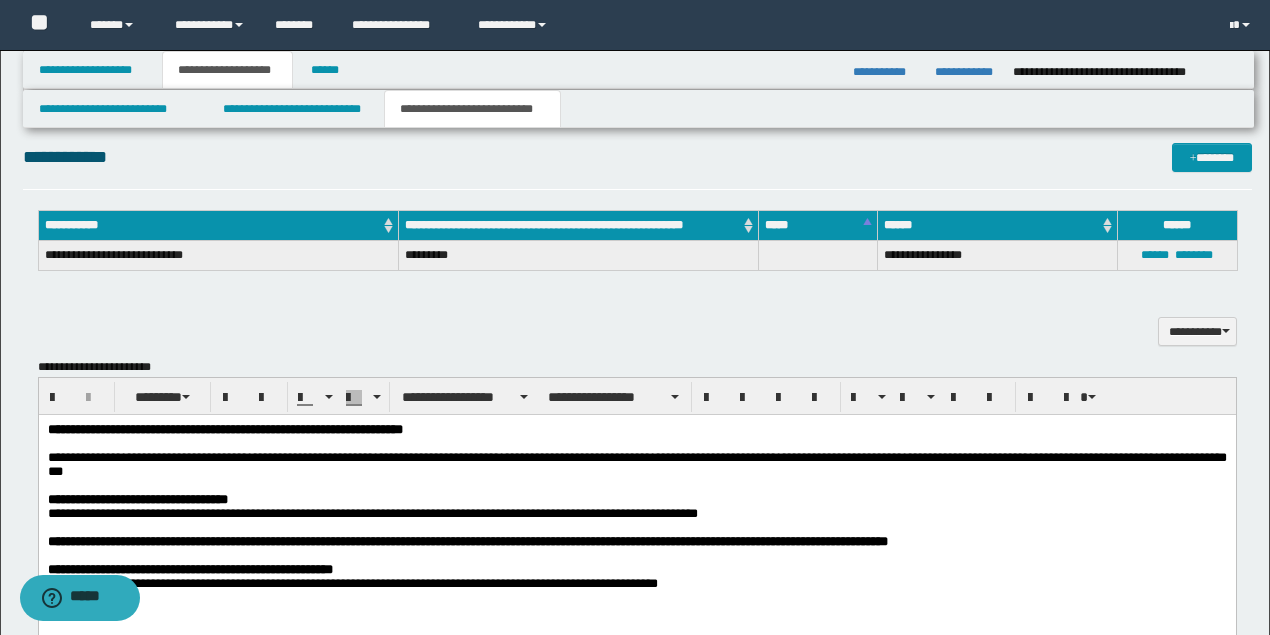 scroll, scrollTop: 1590, scrollLeft: 0, axis: vertical 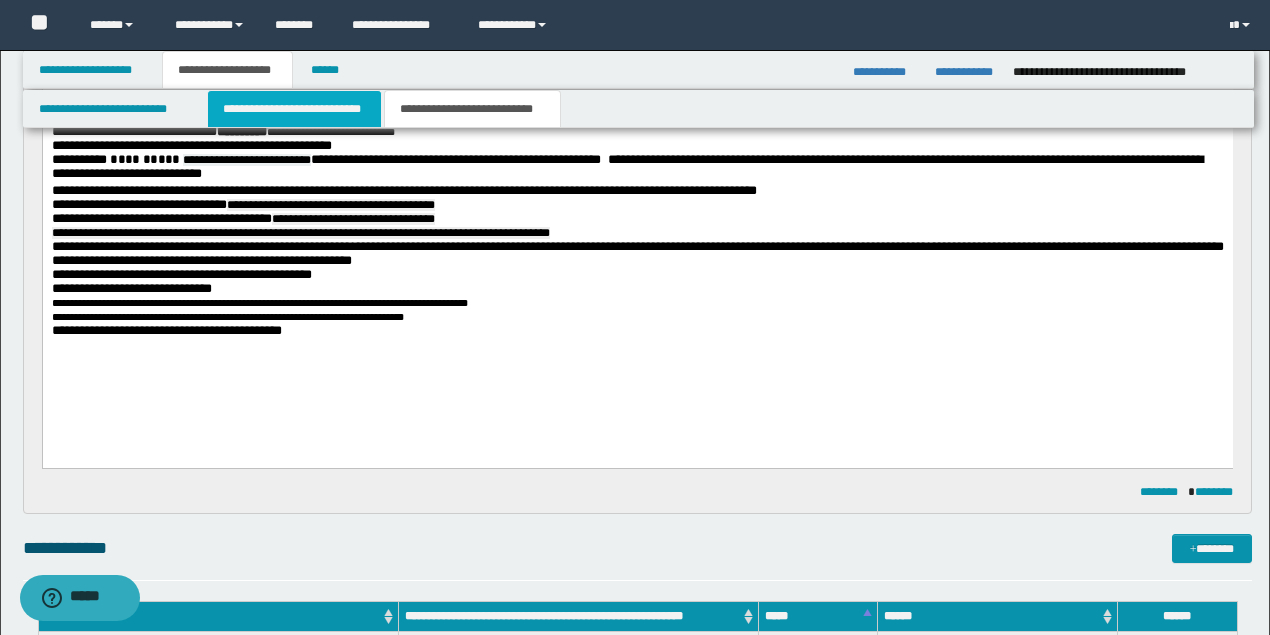 click on "**********" at bounding box center [294, 109] 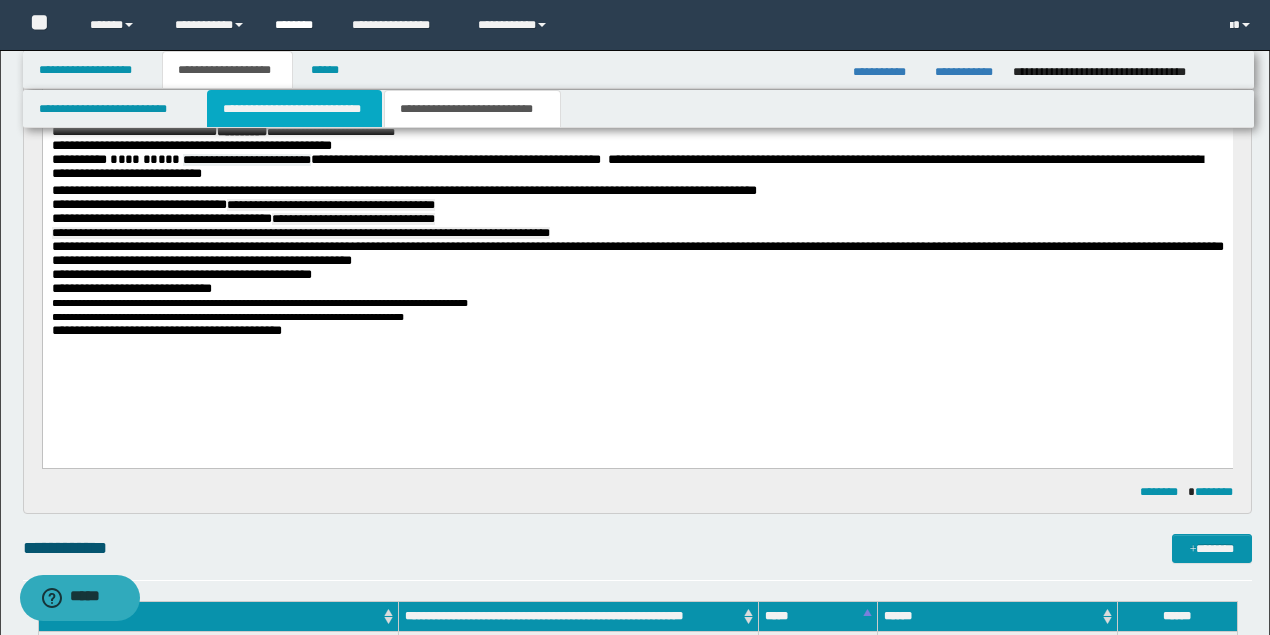 type 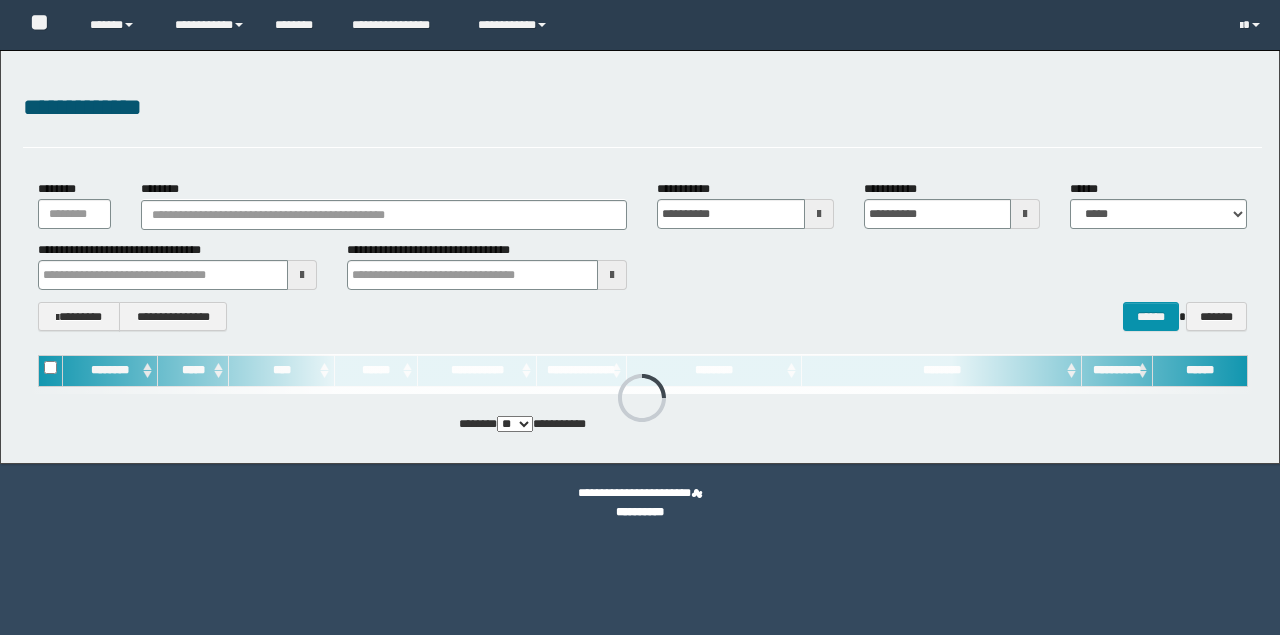 scroll, scrollTop: 0, scrollLeft: 0, axis: both 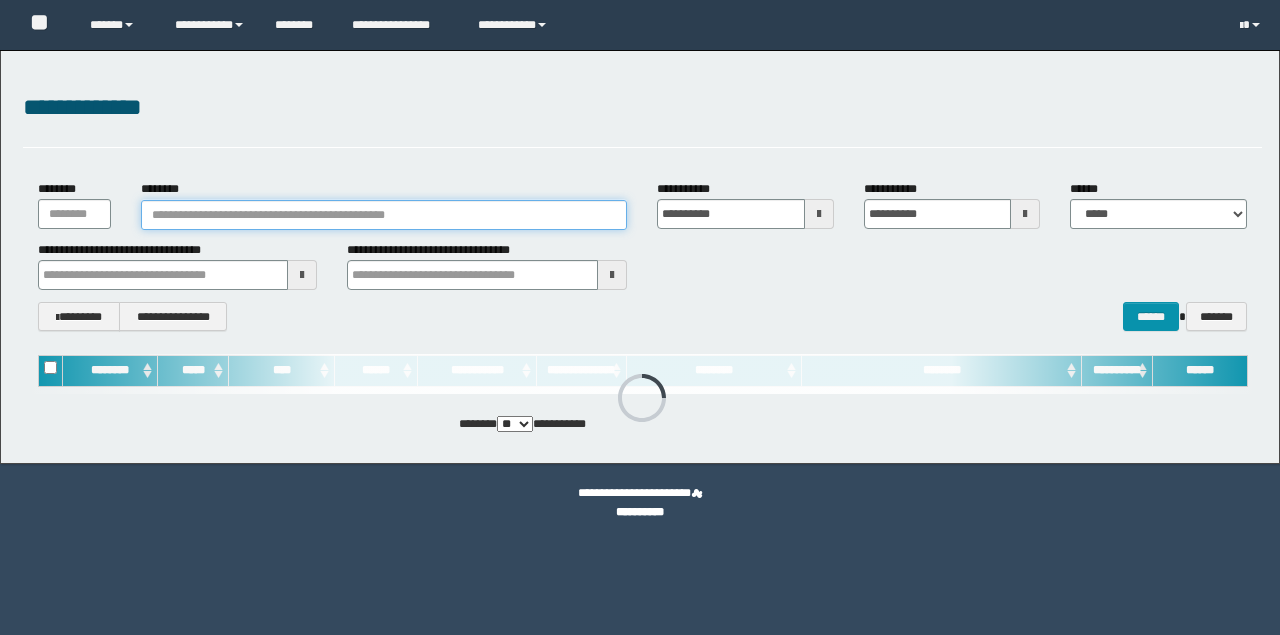 click on "********" at bounding box center [384, 215] 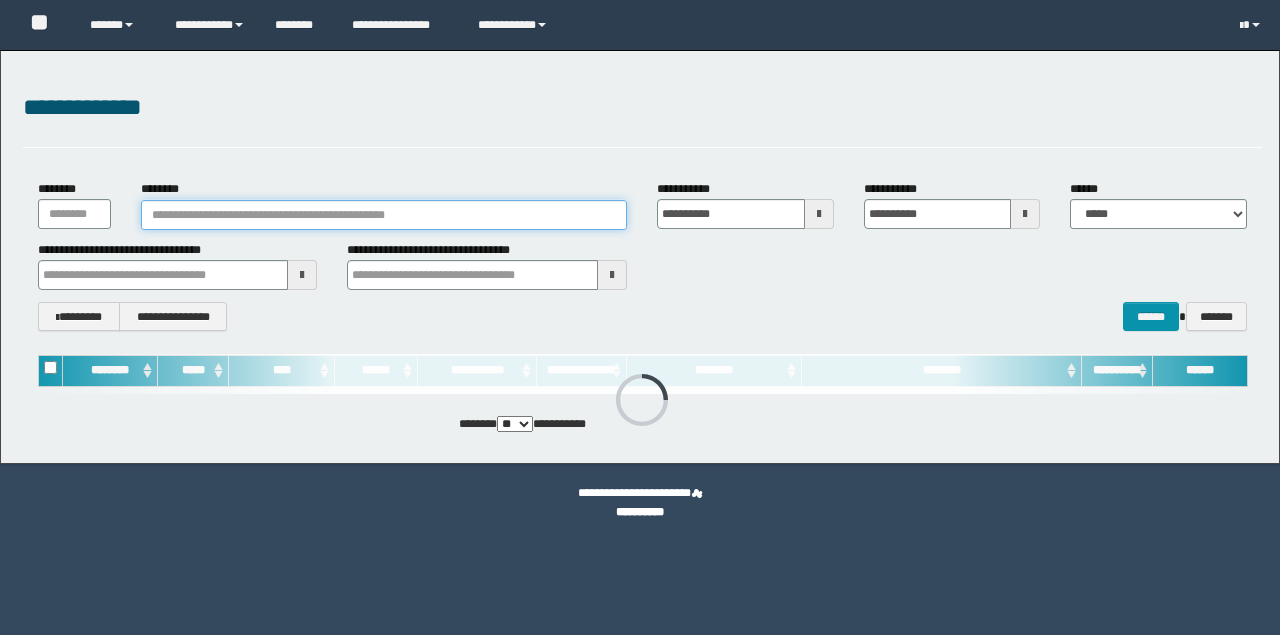 scroll, scrollTop: 0, scrollLeft: 0, axis: both 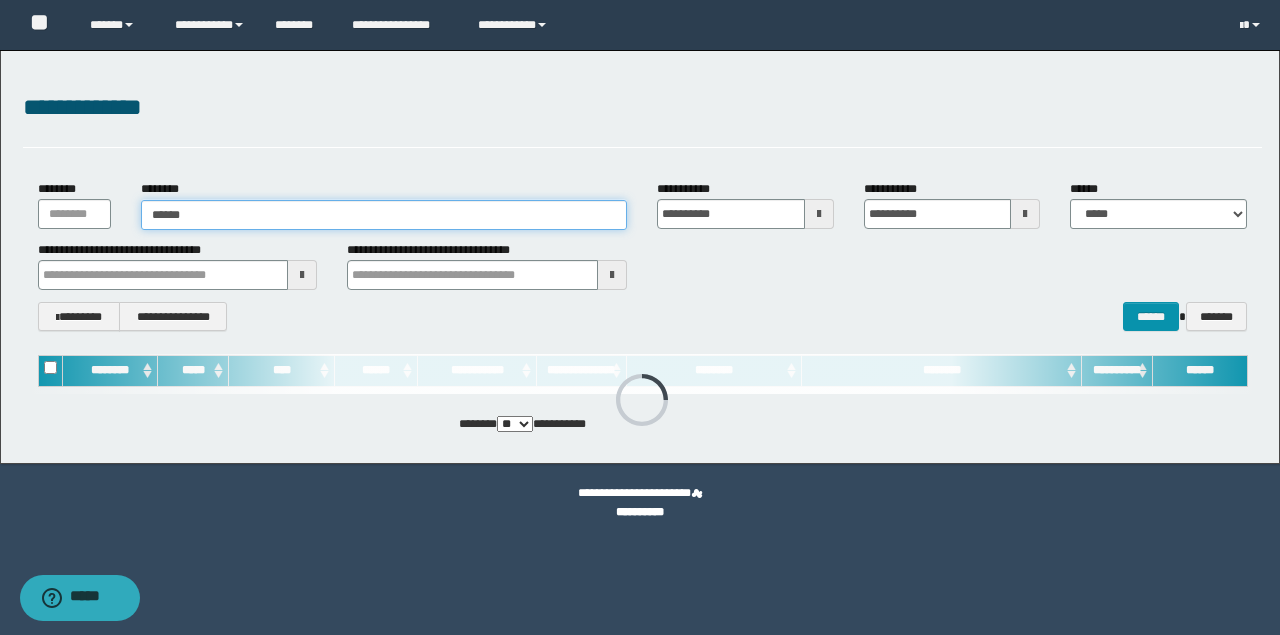 type on "*******" 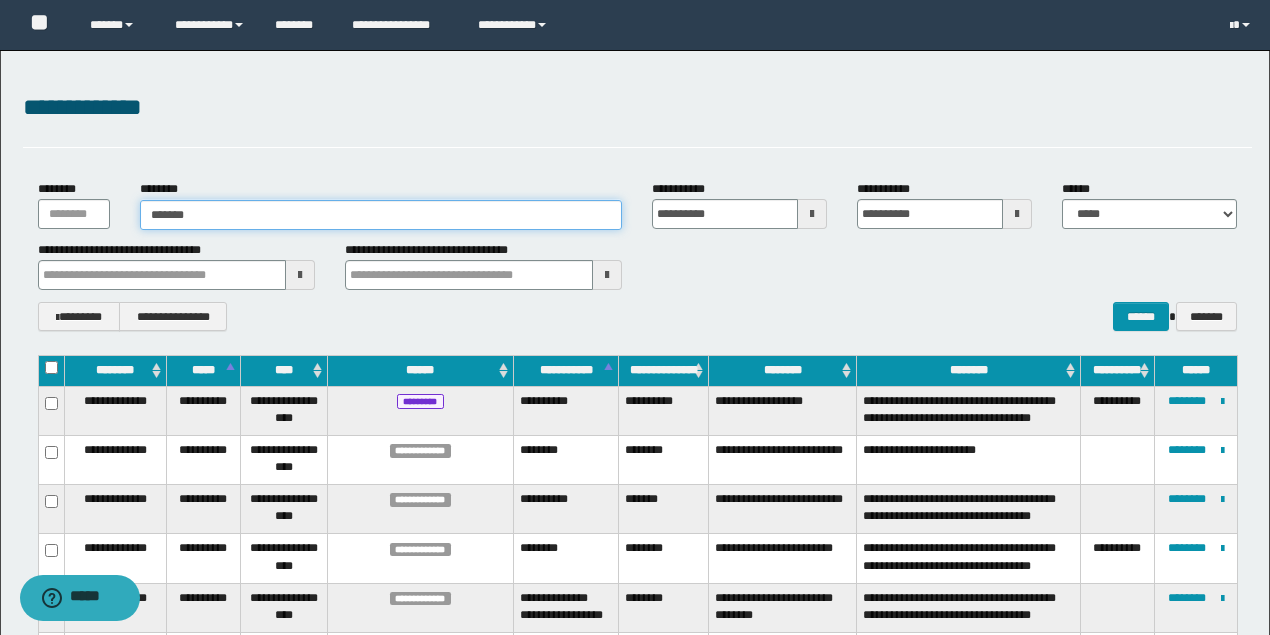 type on "*******" 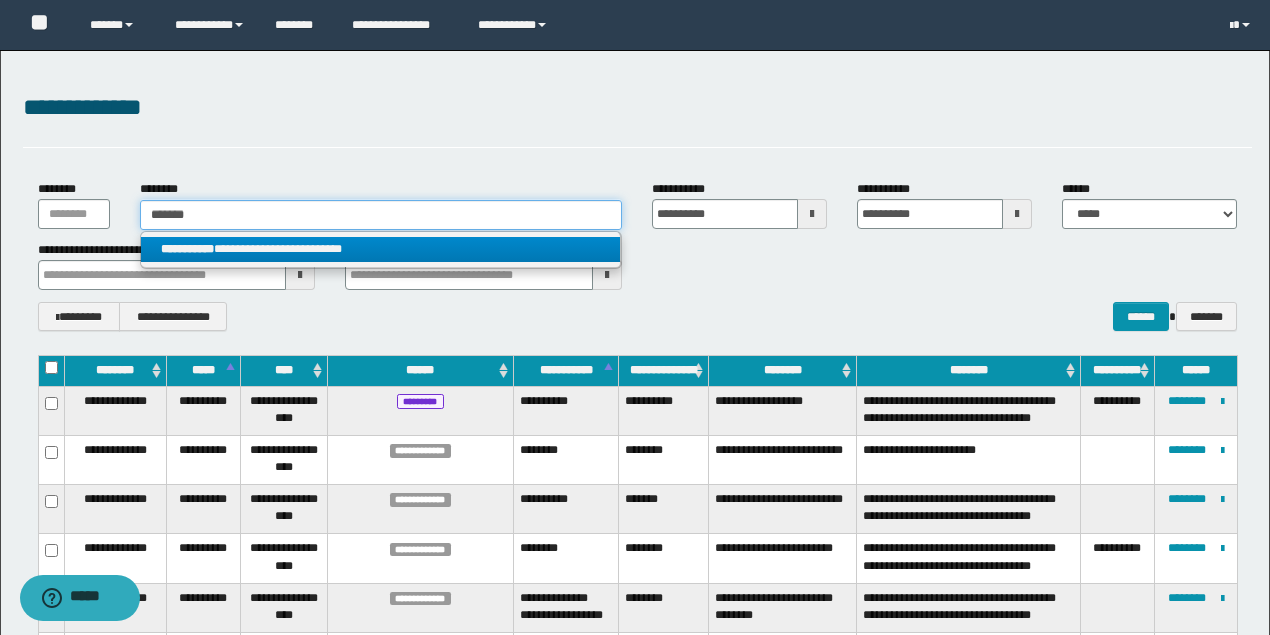 type on "*******" 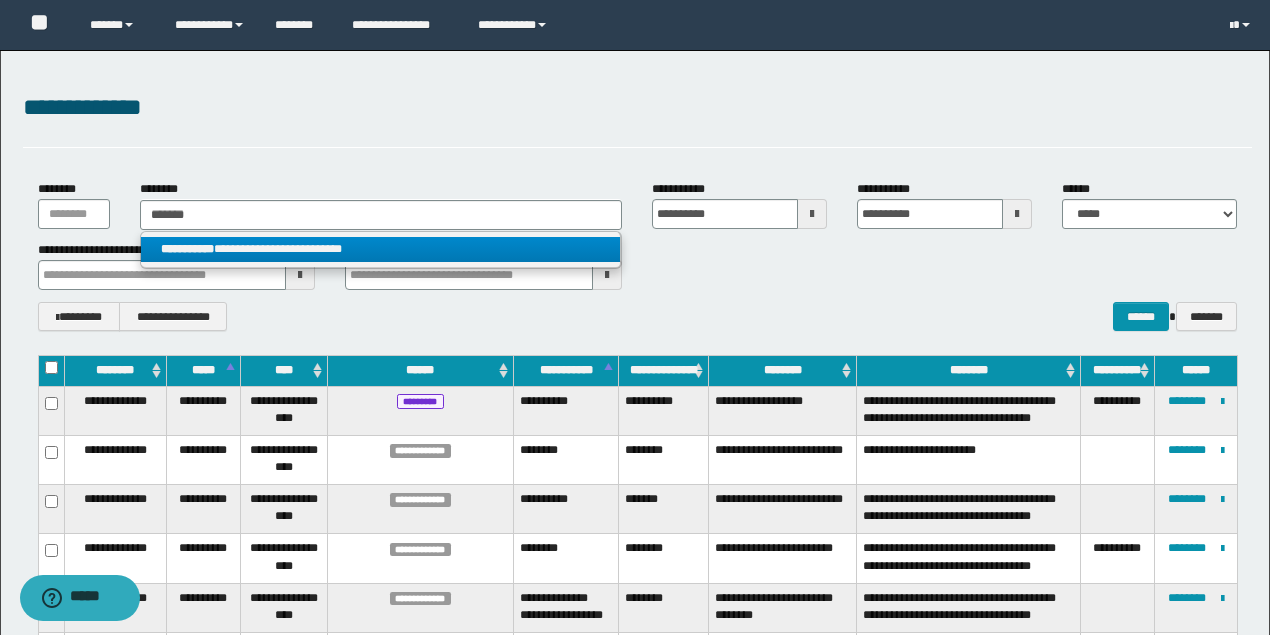 click on "**********" at bounding box center [380, 249] 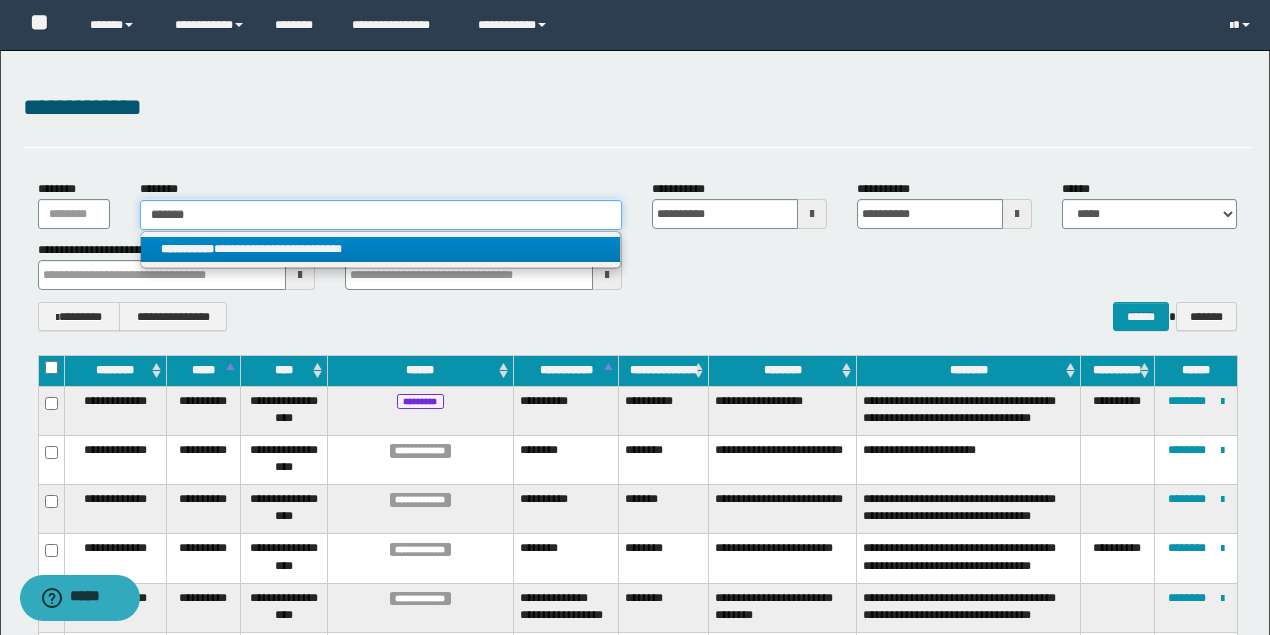 type 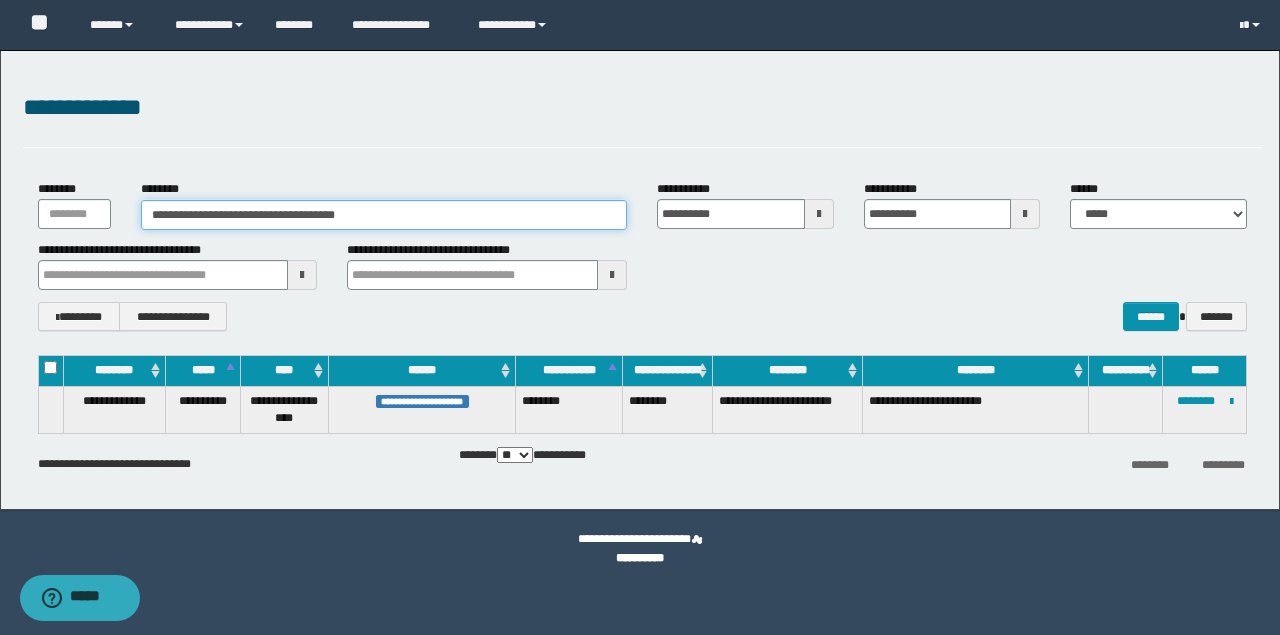 drag, startPoint x: 64, startPoint y: 205, endPoint x: 12, endPoint y: 205, distance: 52 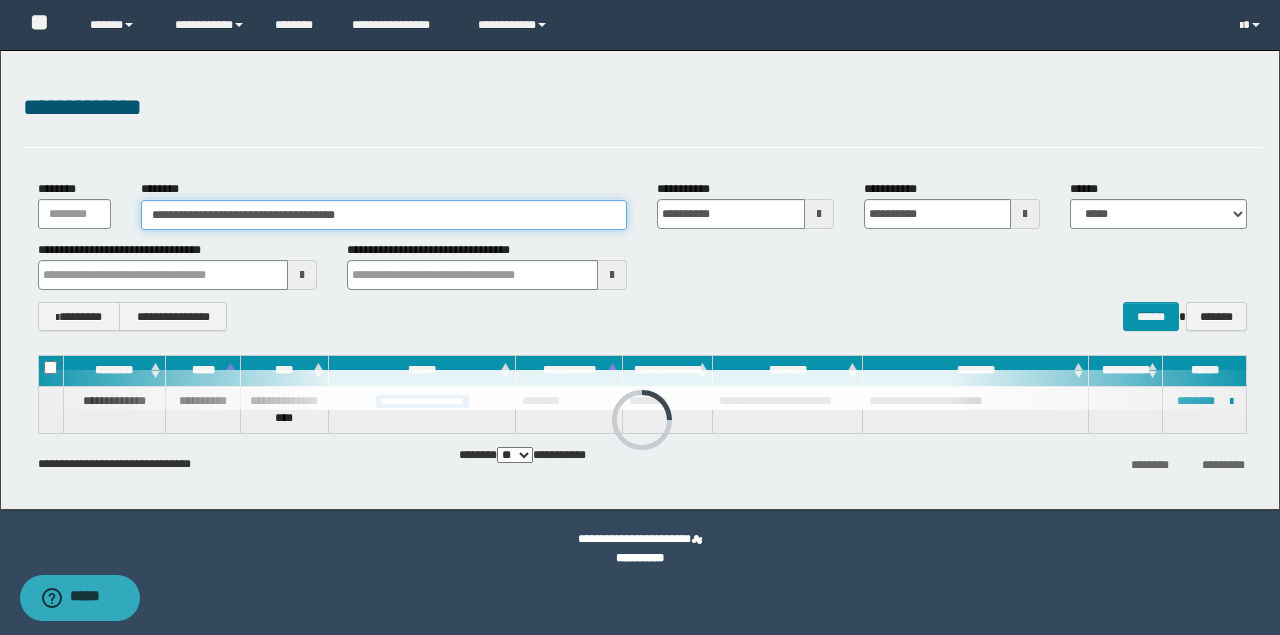 click on "**********" at bounding box center (384, 215) 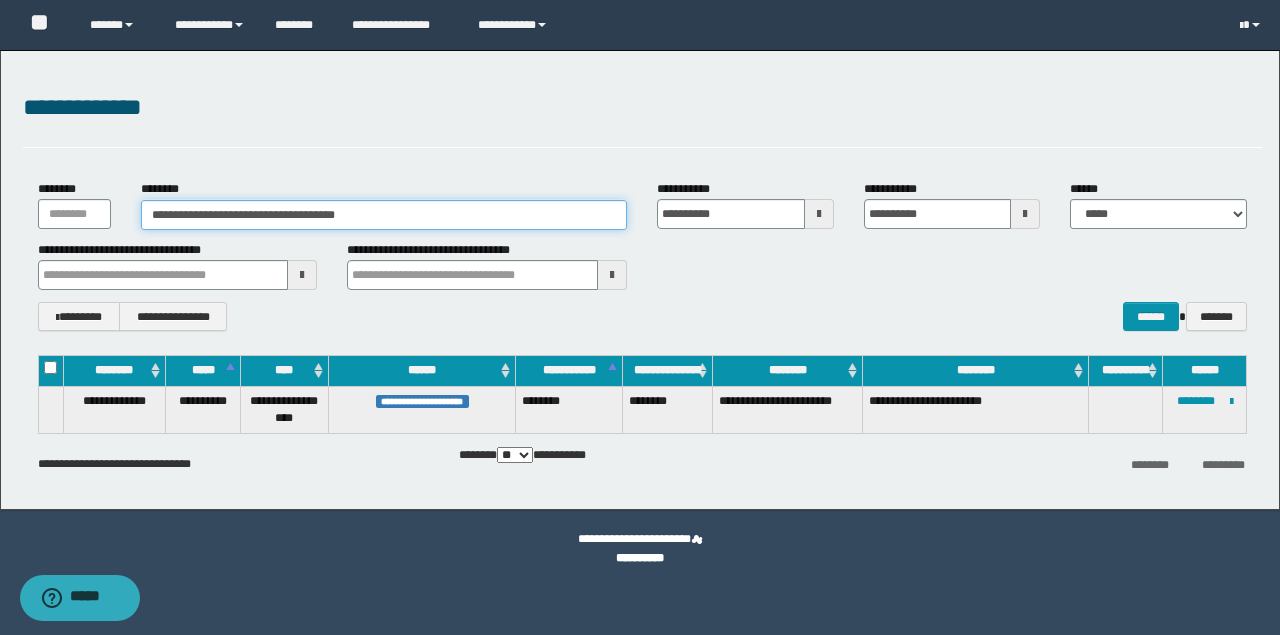 paste 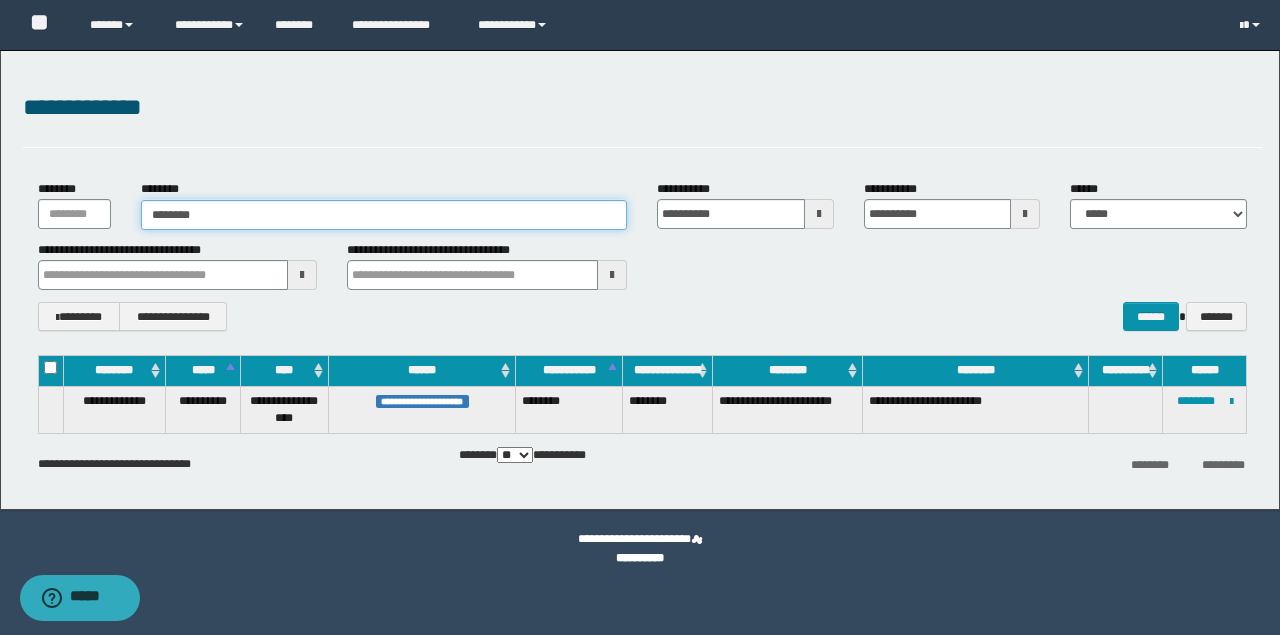 type on "********" 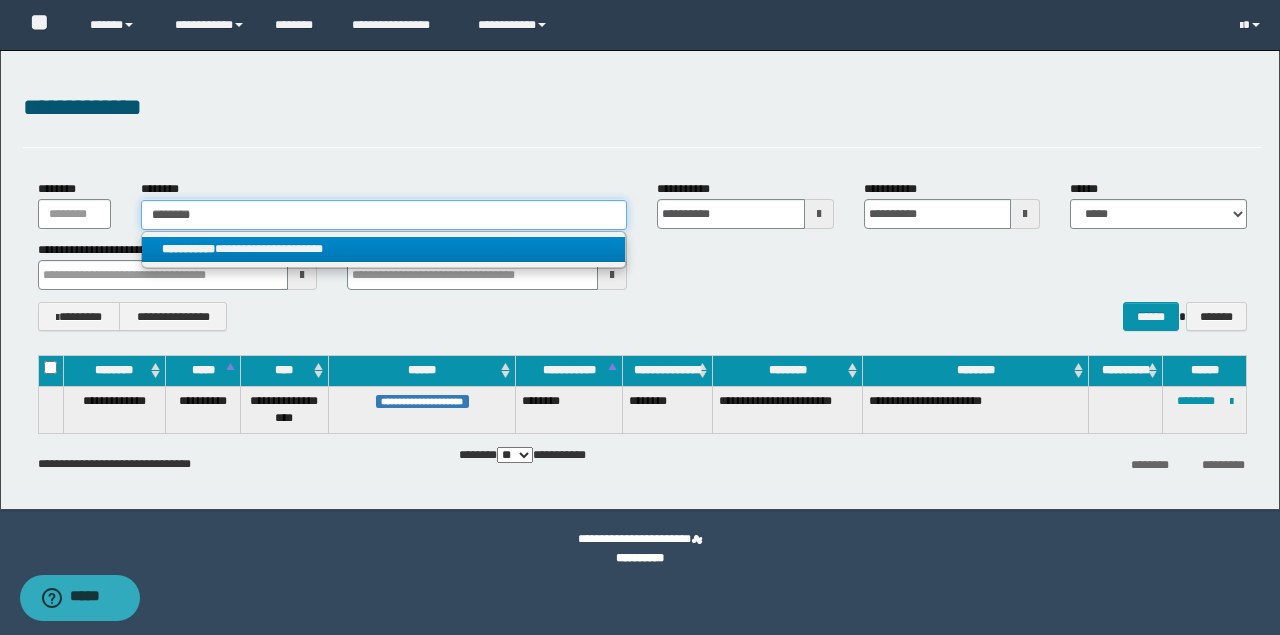type on "********" 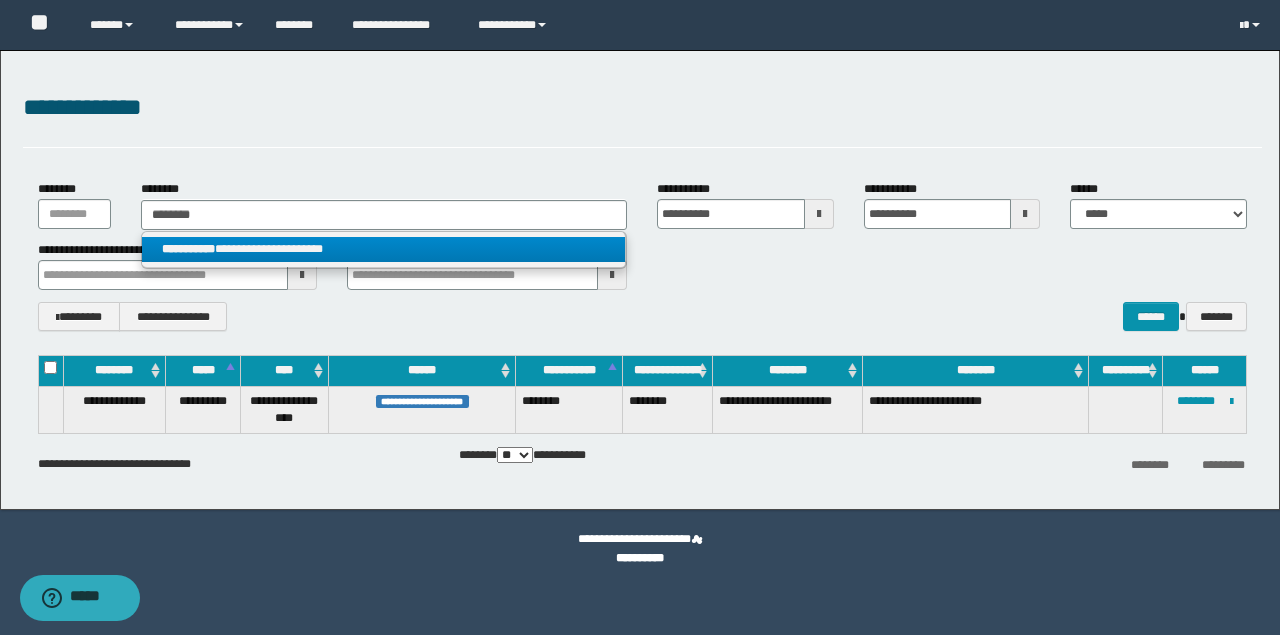 click on "**********" at bounding box center [384, 249] 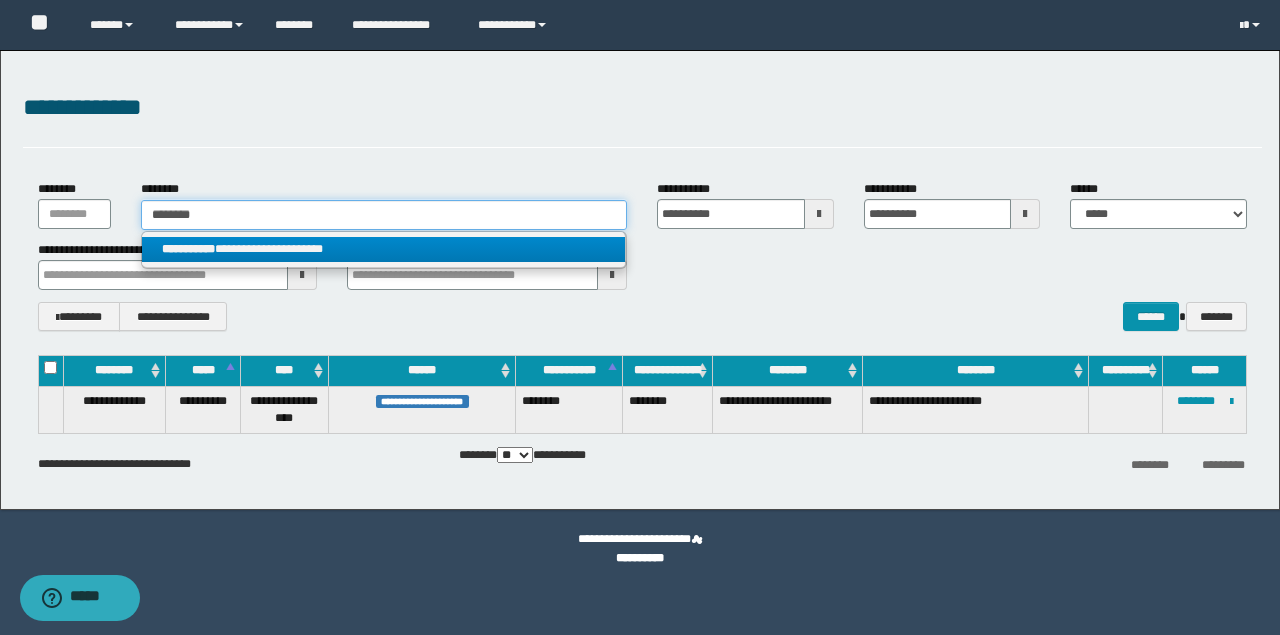 type 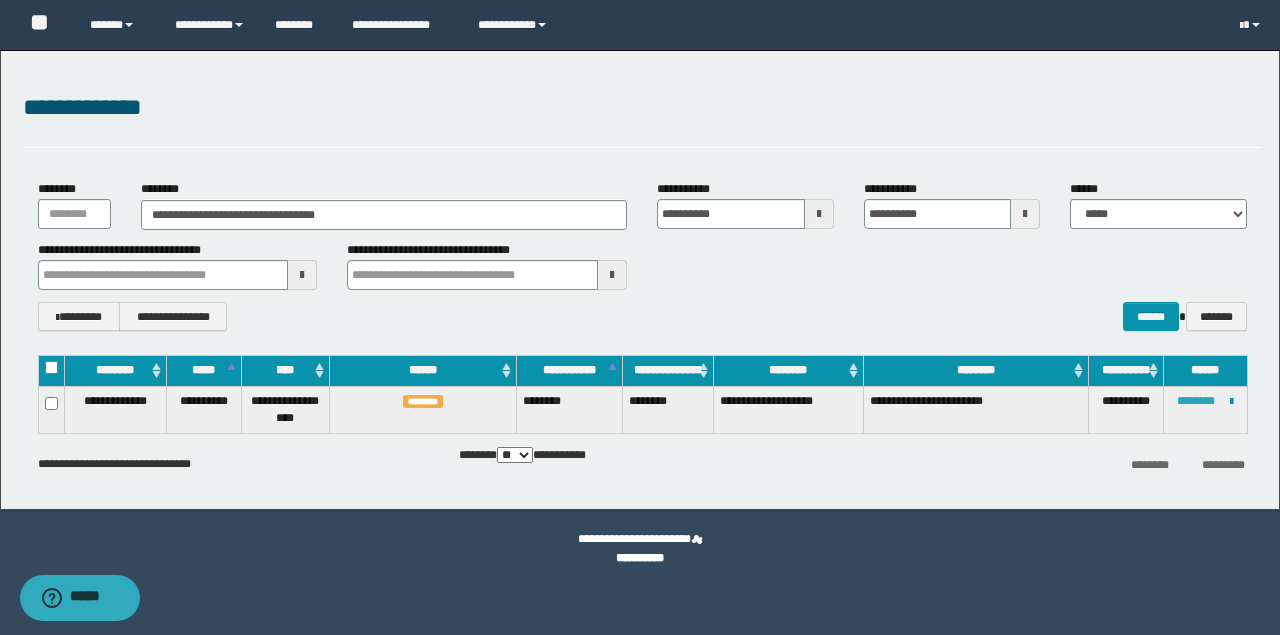click on "********" at bounding box center [1196, 401] 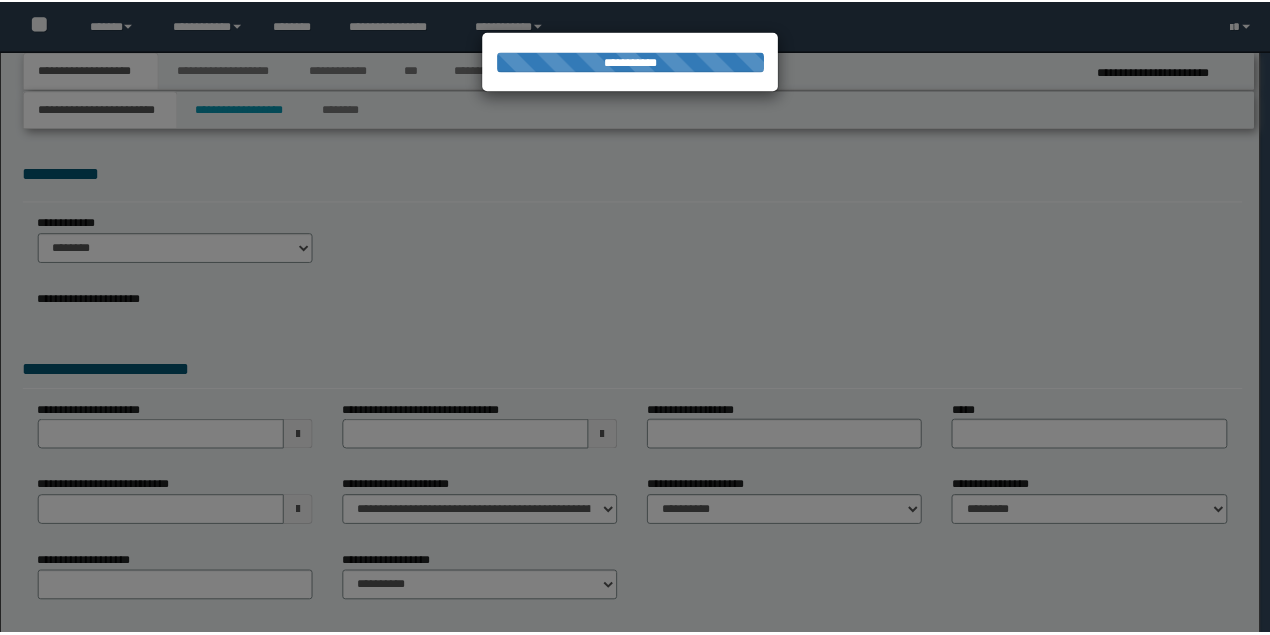scroll, scrollTop: 0, scrollLeft: 0, axis: both 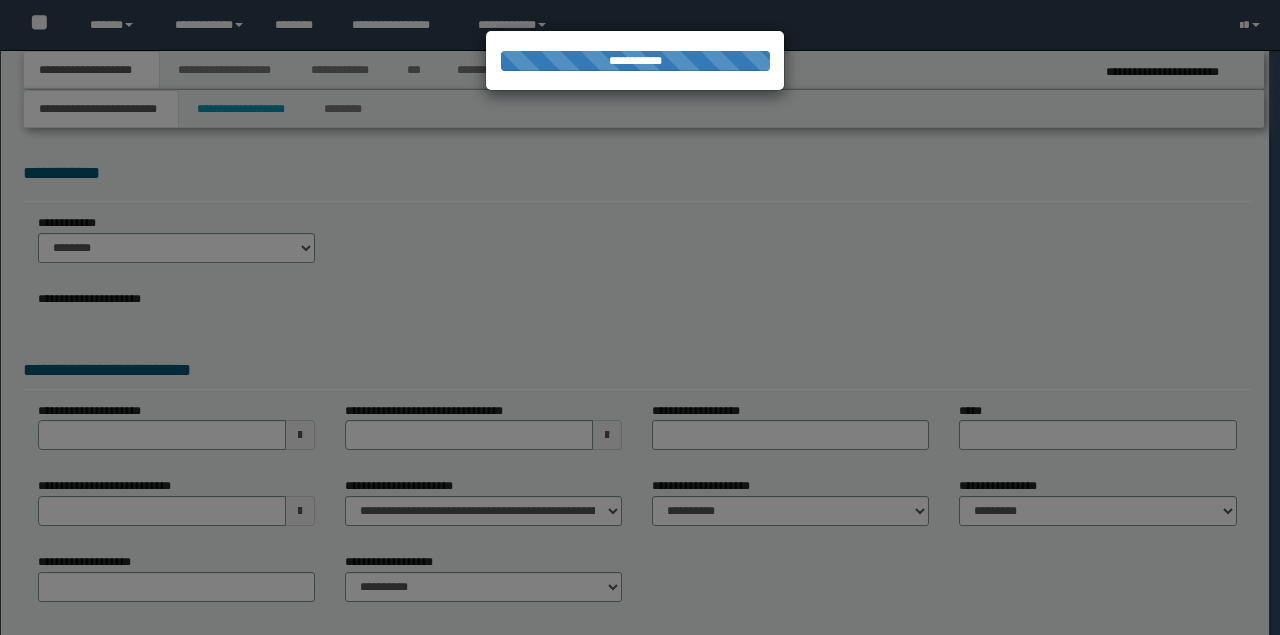 select on "*" 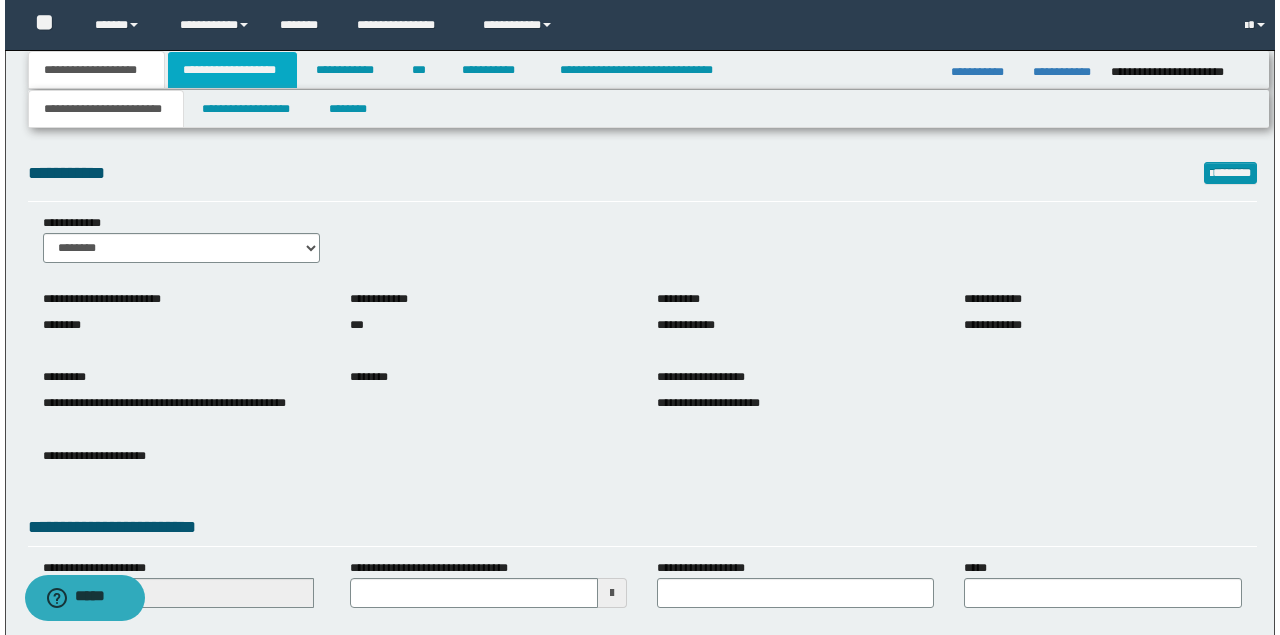 scroll, scrollTop: 0, scrollLeft: 0, axis: both 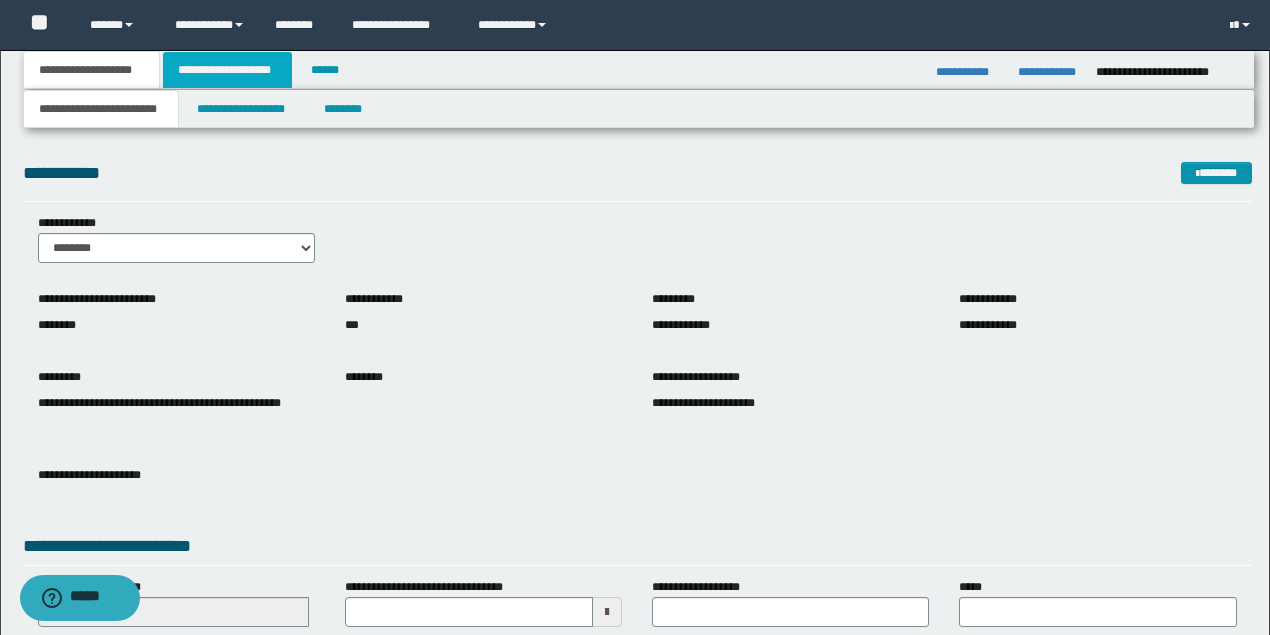click on "**********" at bounding box center [227, 70] 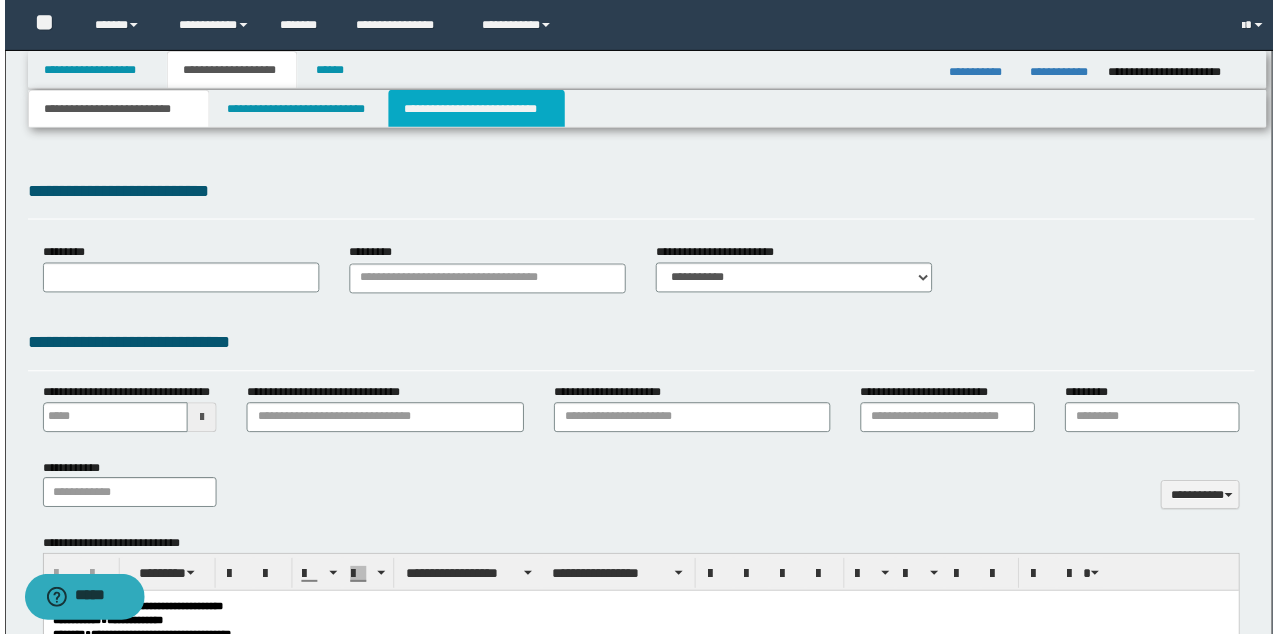 scroll, scrollTop: 0, scrollLeft: 0, axis: both 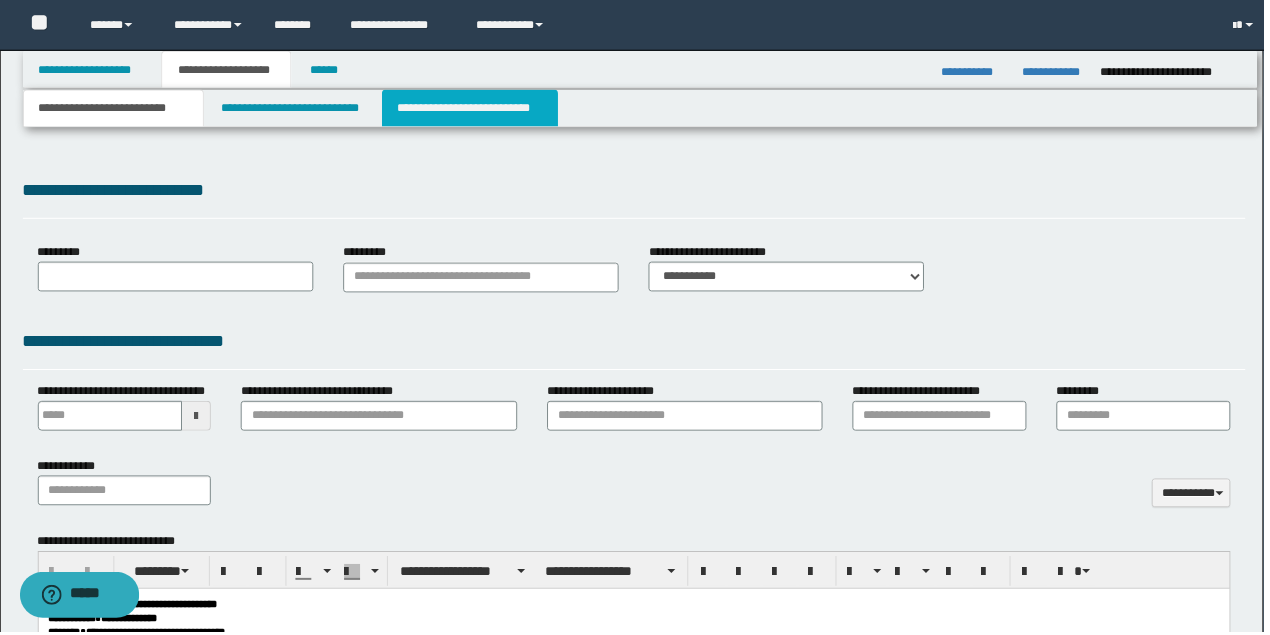 click on "**********" at bounding box center [472, 109] 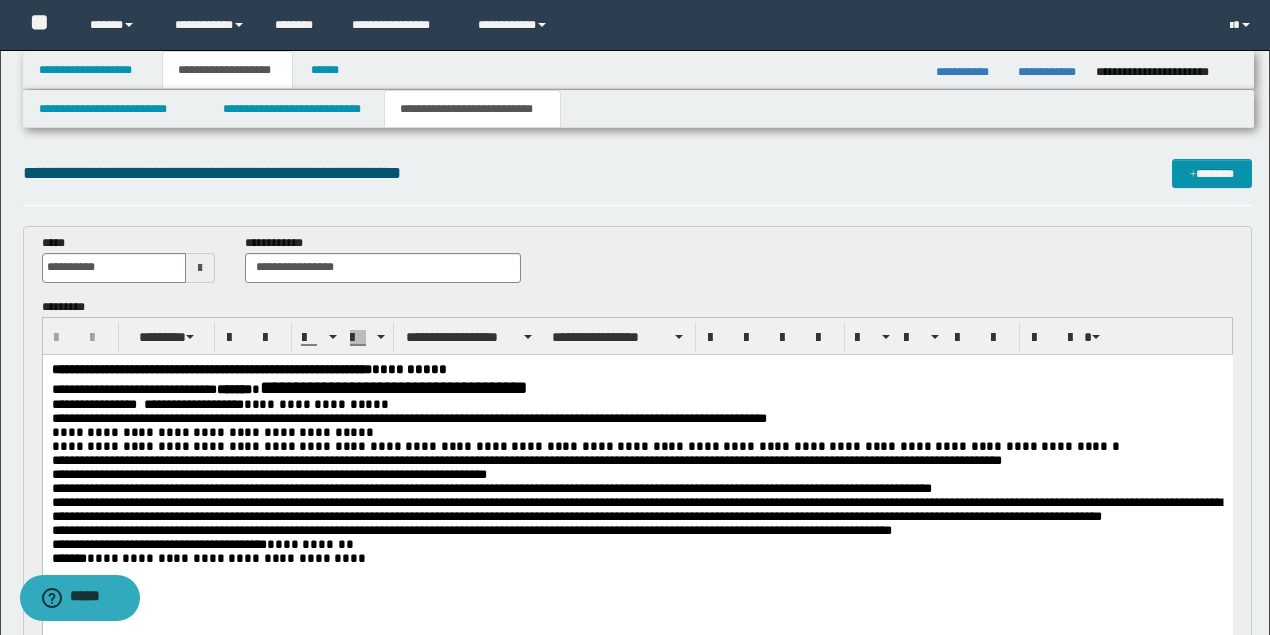 scroll, scrollTop: 133, scrollLeft: 0, axis: vertical 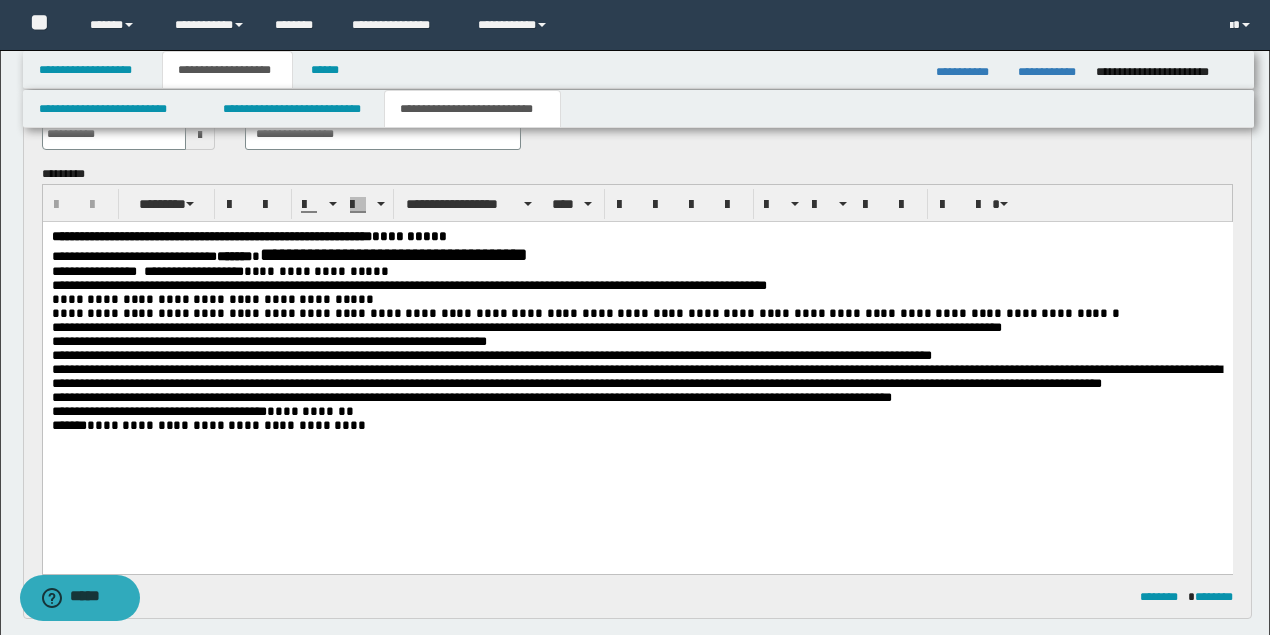 click on "**********" at bounding box center (637, 425) 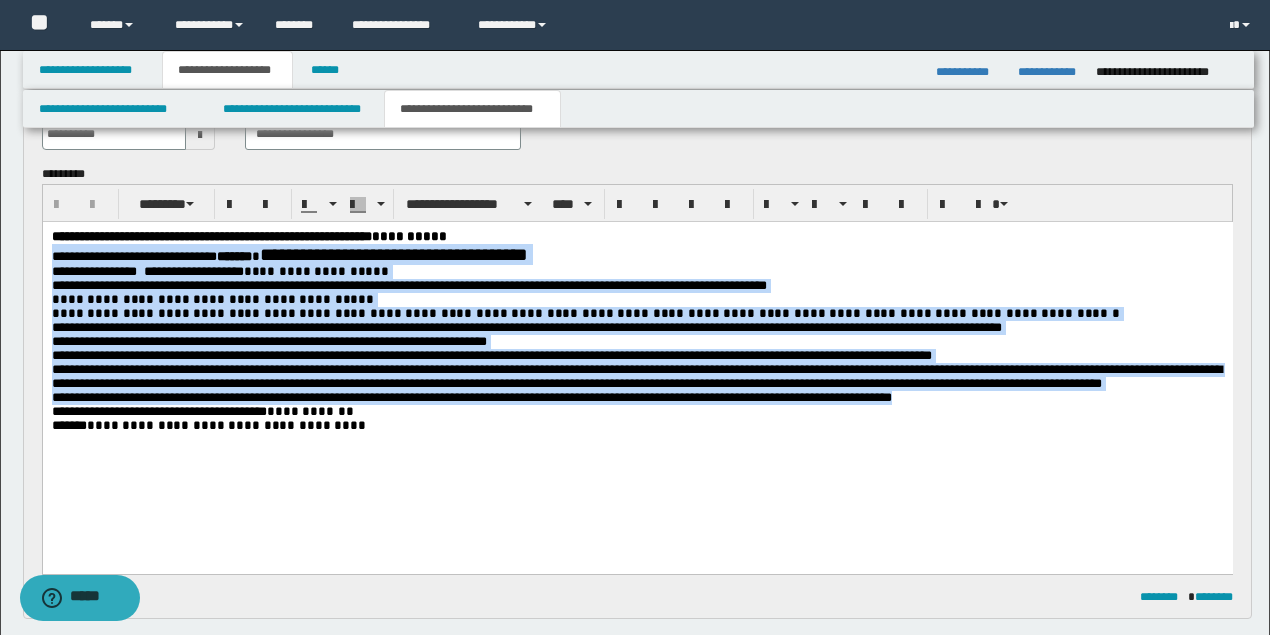drag, startPoint x: 1103, startPoint y: 429, endPoint x: 37, endPoint y: 260, distance: 1079.3132 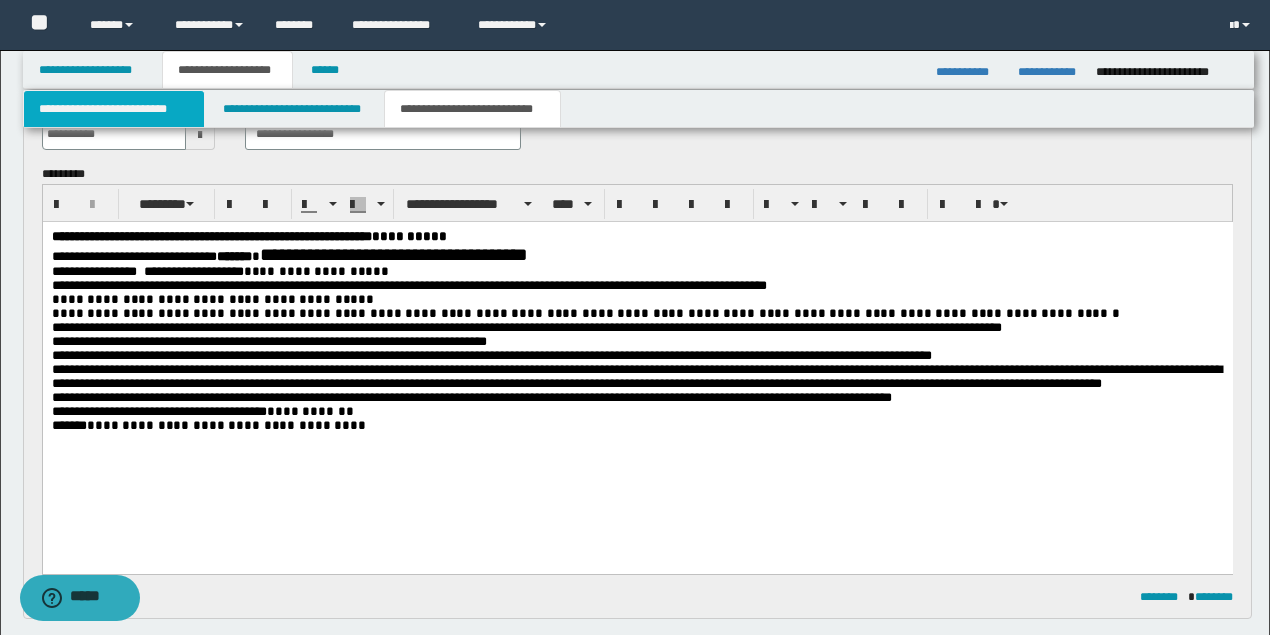 click on "**********" at bounding box center (114, 109) 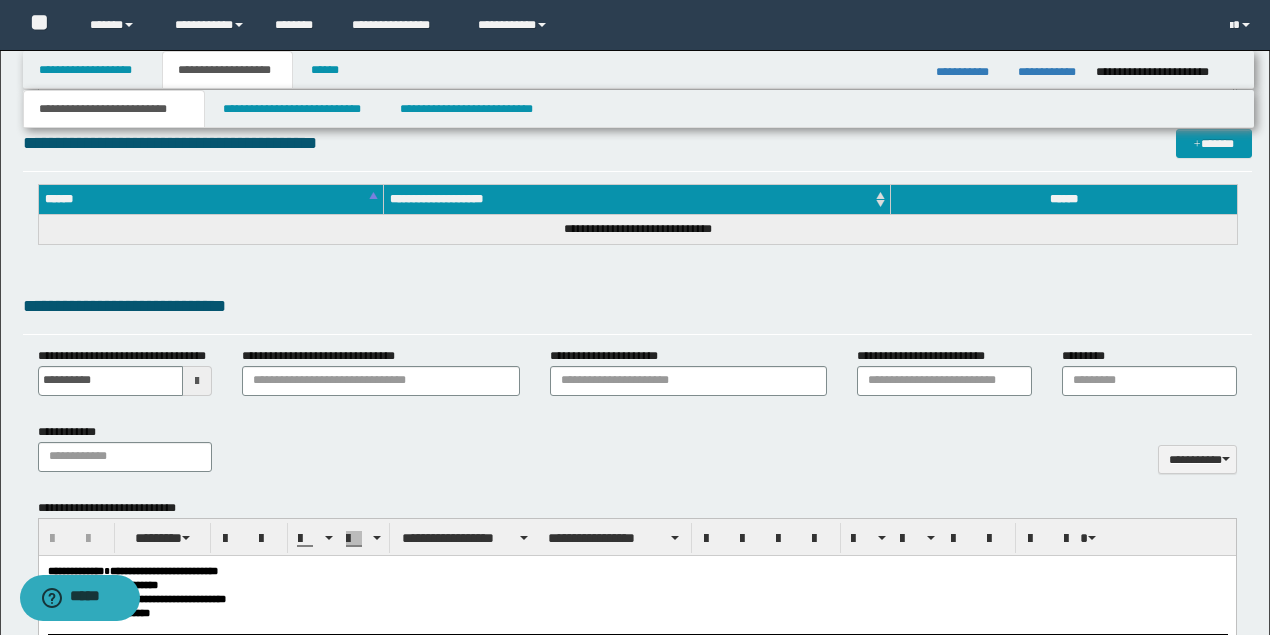 scroll, scrollTop: 933, scrollLeft: 0, axis: vertical 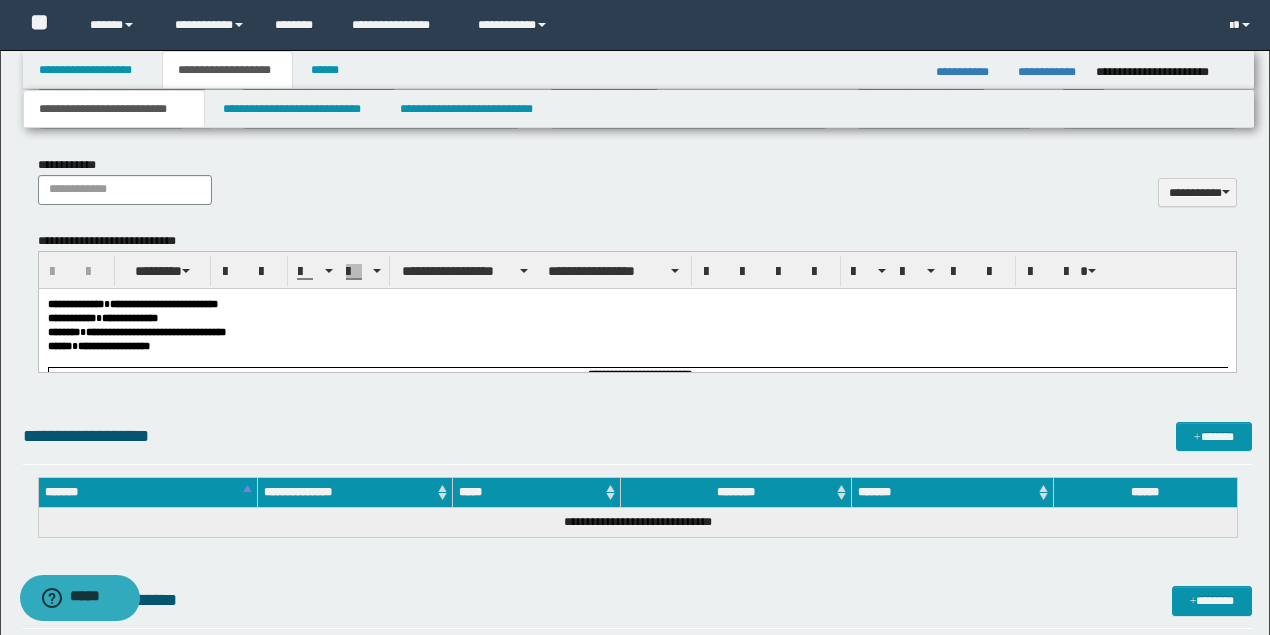 click on "**********" at bounding box center [163, 303] 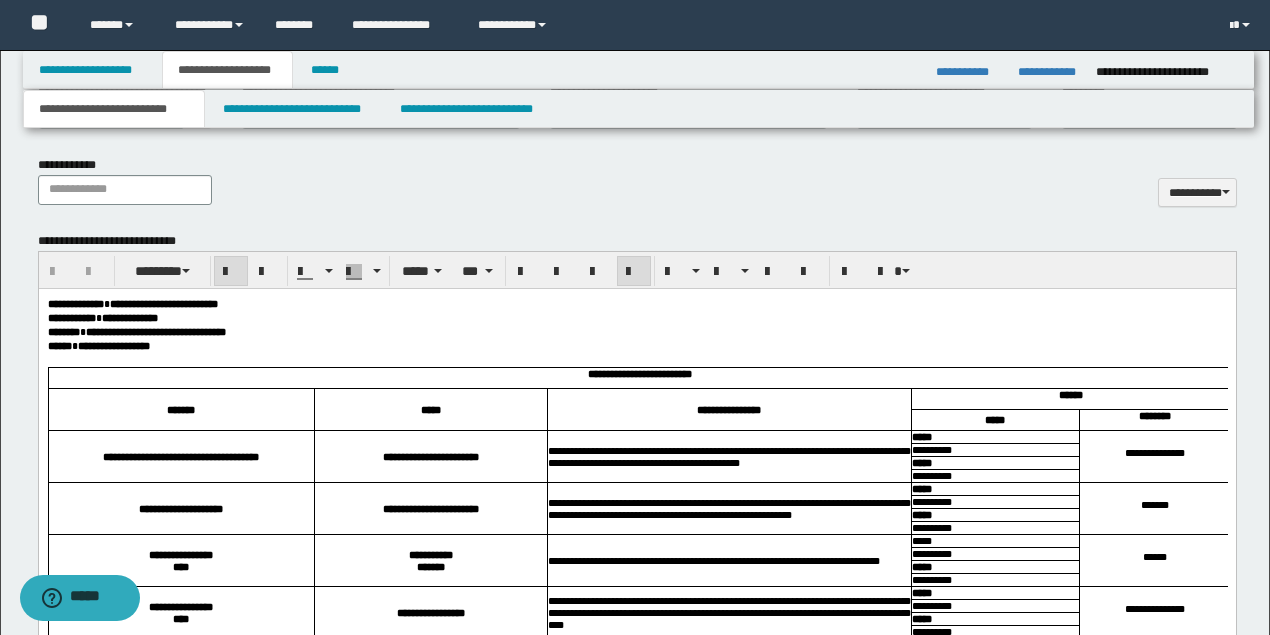 scroll, scrollTop: 1200, scrollLeft: 0, axis: vertical 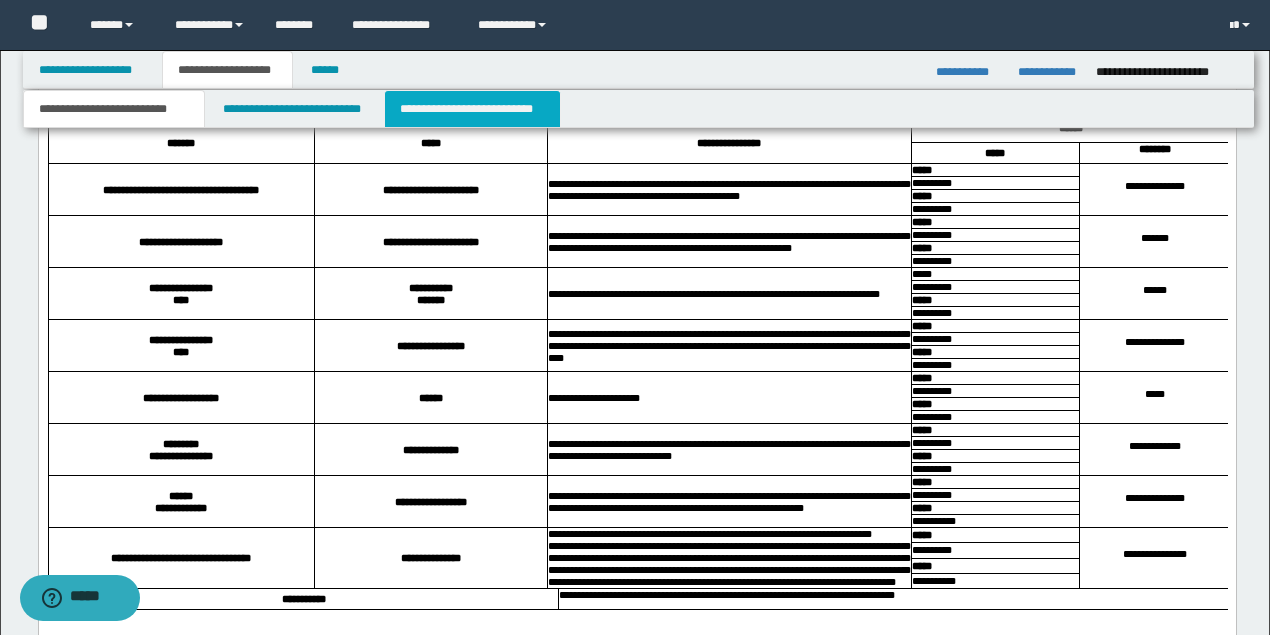 click on "**********" at bounding box center [472, 109] 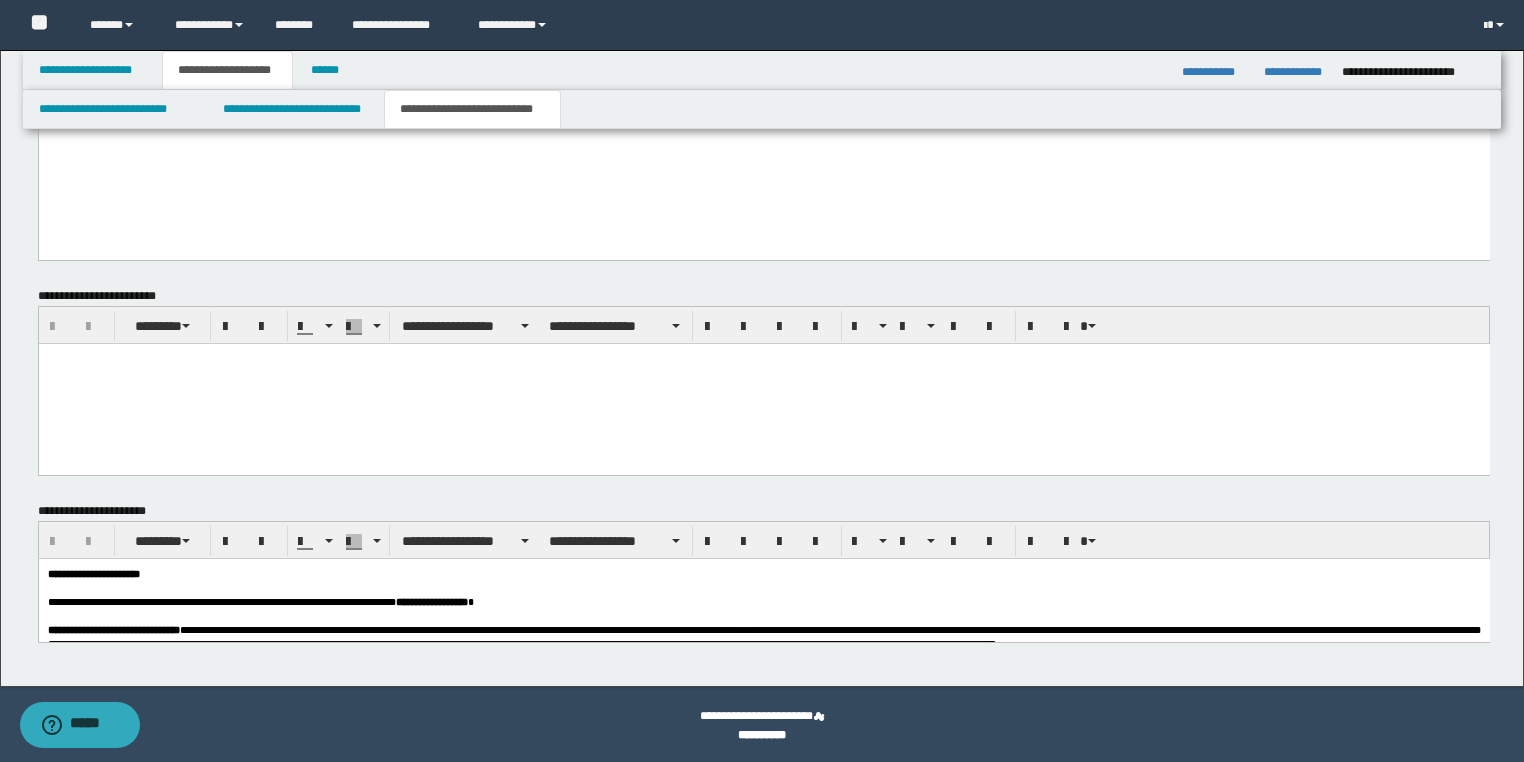 scroll, scrollTop: 1440, scrollLeft: 0, axis: vertical 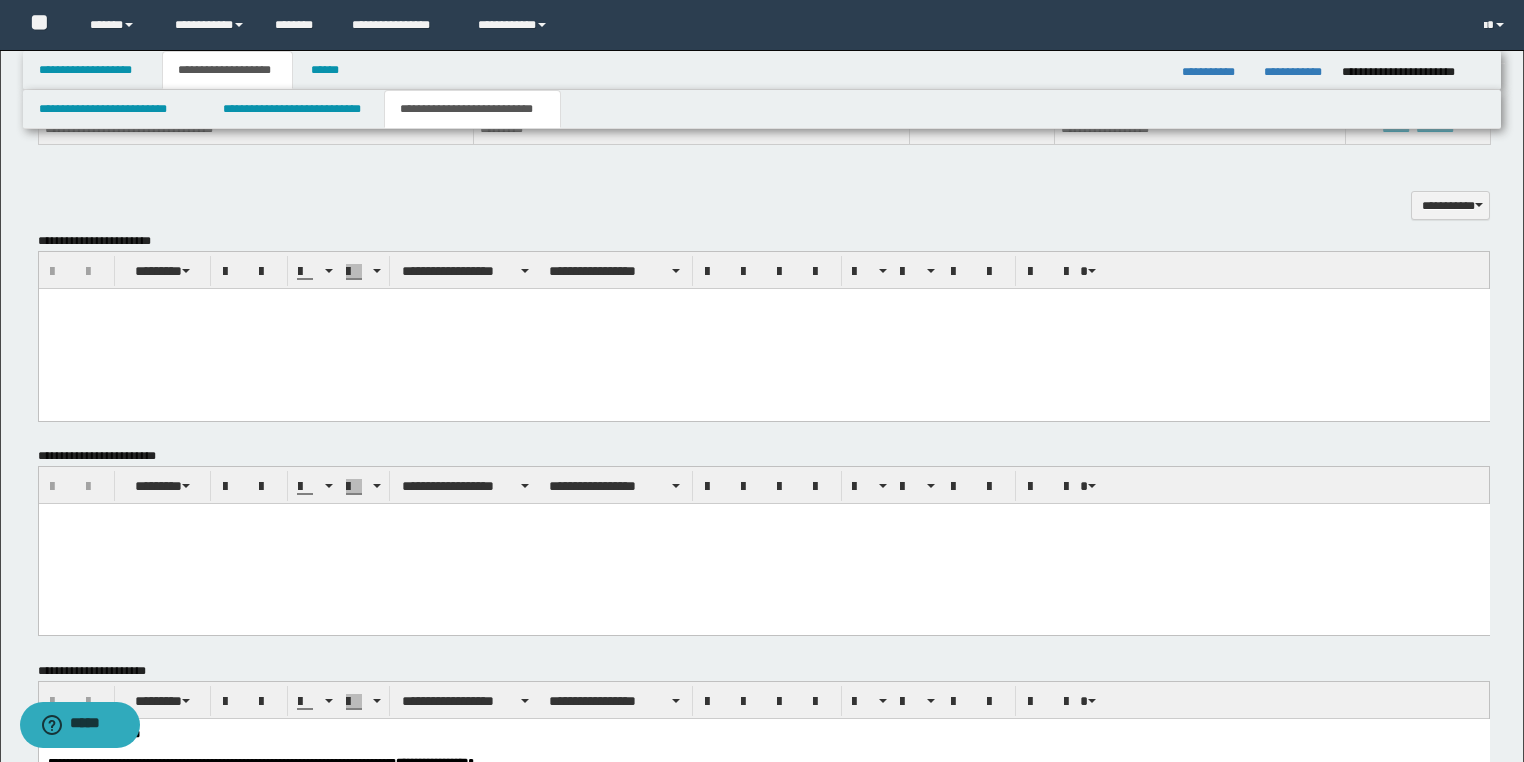 click at bounding box center [763, 329] 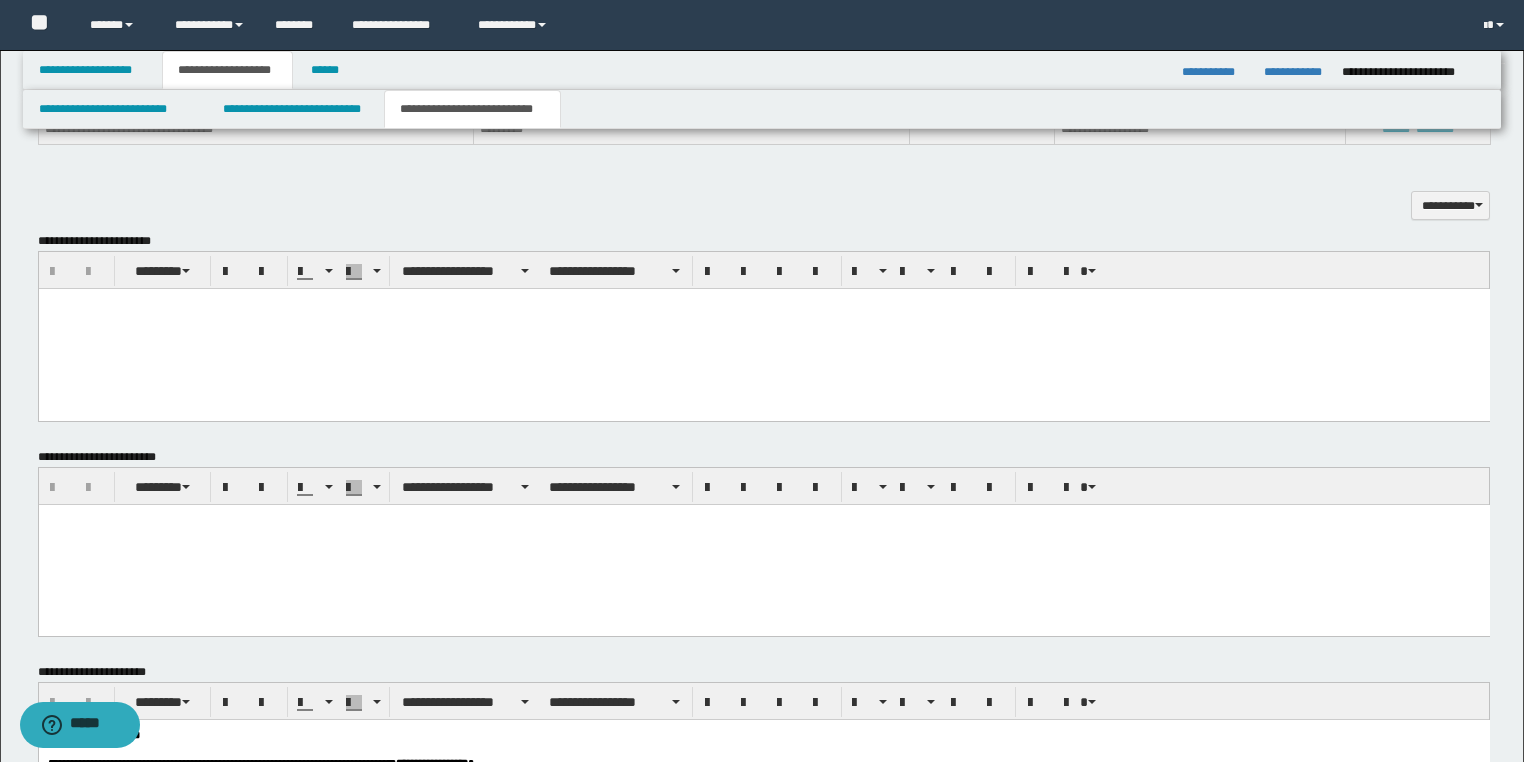 paste 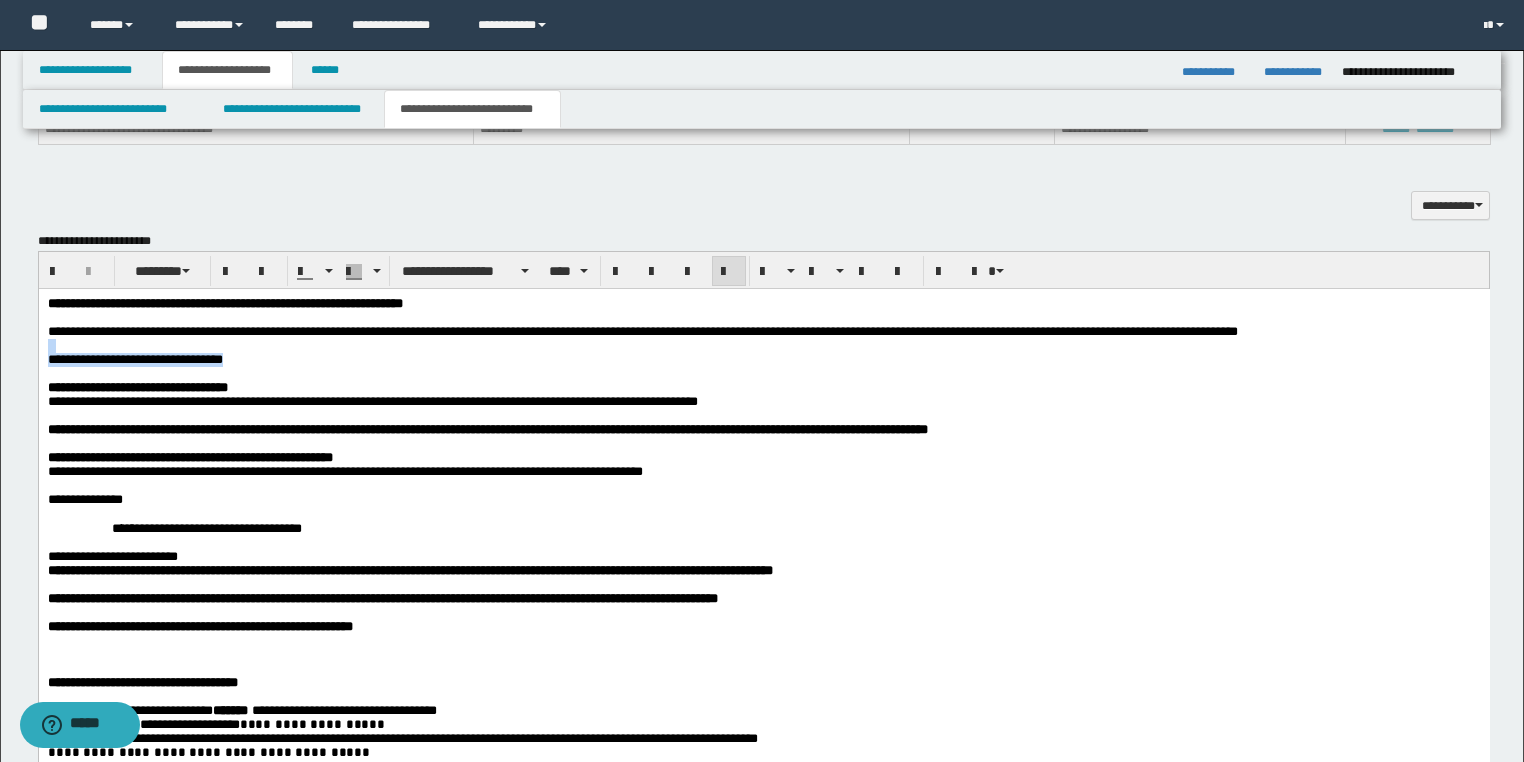 drag, startPoint x: 260, startPoint y: 373, endPoint x: 66, endPoint y: 636, distance: 326.81033 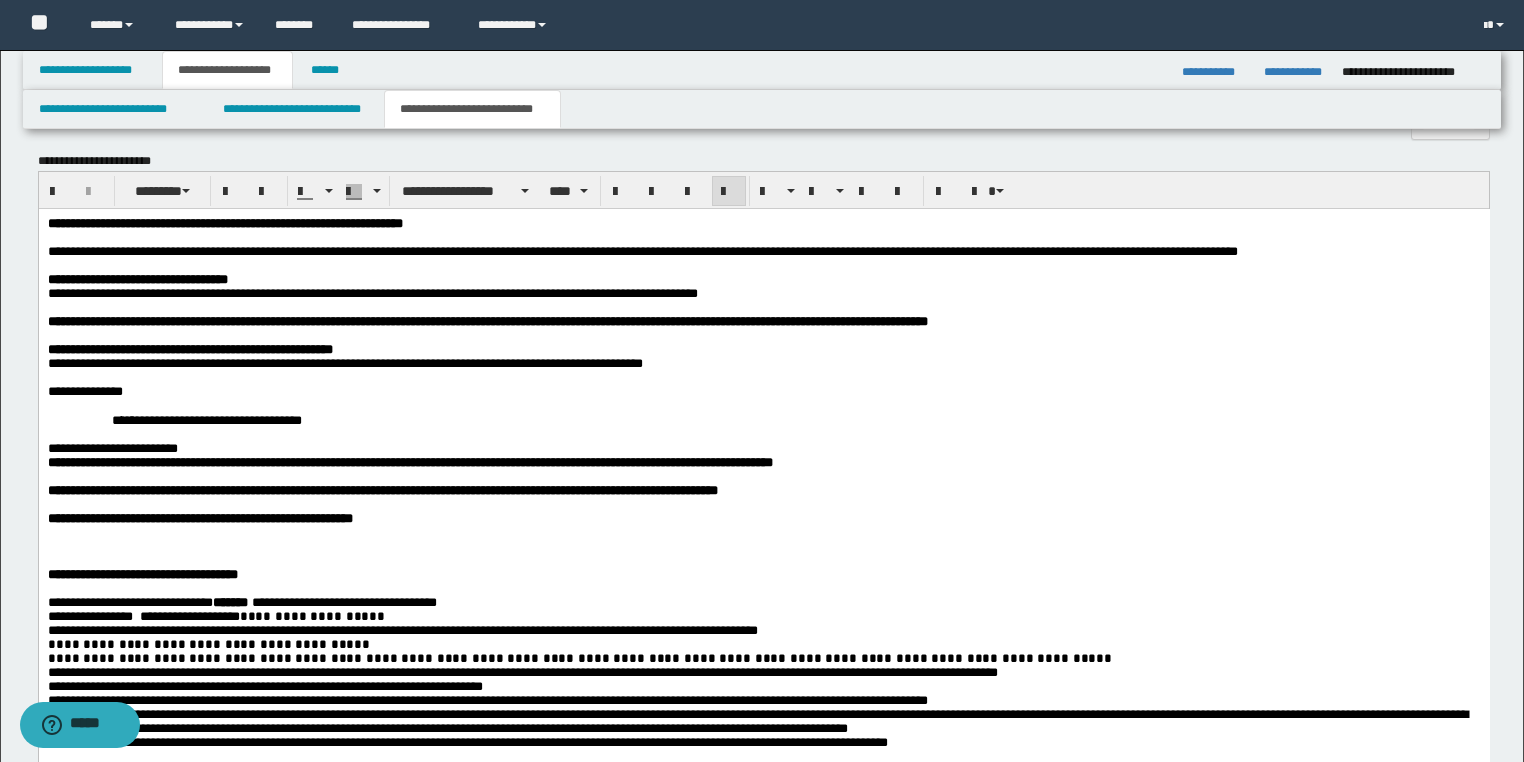 scroll, scrollTop: 1600, scrollLeft: 0, axis: vertical 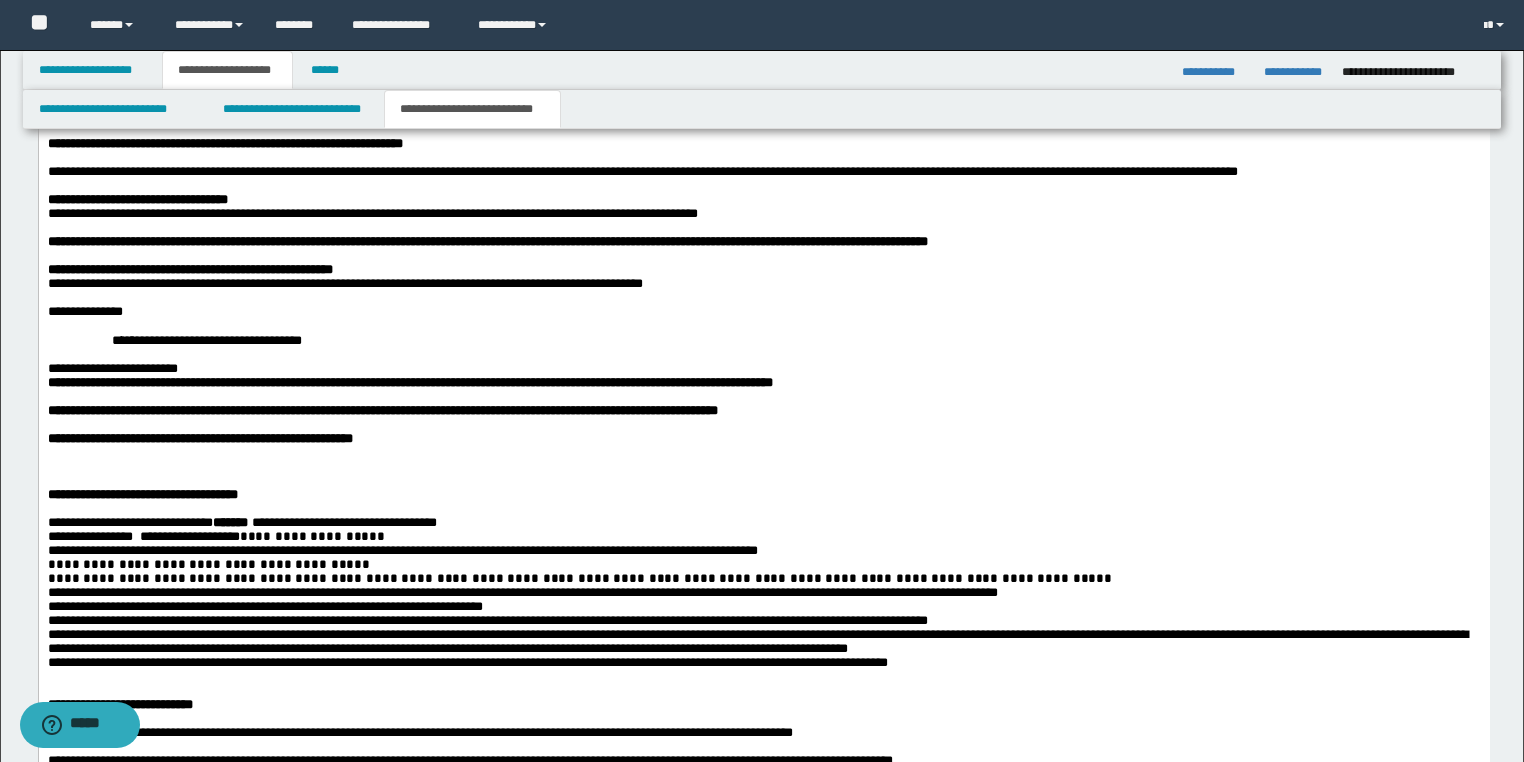 click at bounding box center [763, 467] 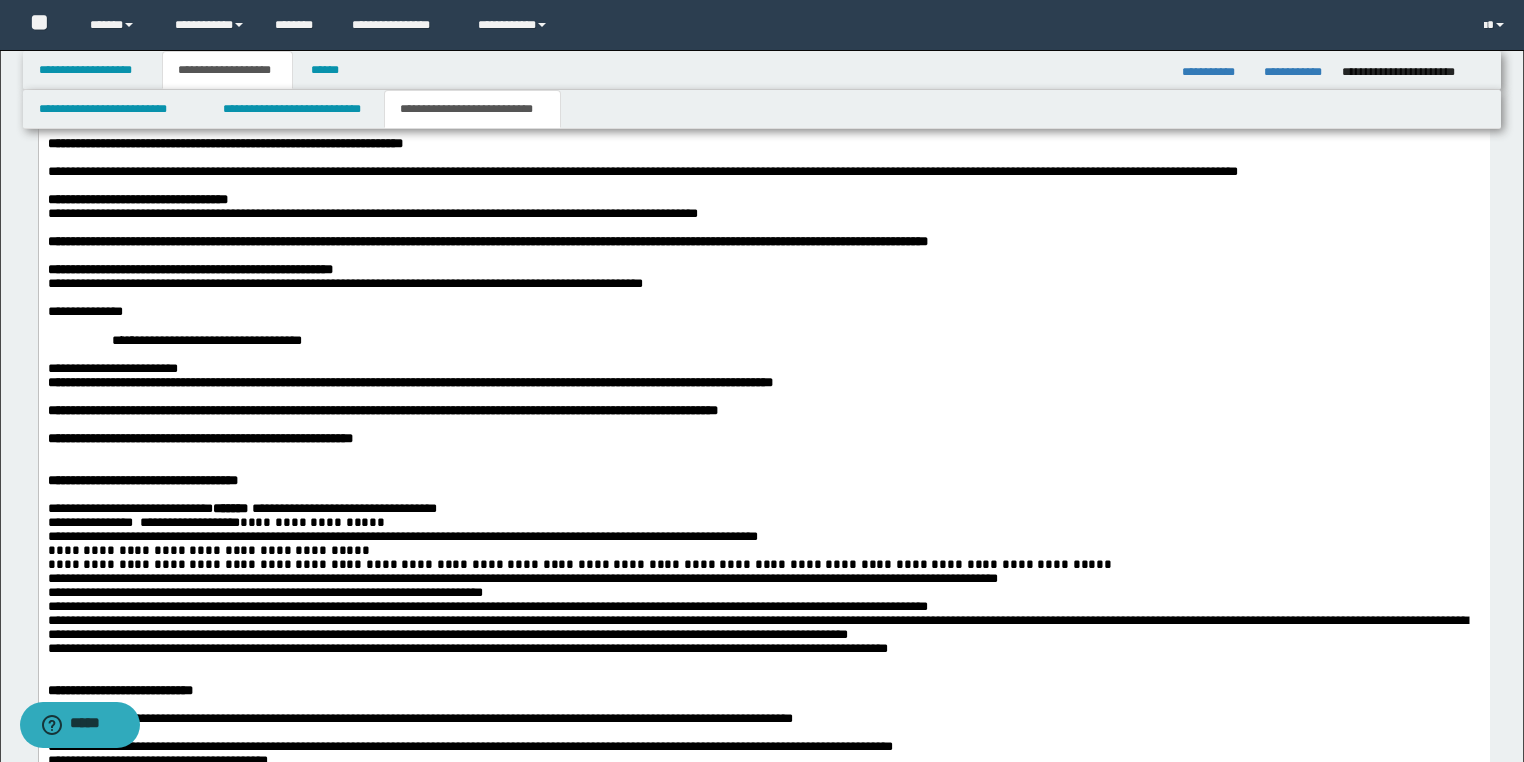 scroll, scrollTop: 1920, scrollLeft: 0, axis: vertical 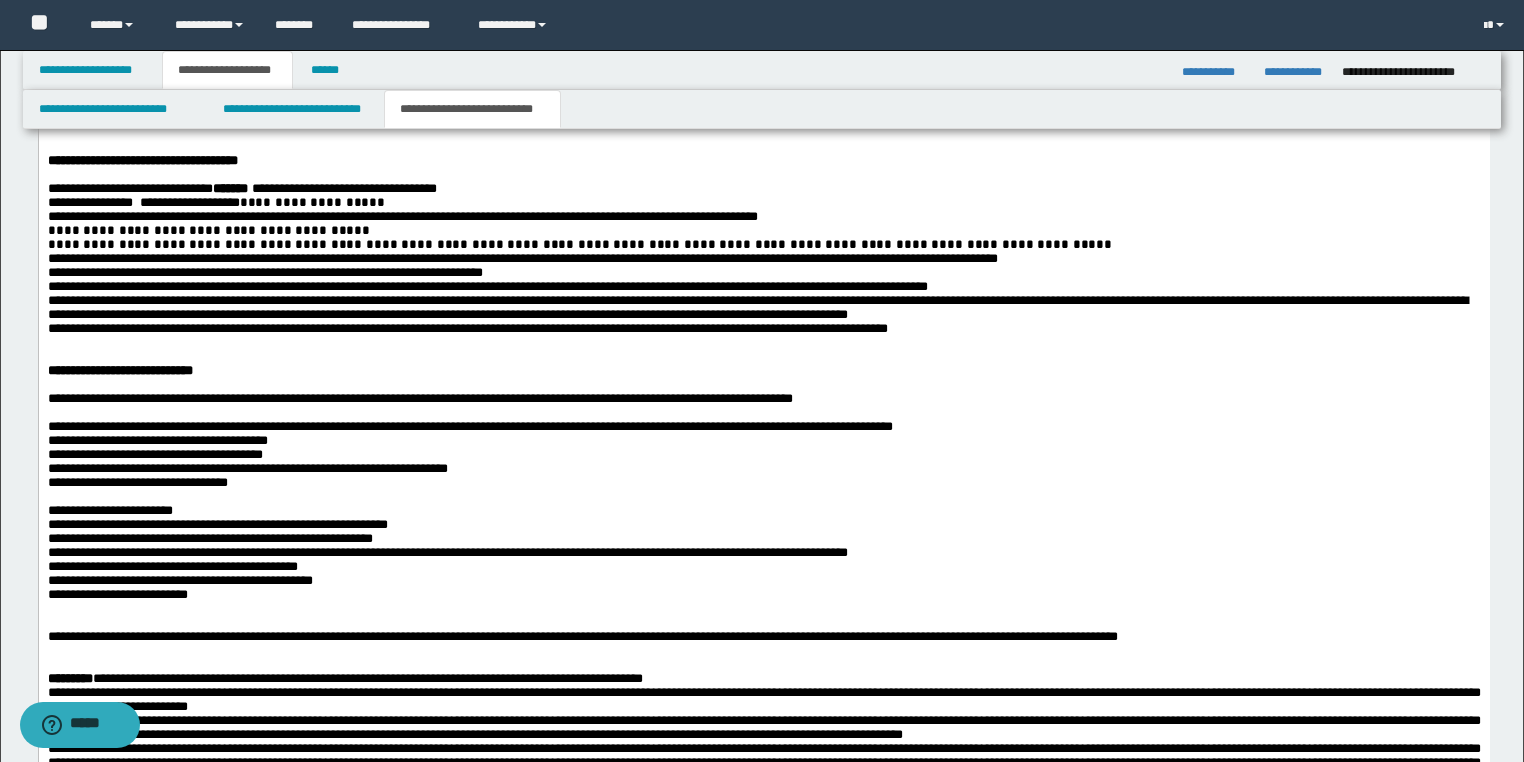 click at bounding box center [763, 344] 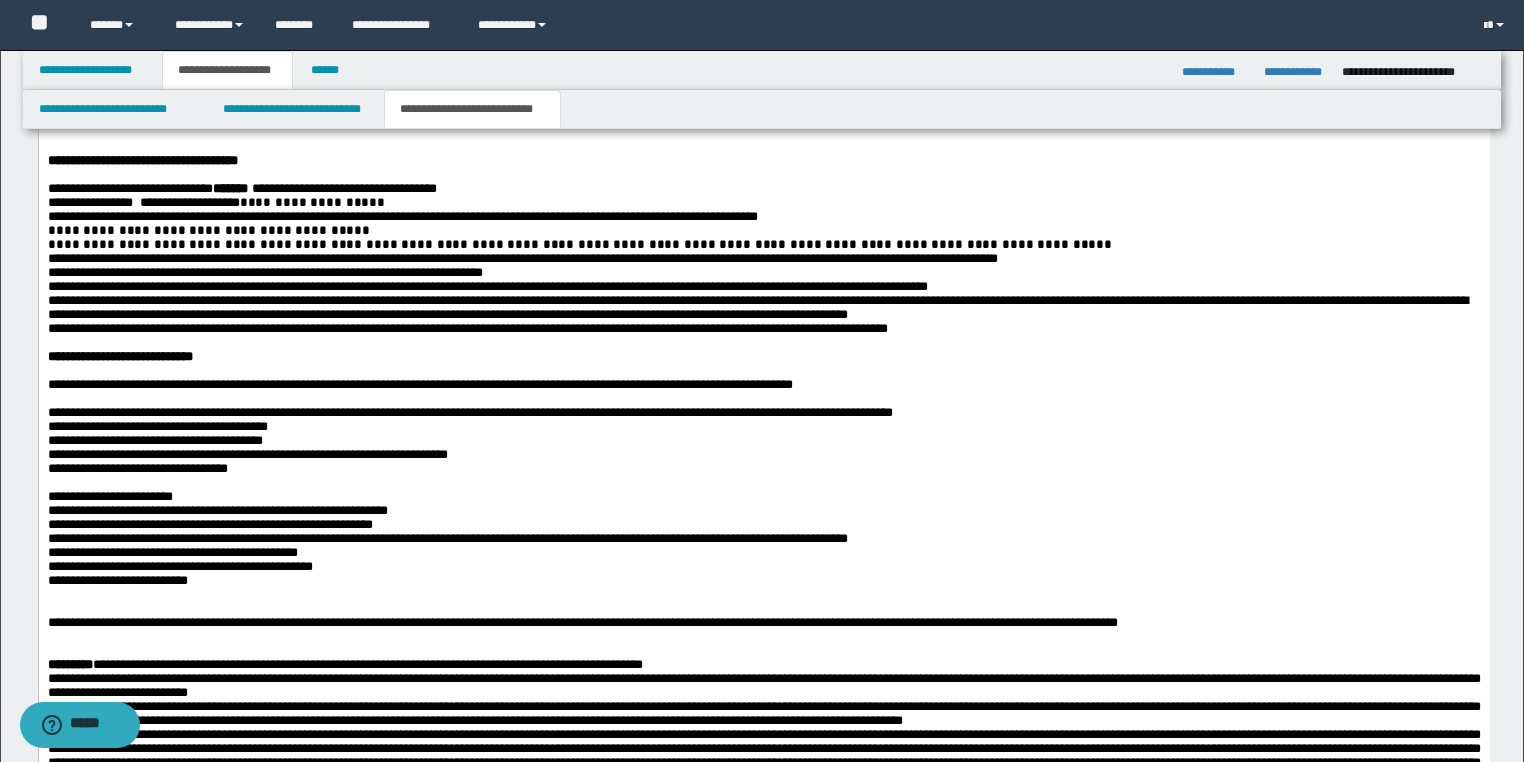 click at bounding box center (763, 400) 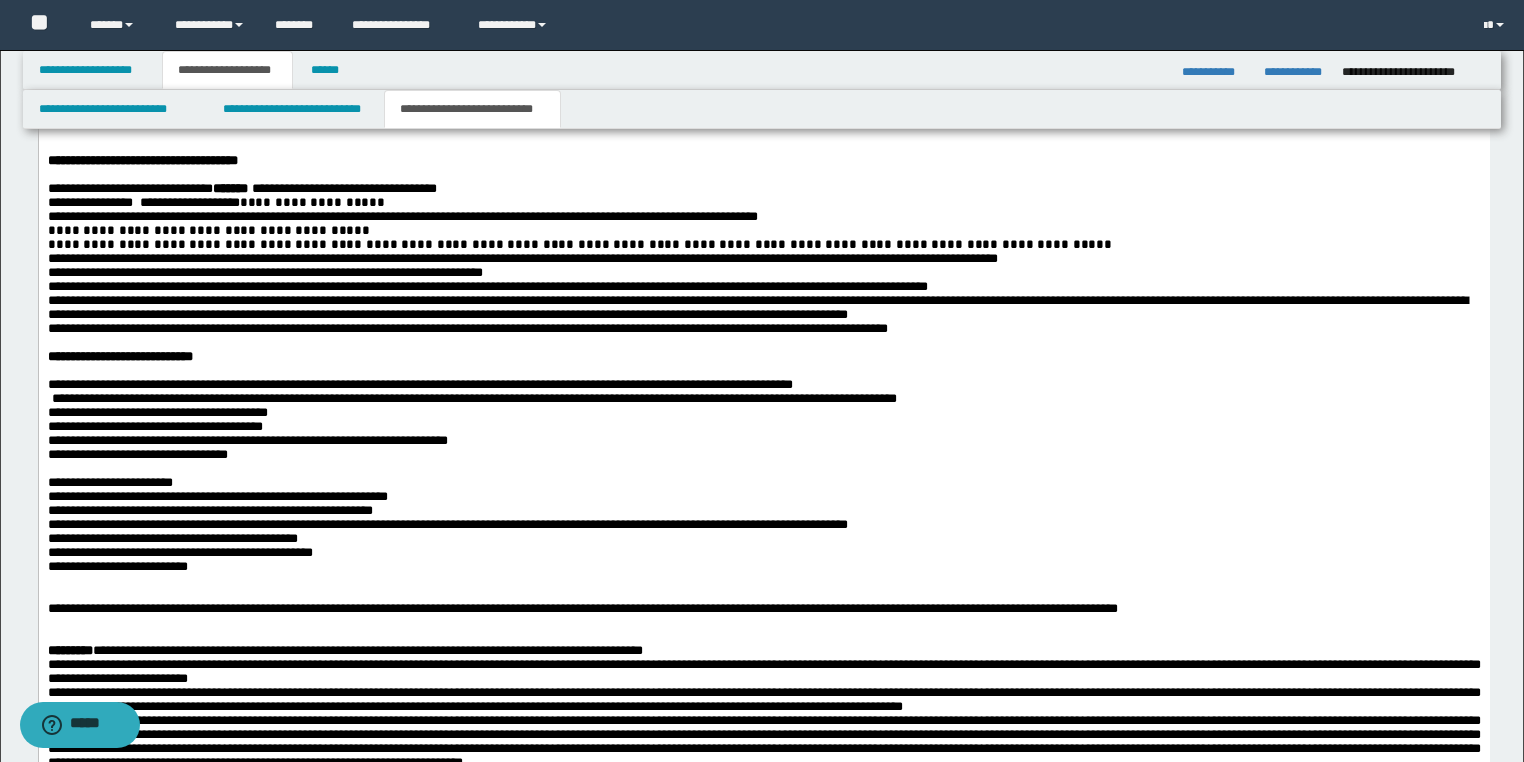scroll, scrollTop: 2160, scrollLeft: 0, axis: vertical 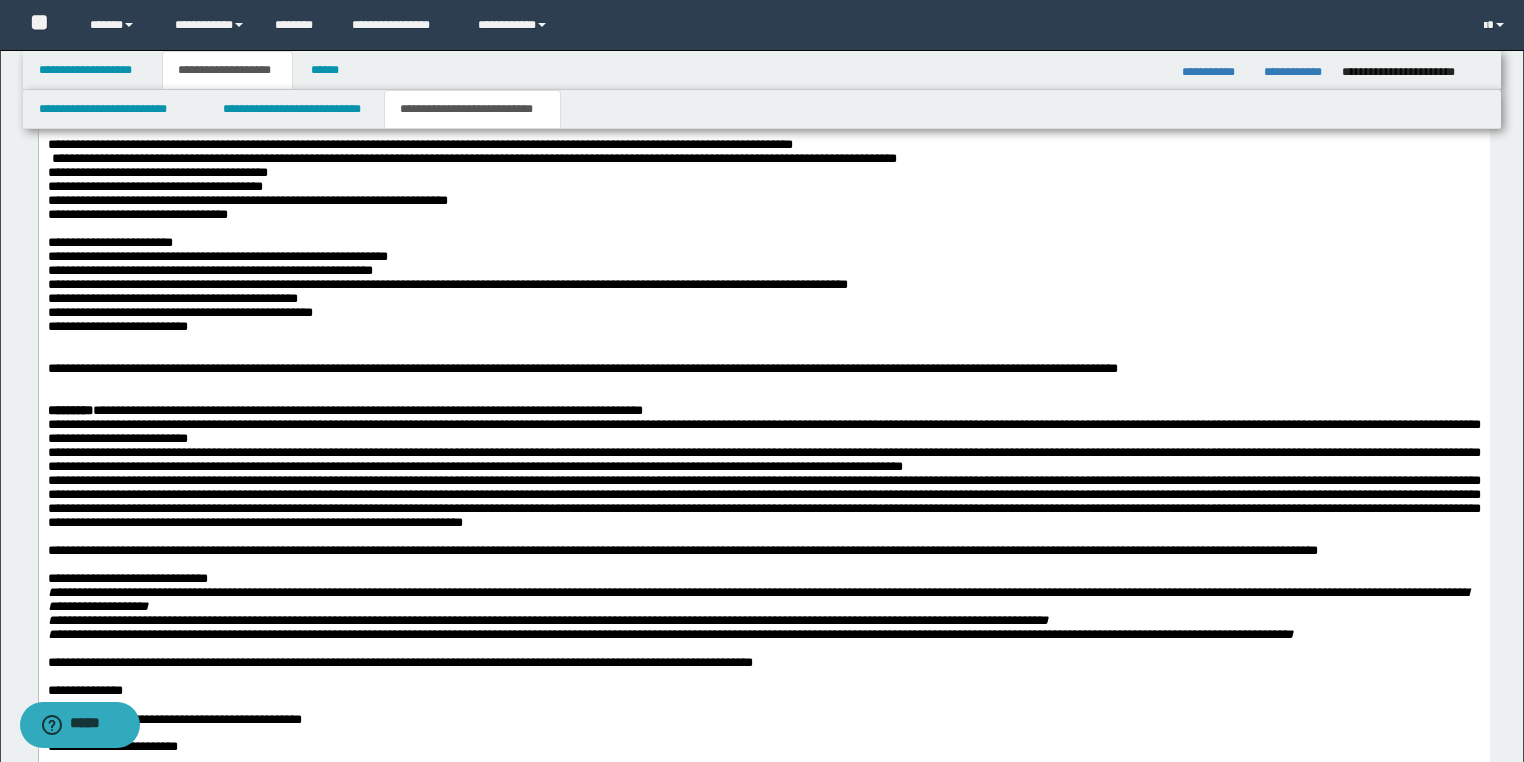 click at bounding box center (763, 230) 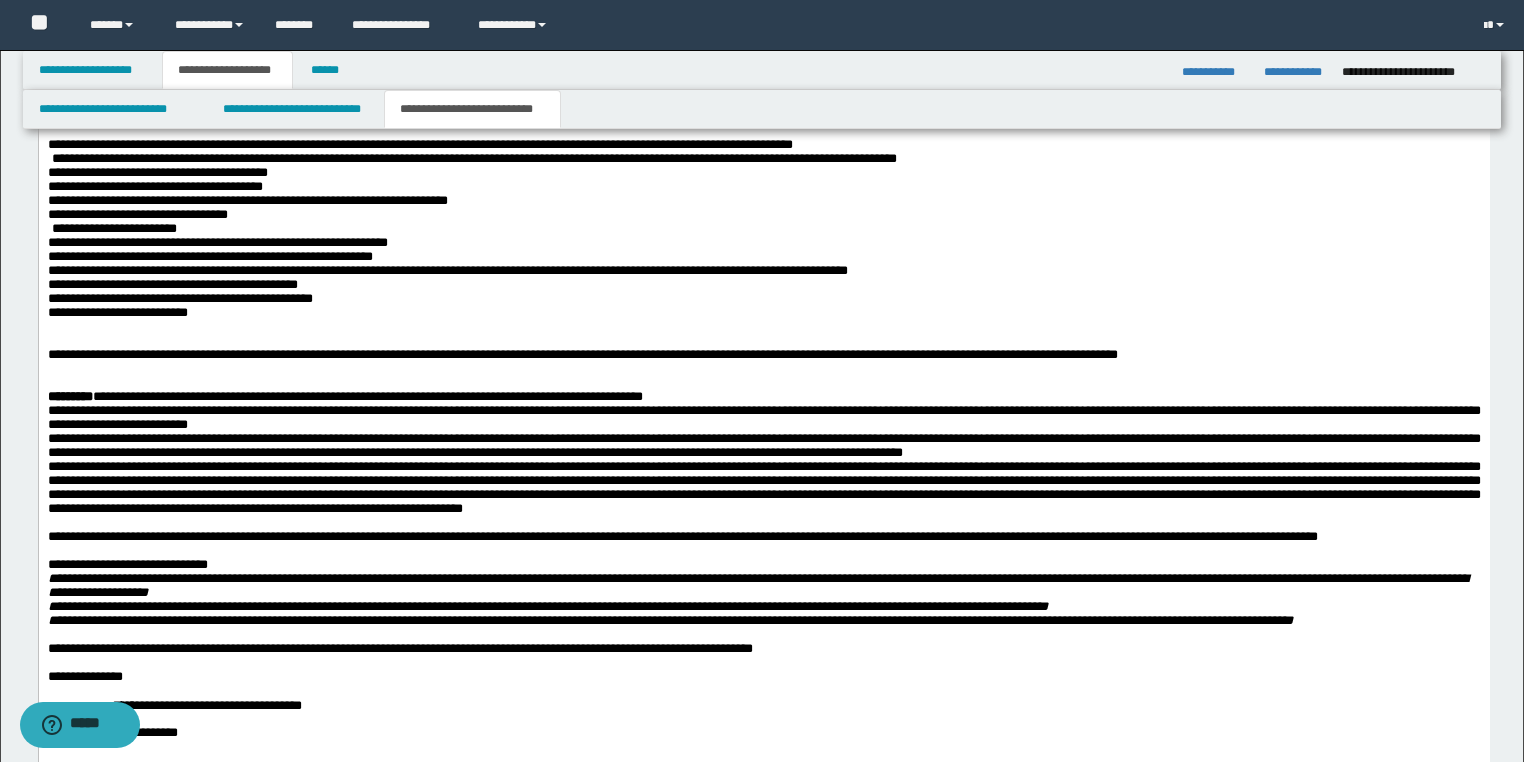 click on "**********" at bounding box center (763, 230) 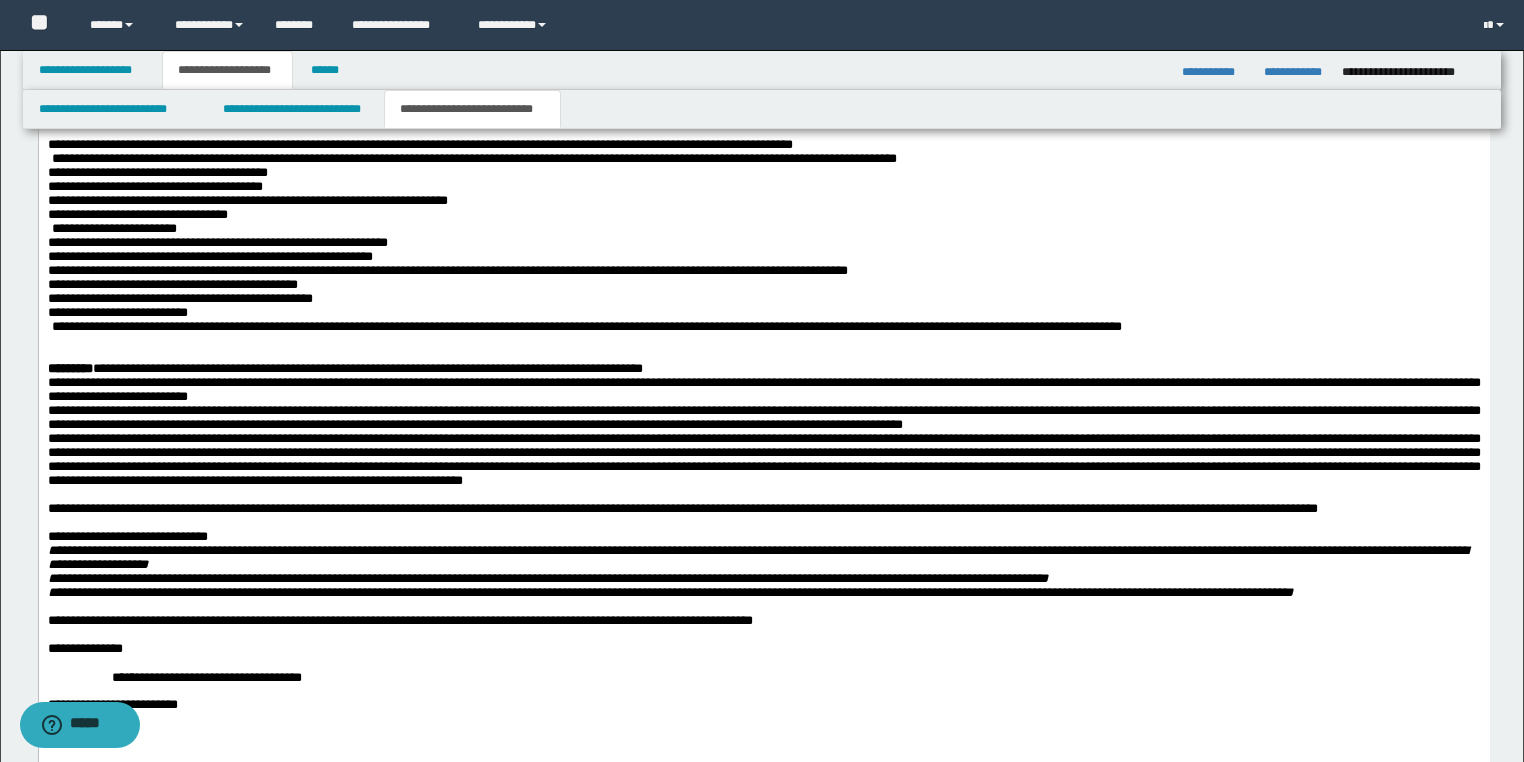 click on "**********" at bounding box center [763, 174] 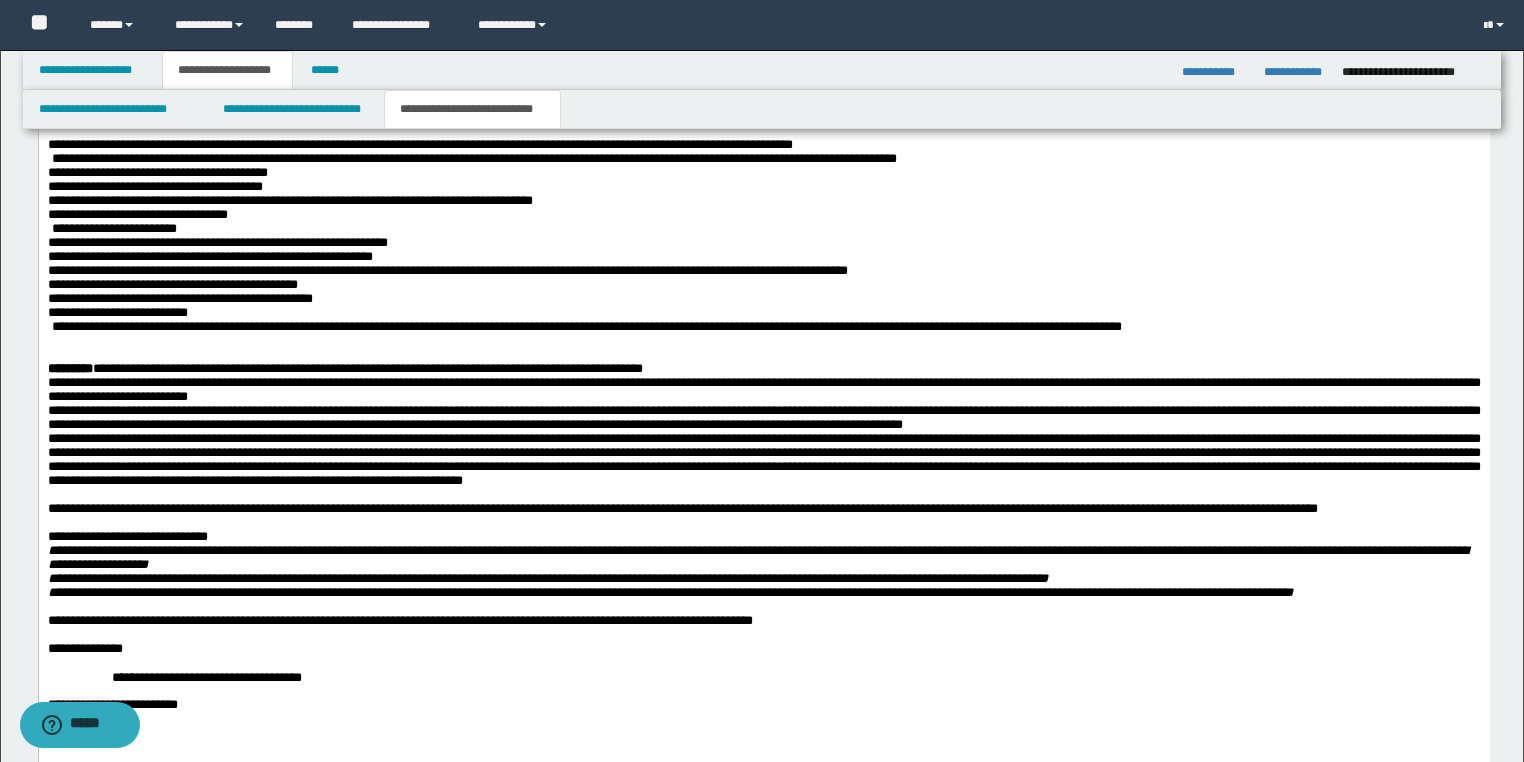 click on "**********" at bounding box center [763, 202] 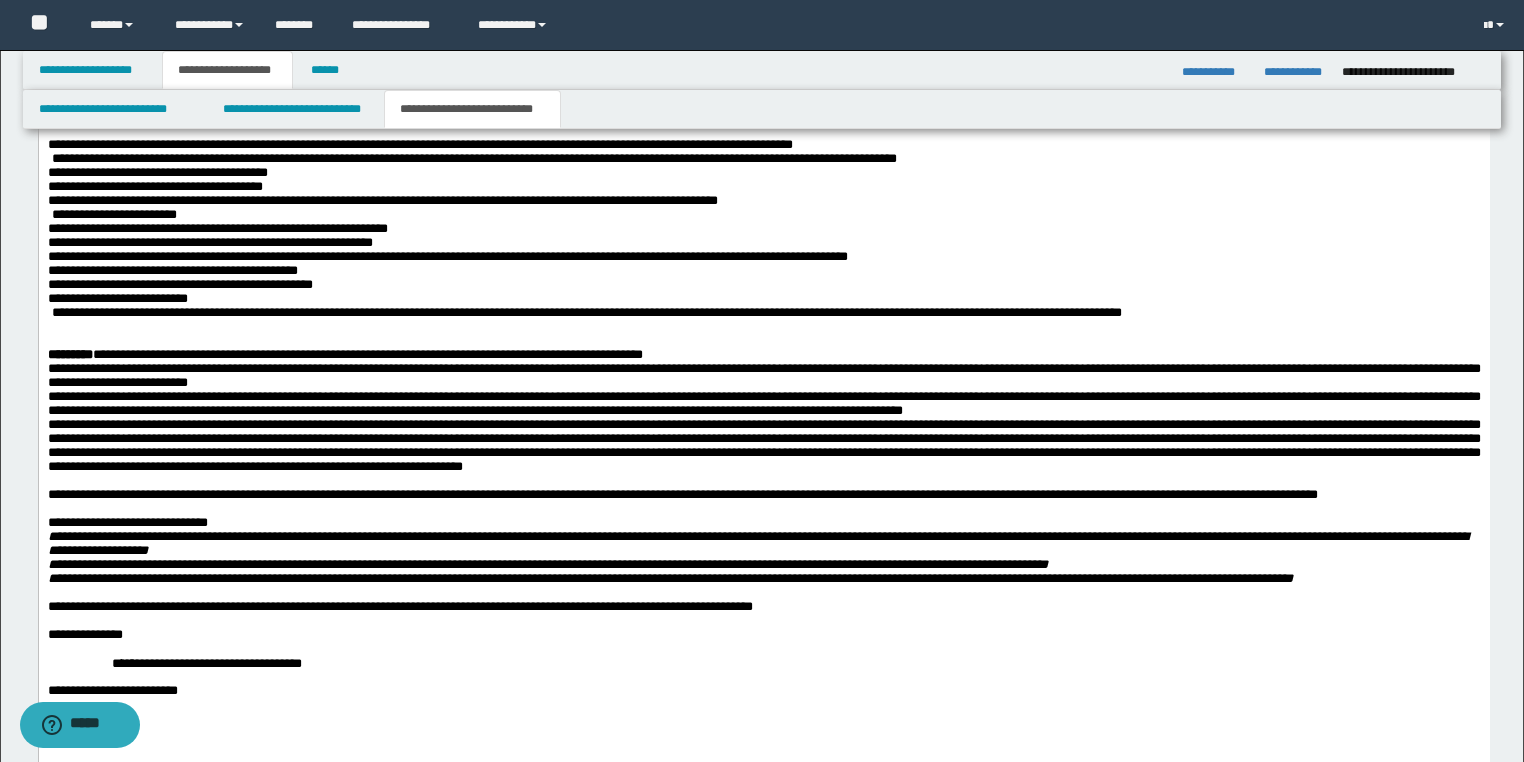 click on "**********" at bounding box center [763, 216] 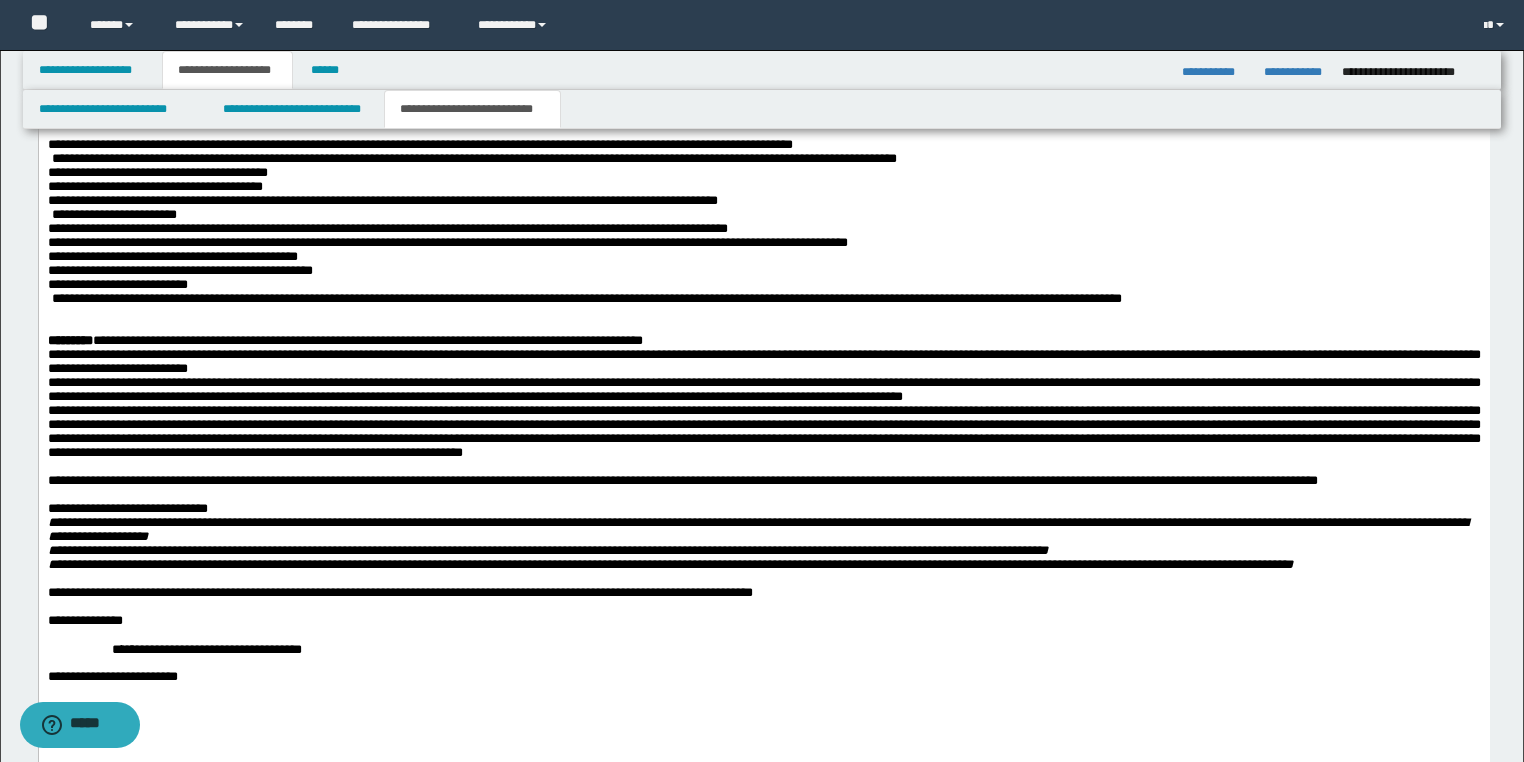 click on "**********" at bounding box center [763, 230] 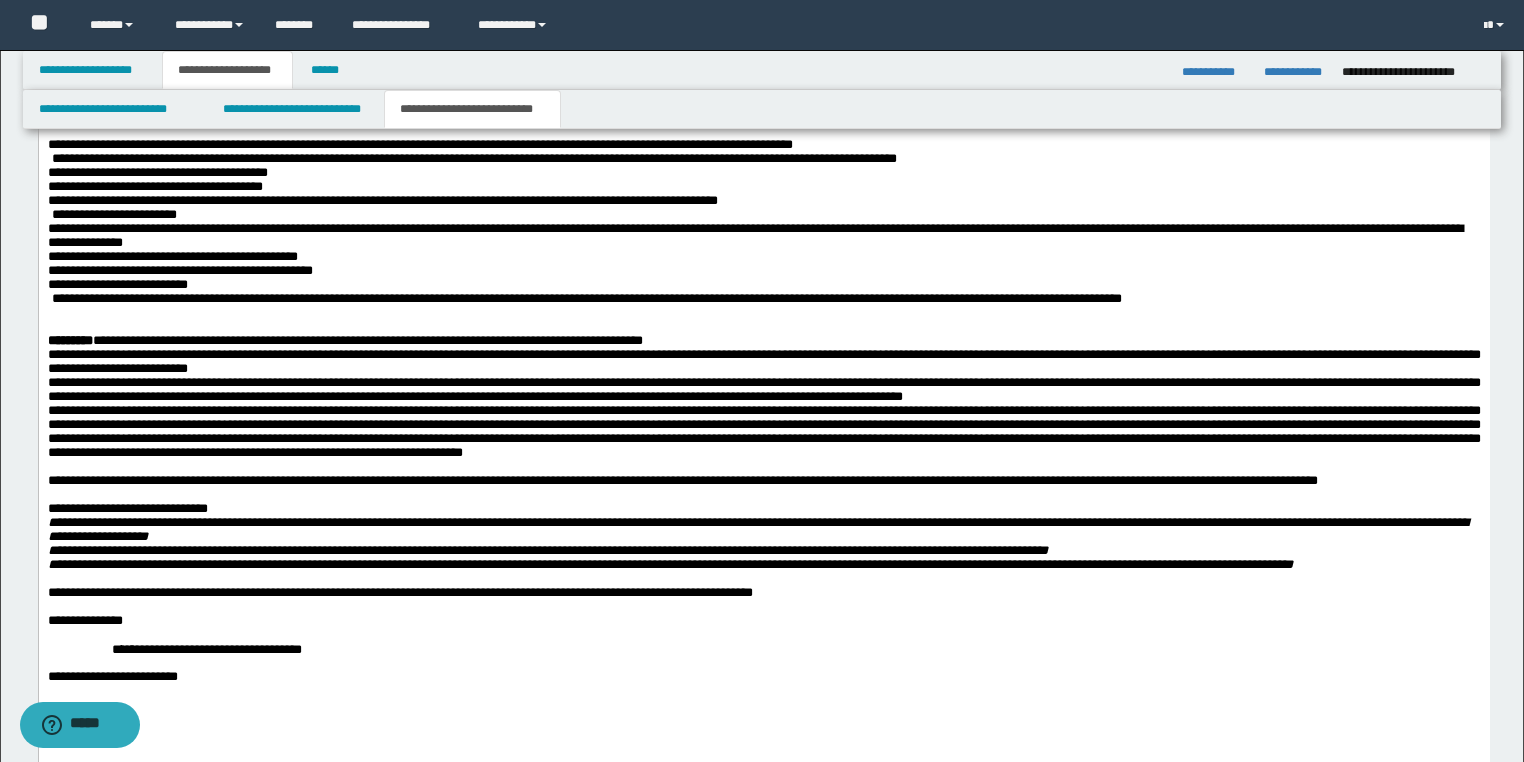 click on "**********" at bounding box center (224, 229) 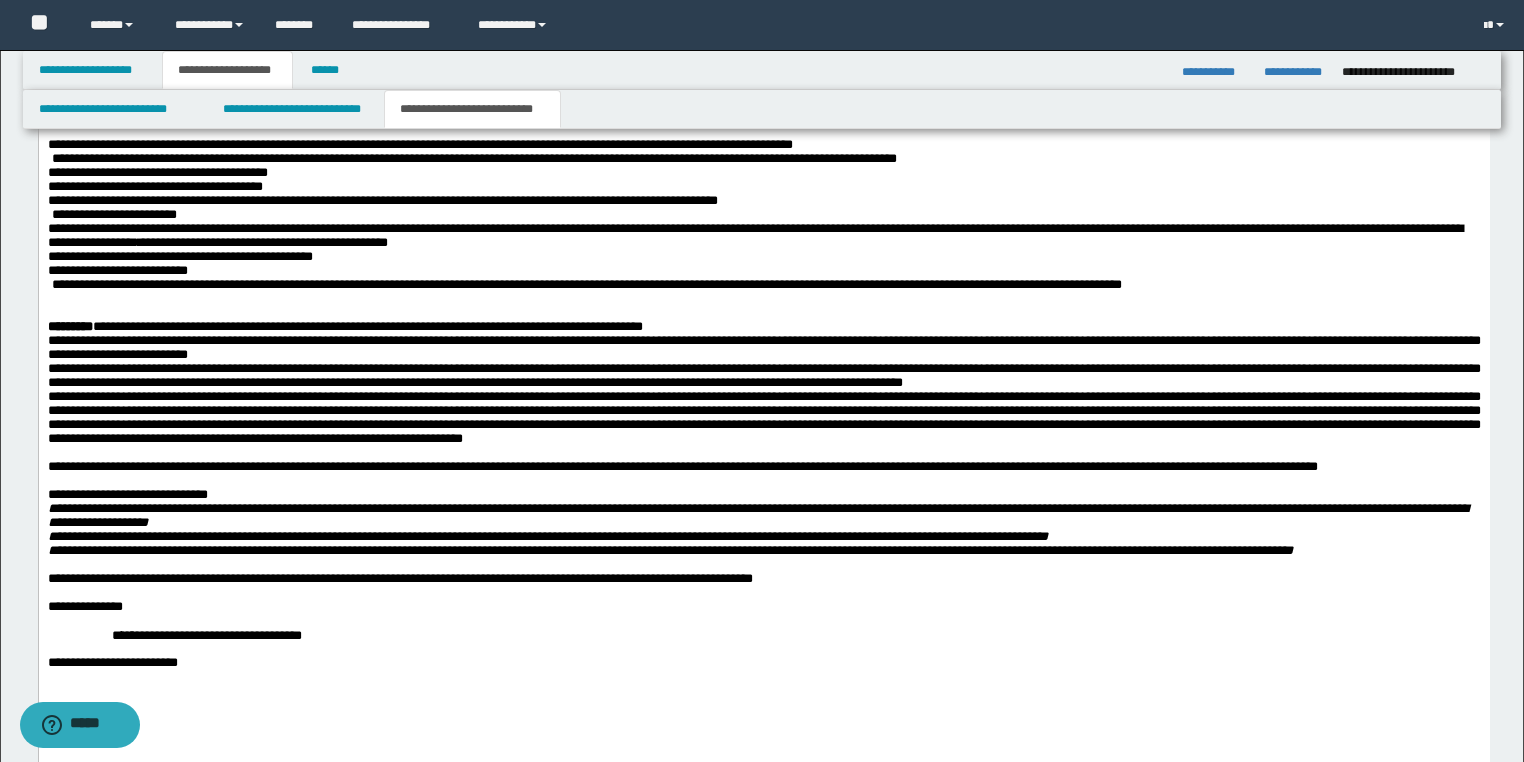 click on "**********" at bounding box center (763, 237) 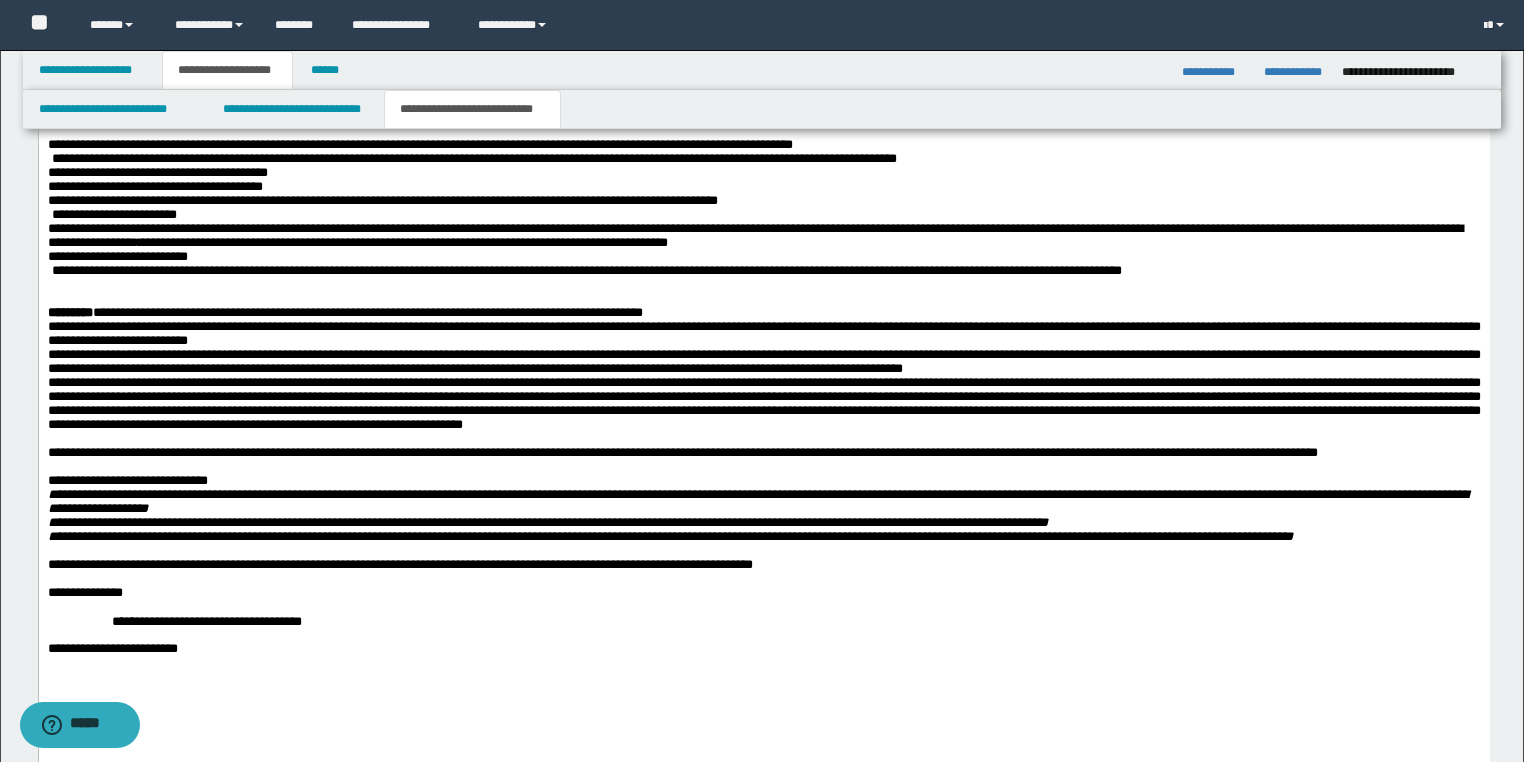 click on "**********" at bounding box center (763, 237) 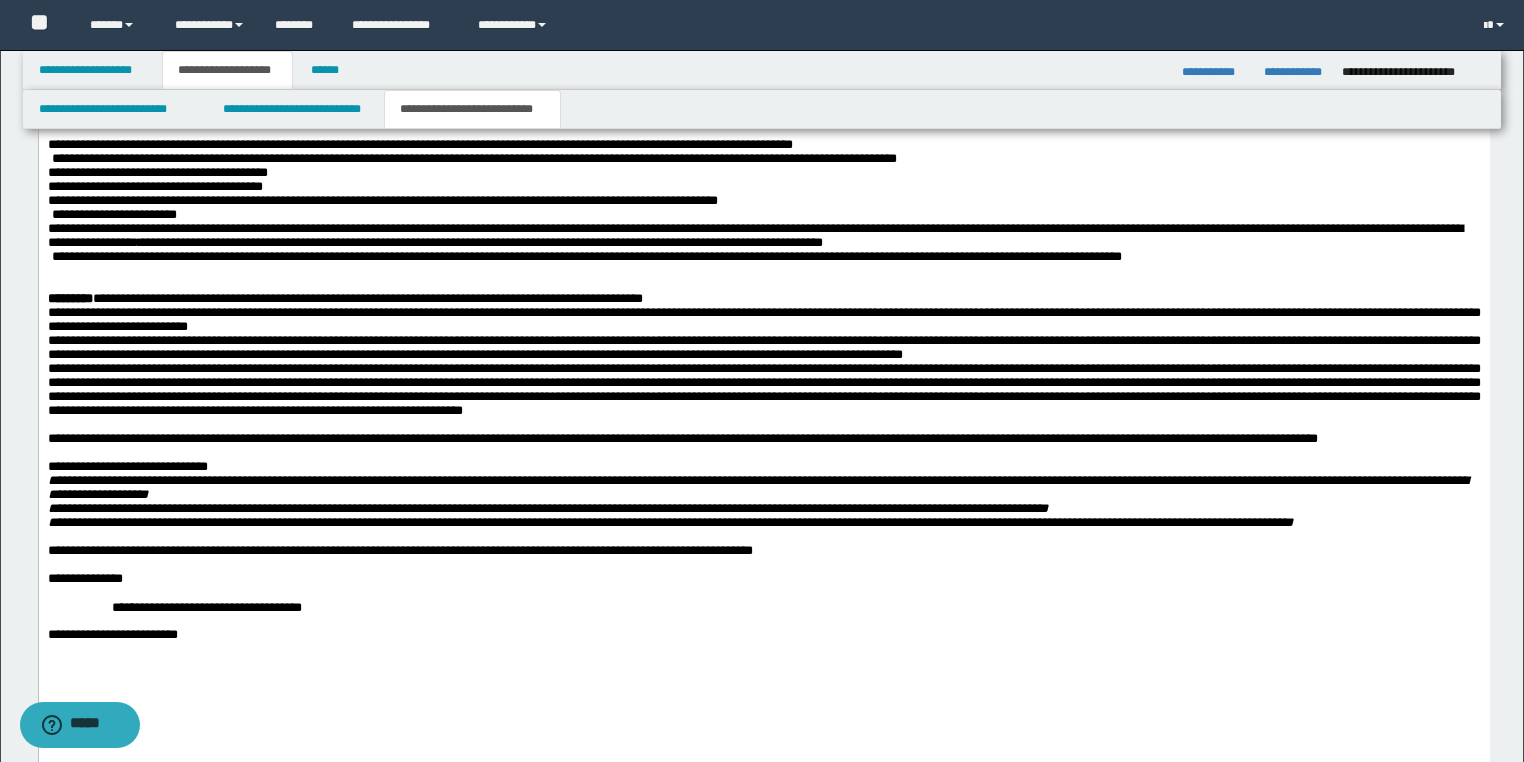 click on "**********" at bounding box center (763, 237) 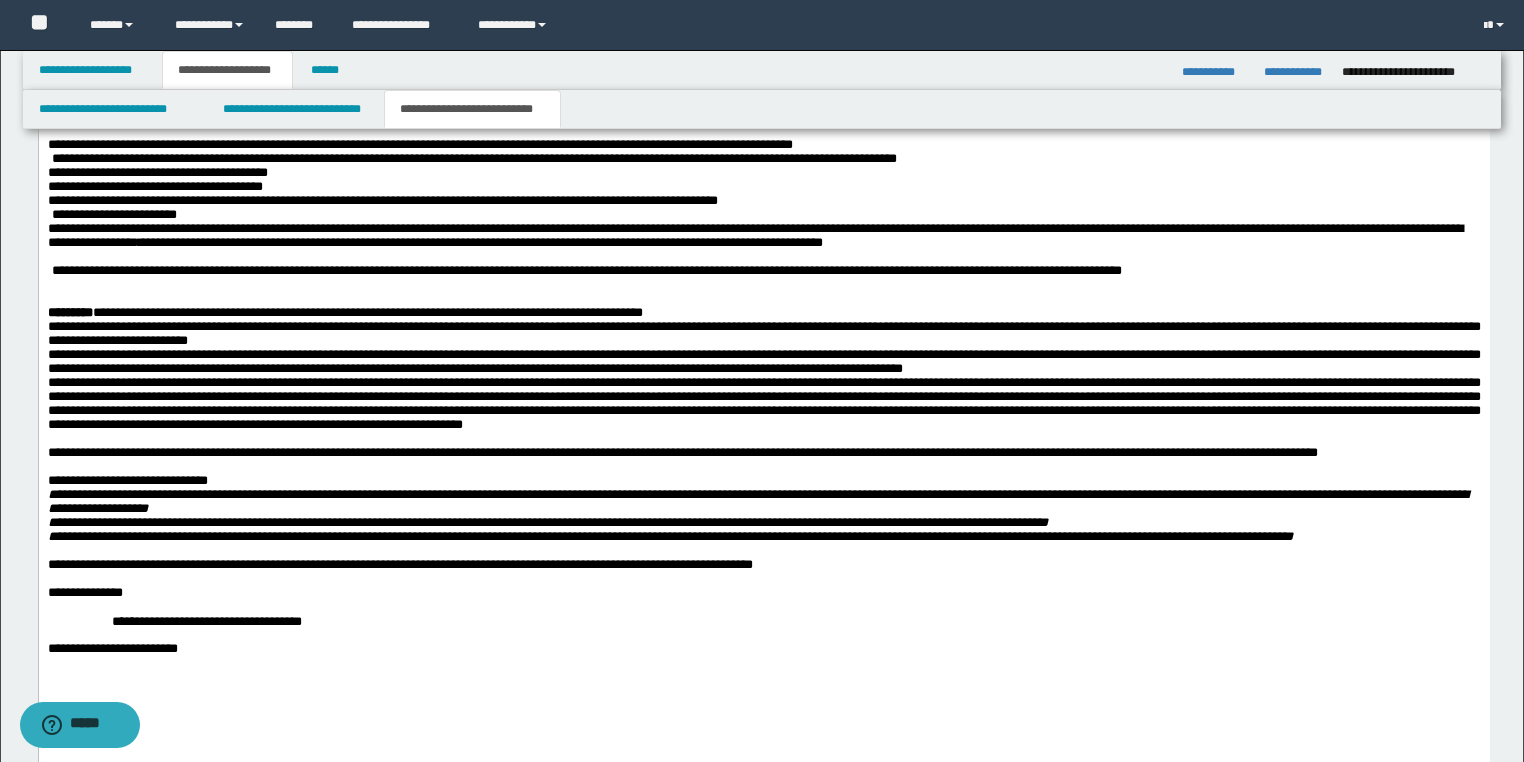 click on "**********" at bounding box center [591, 271] 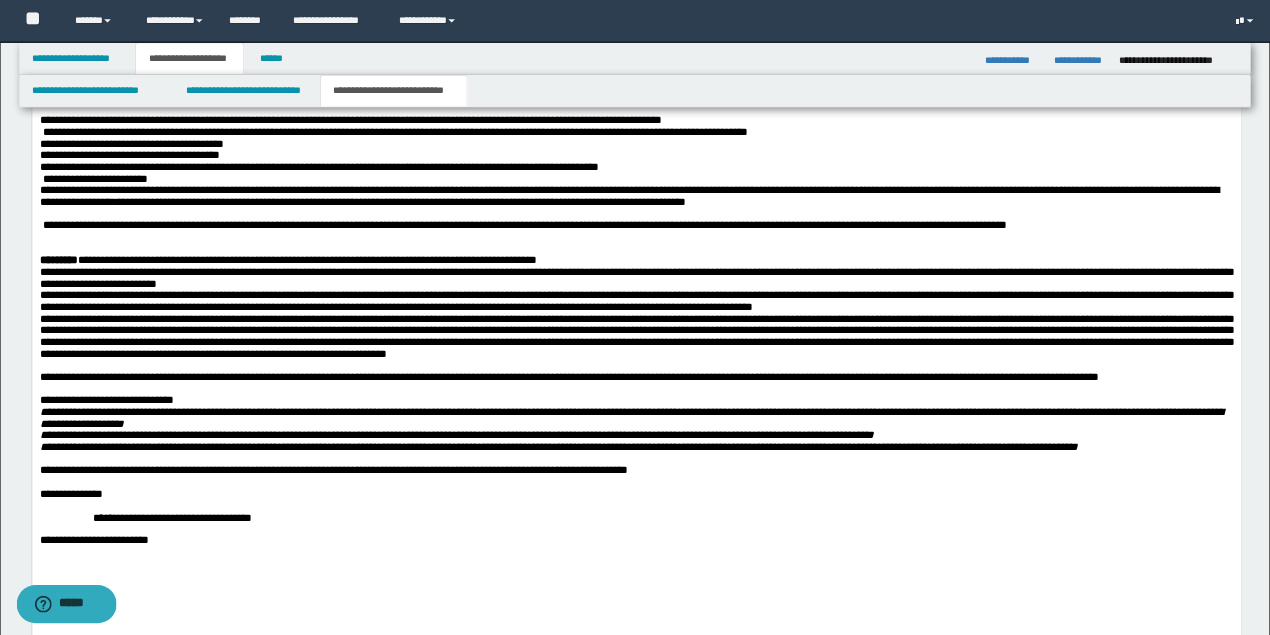 scroll, scrollTop: 2240, scrollLeft: 0, axis: vertical 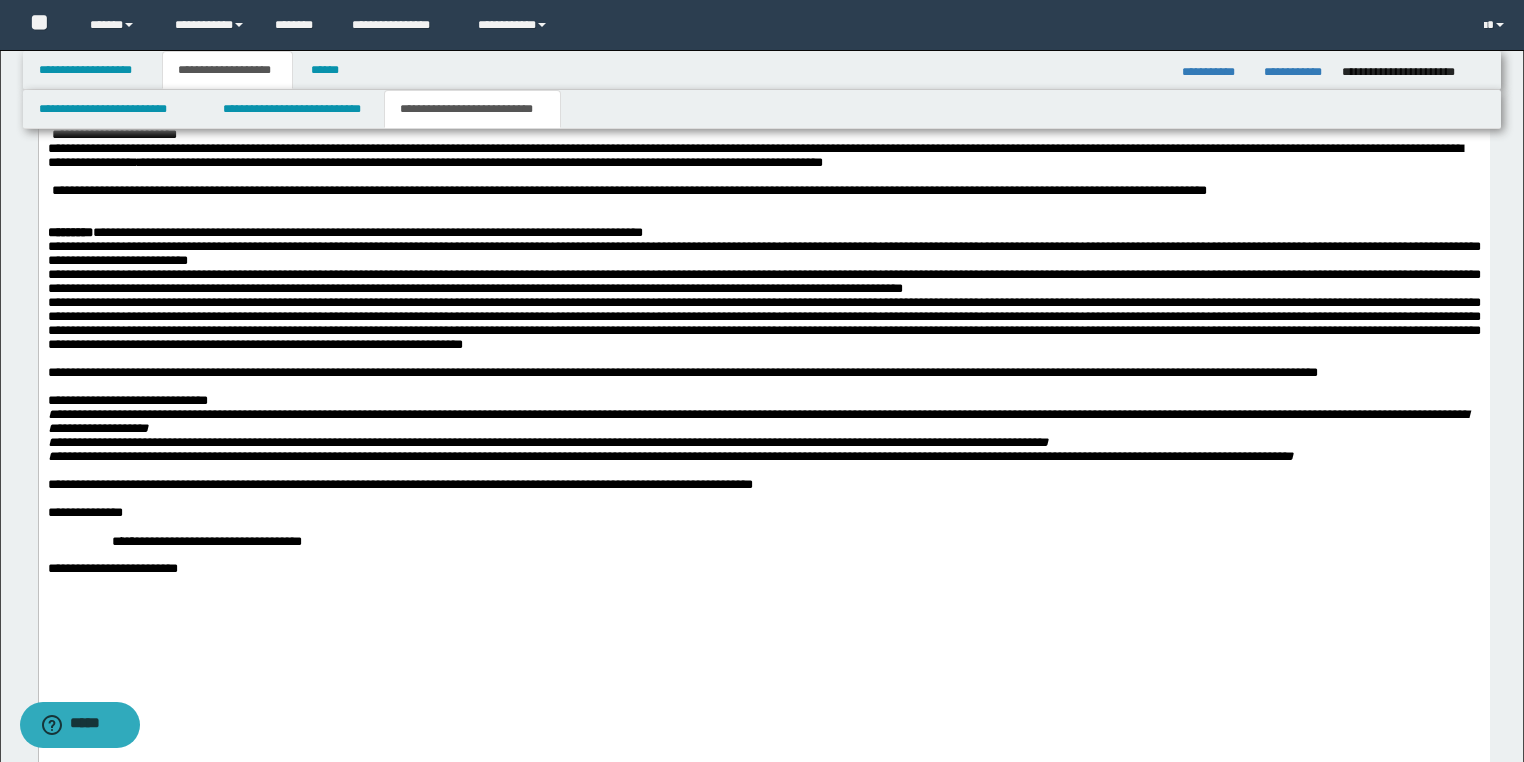 click on "**********" at bounding box center [367, 233] 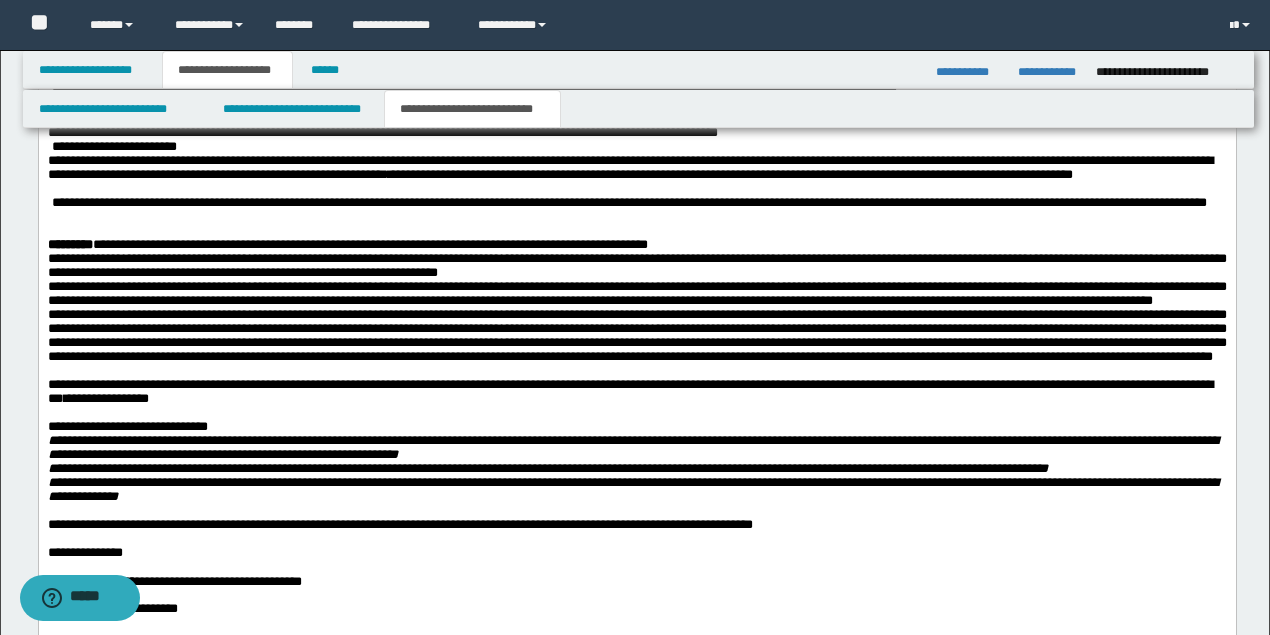 scroll, scrollTop: 2306, scrollLeft: 0, axis: vertical 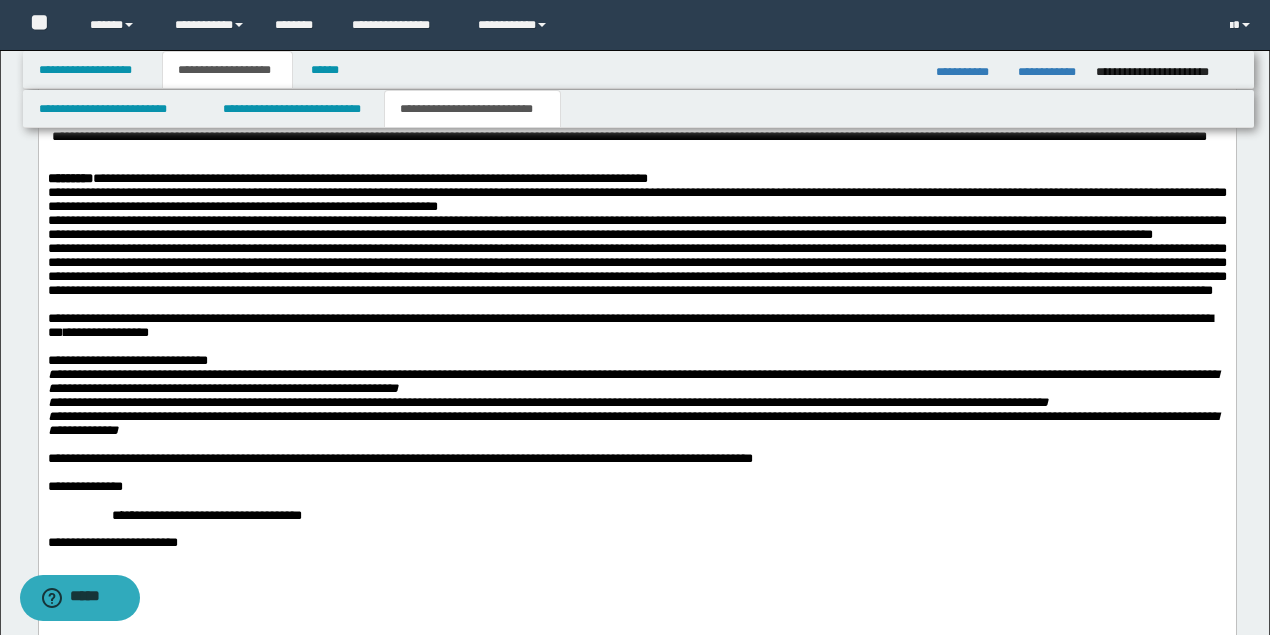 click on "**********" at bounding box center [636, 179] 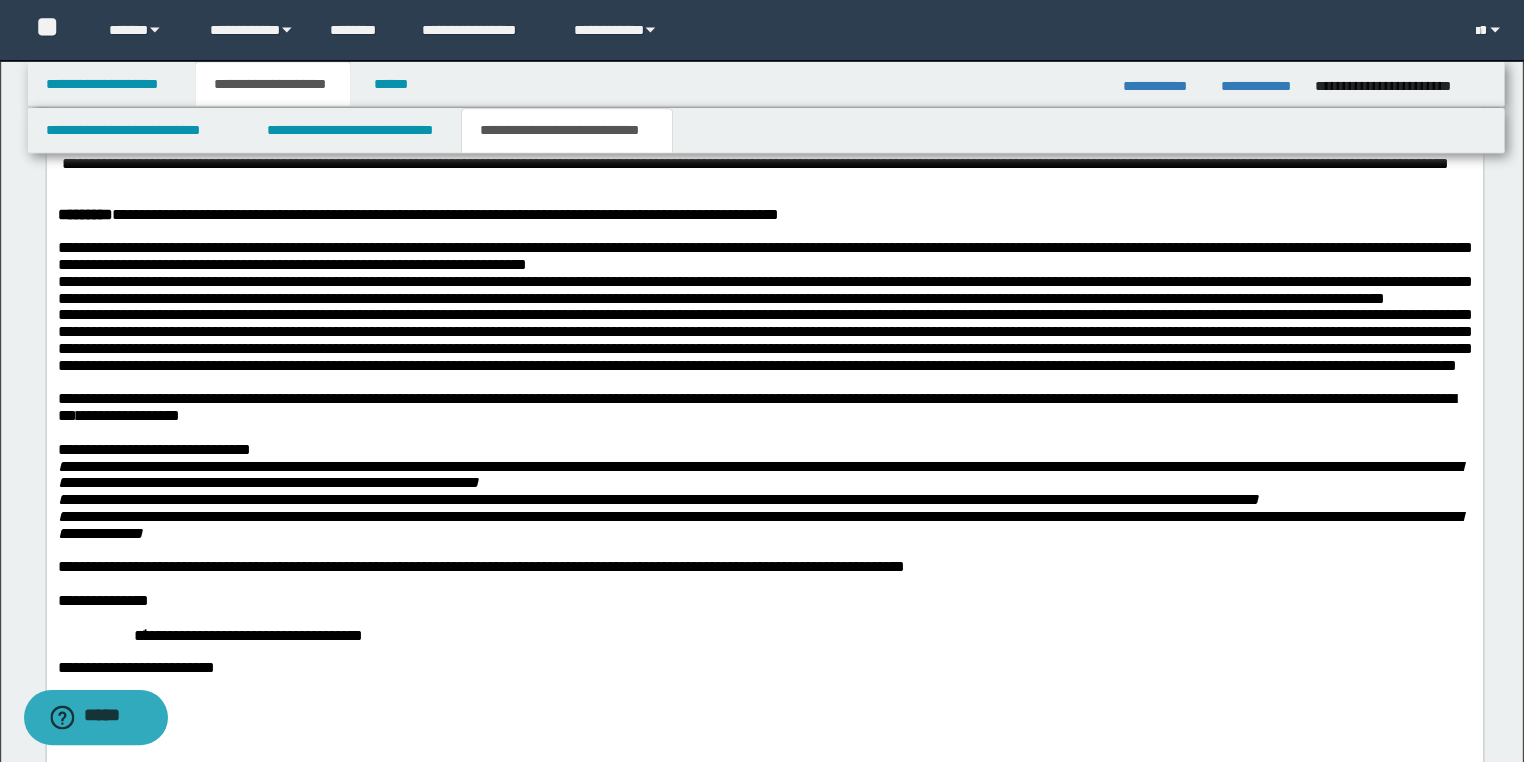 scroll, scrollTop: 2440, scrollLeft: 0, axis: vertical 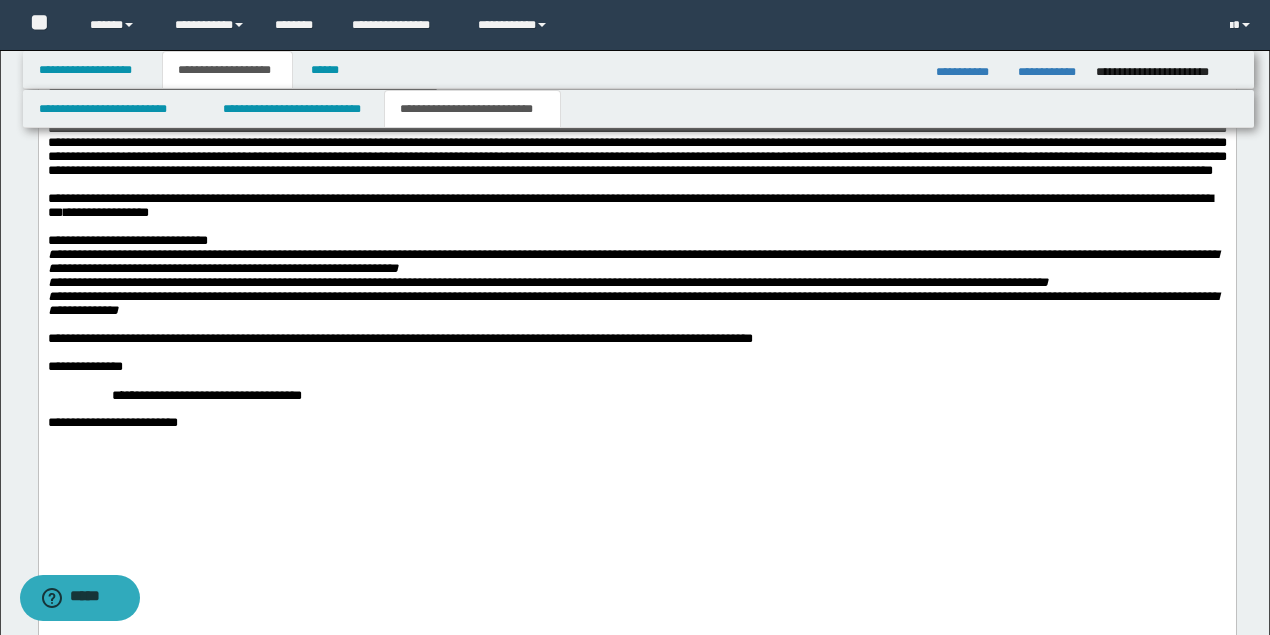 click on "**********" at bounding box center (636, 108) 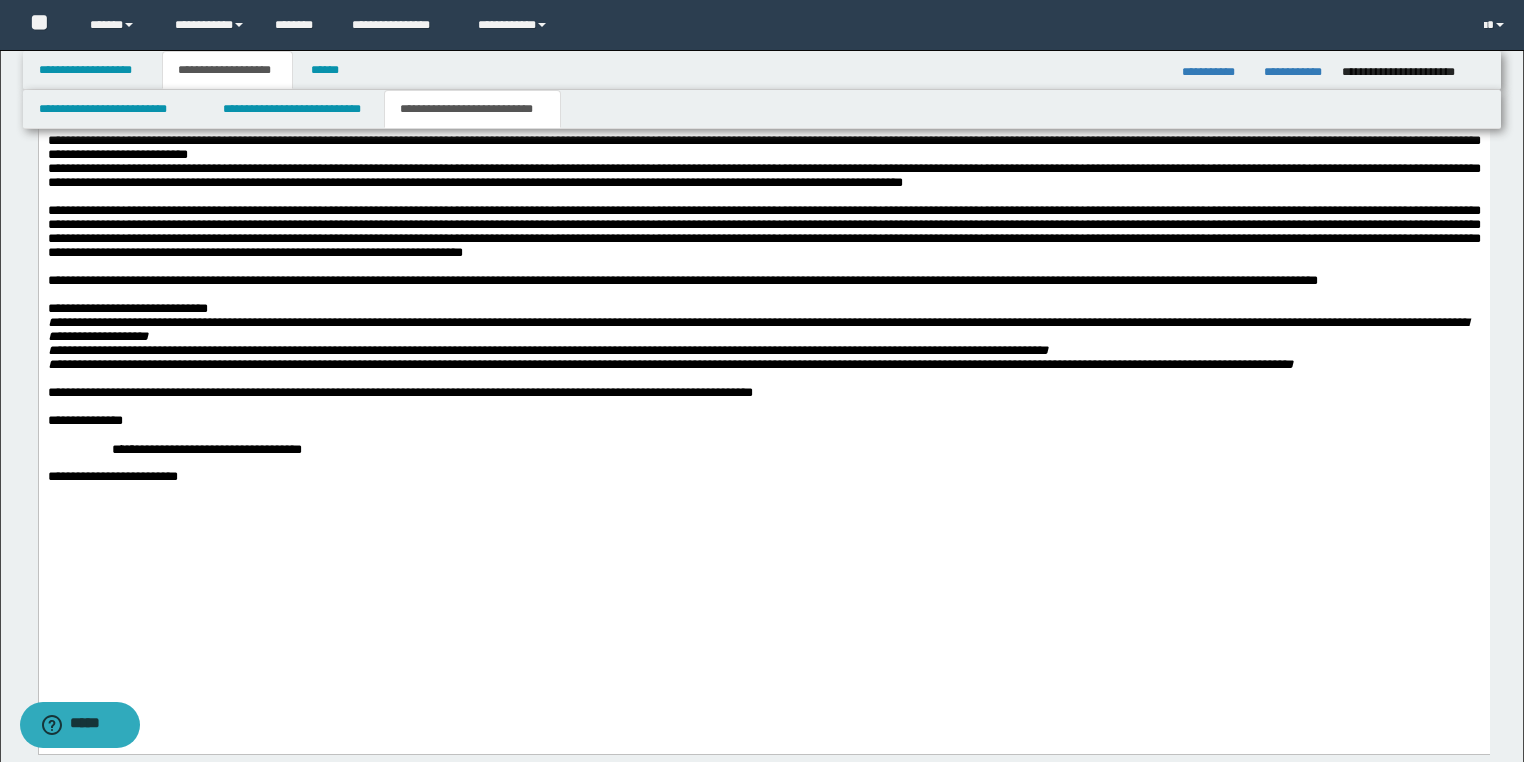 scroll, scrollTop: 2280, scrollLeft: 0, axis: vertical 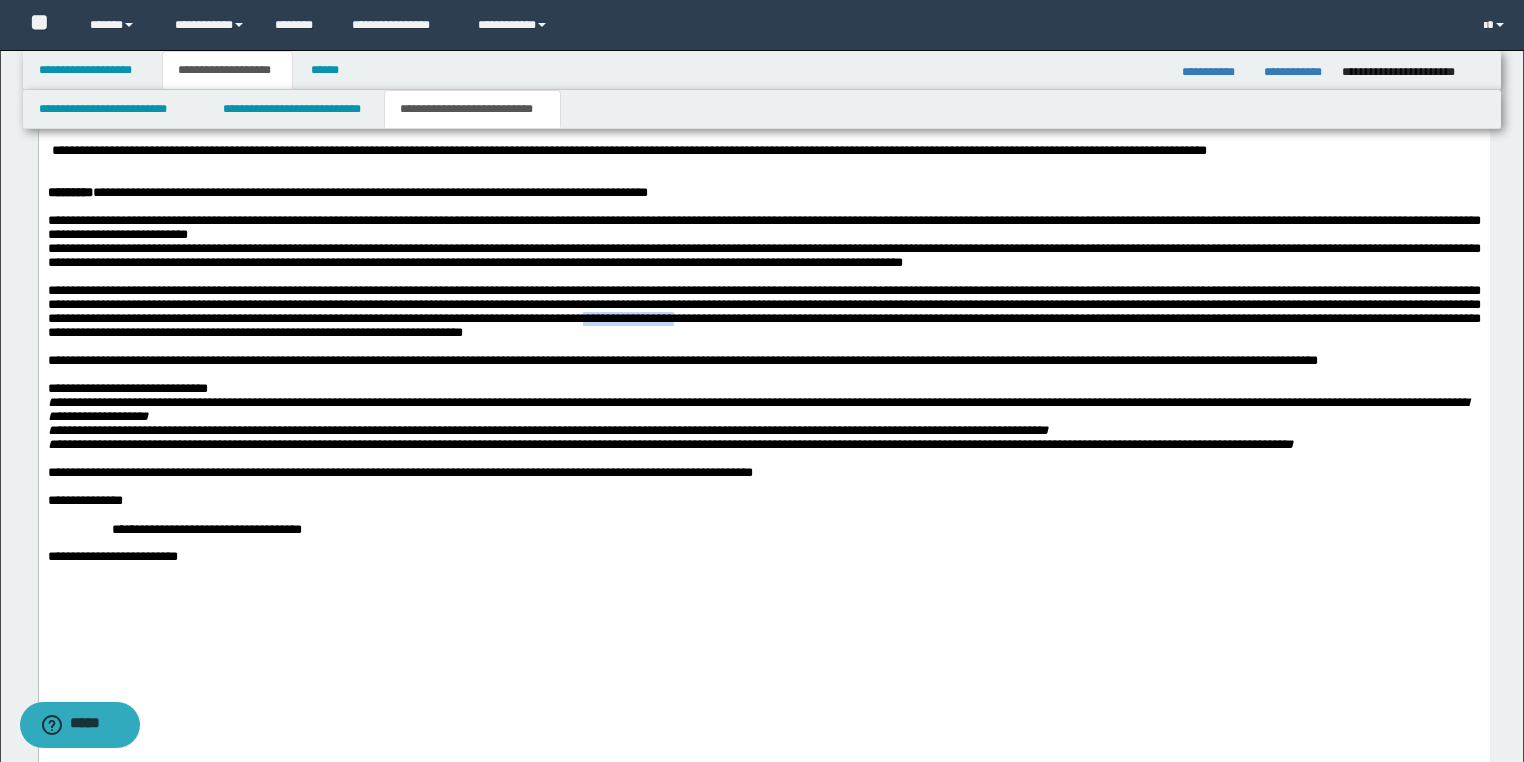 drag, startPoint x: 1387, startPoint y: 432, endPoint x: 1283, endPoint y: 432, distance: 104 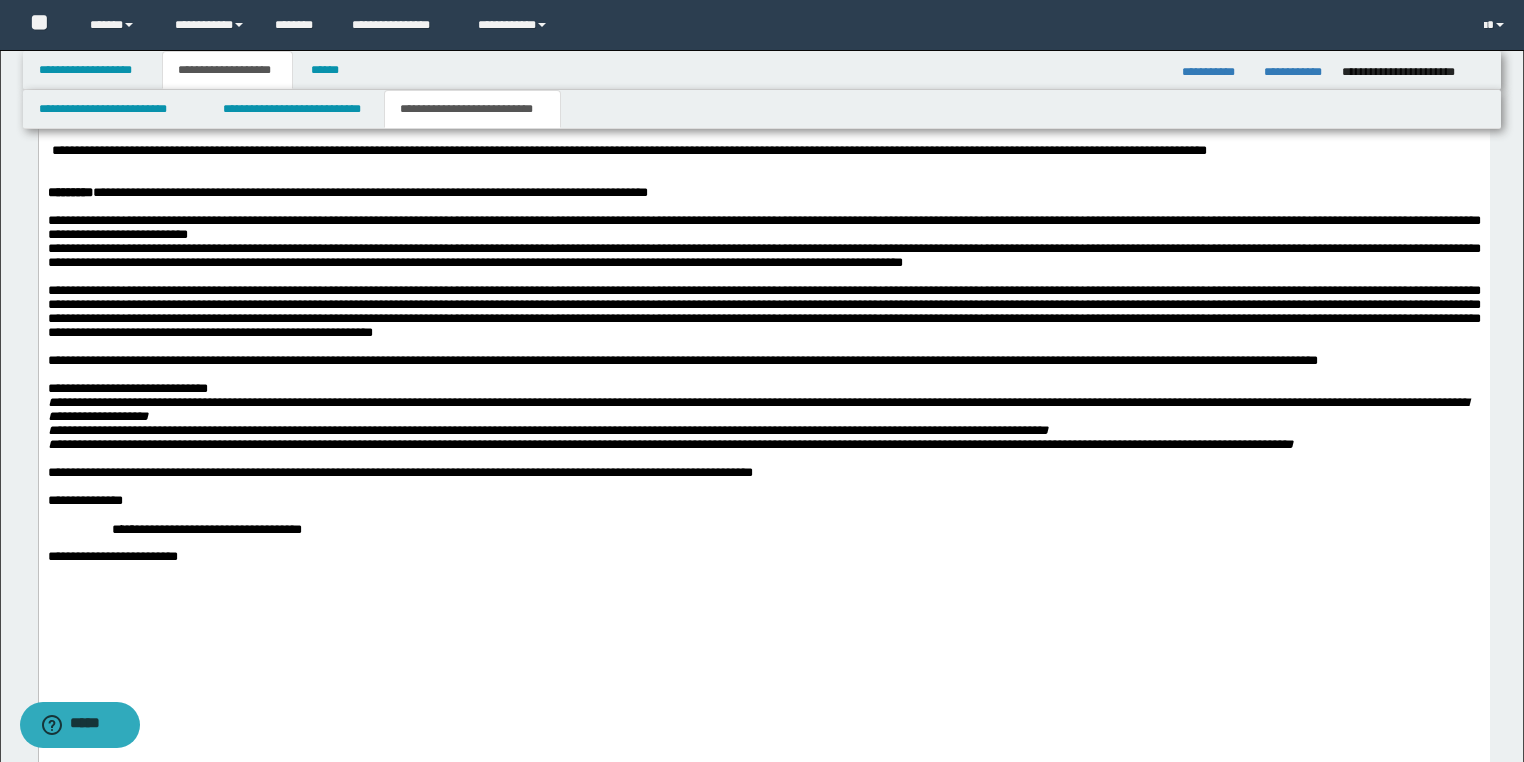 click on "**********" at bounding box center (763, 312) 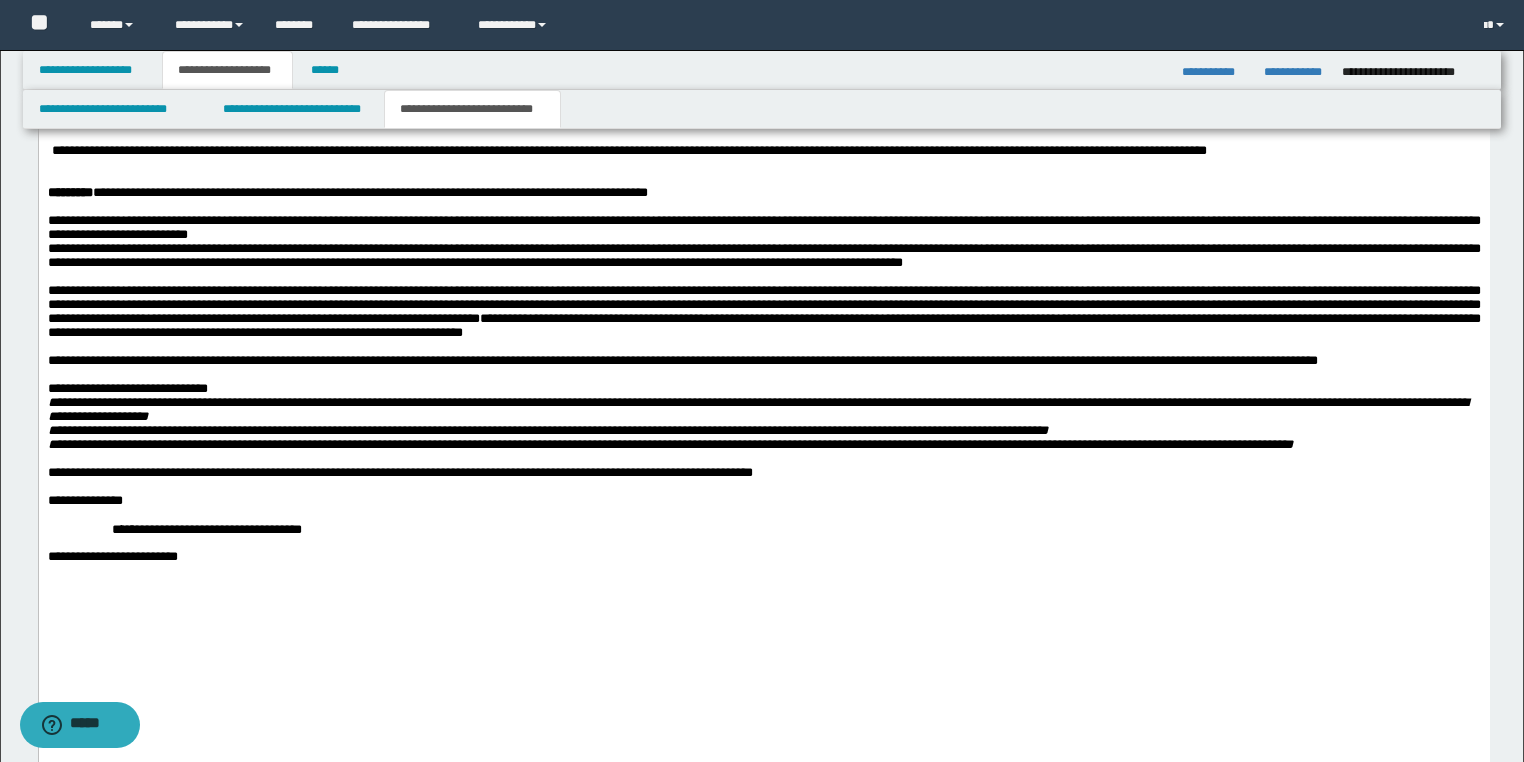 click on "**********" at bounding box center (763, 312) 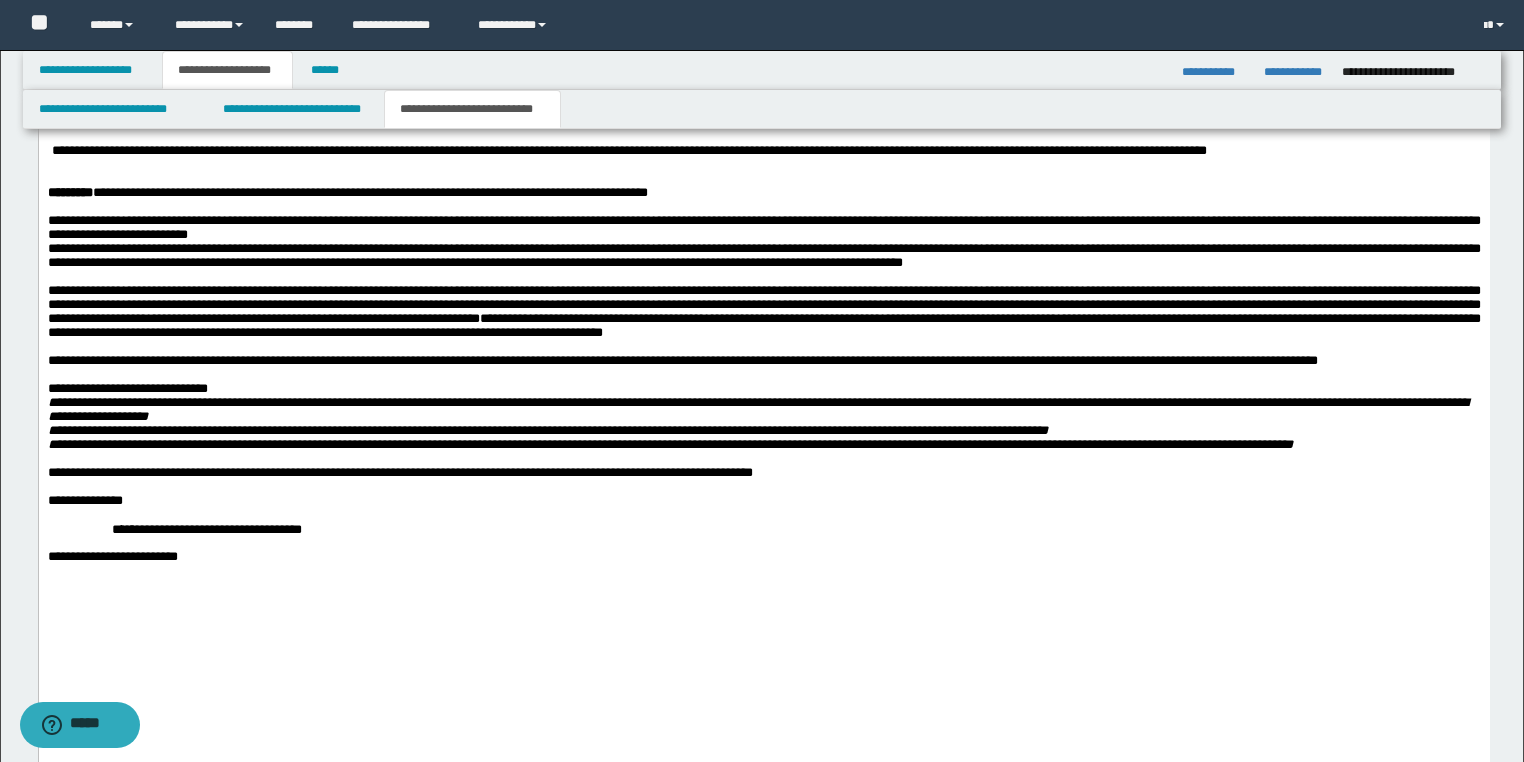 click on "**********" at bounding box center (763, 312) 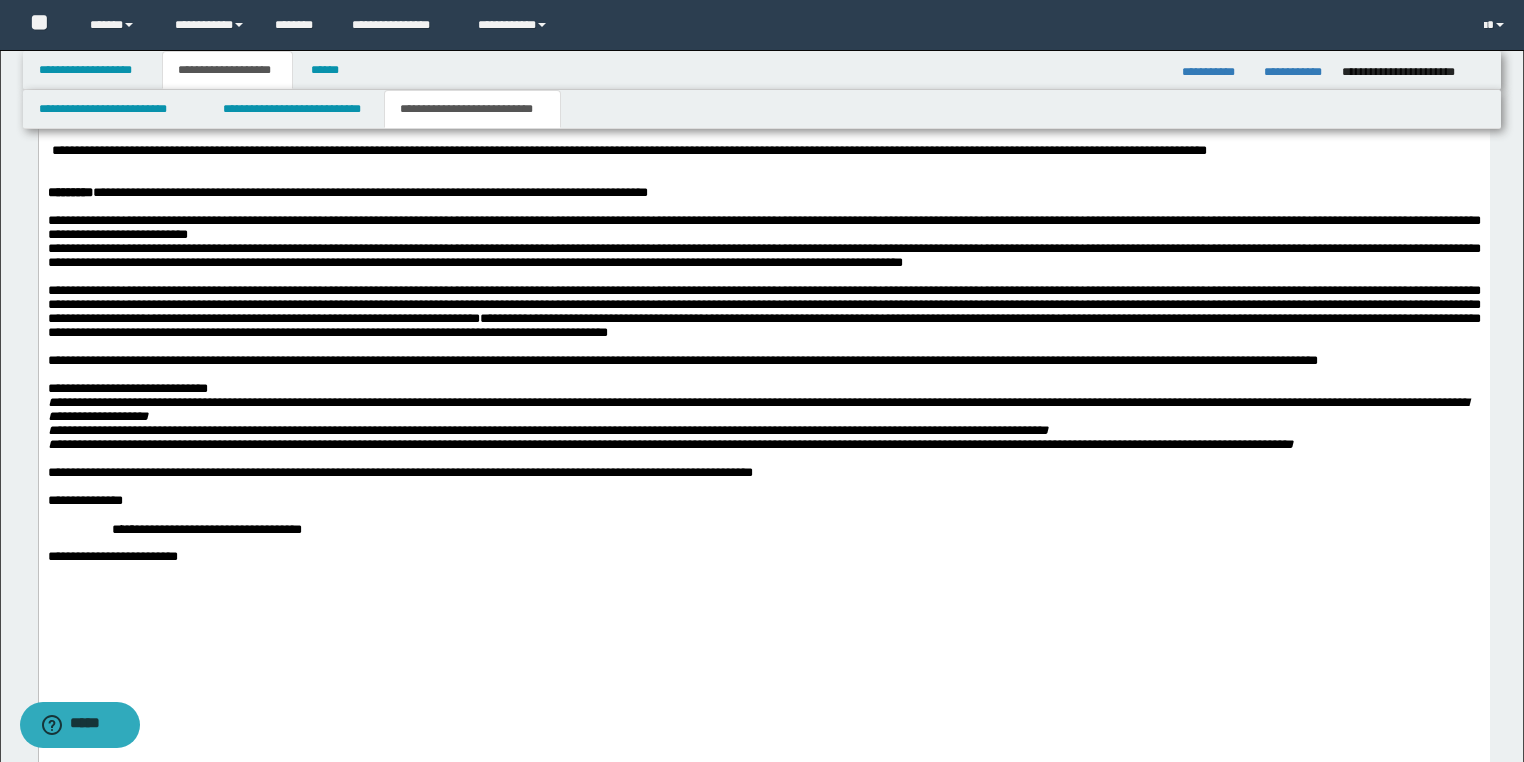 scroll, scrollTop: 2360, scrollLeft: 0, axis: vertical 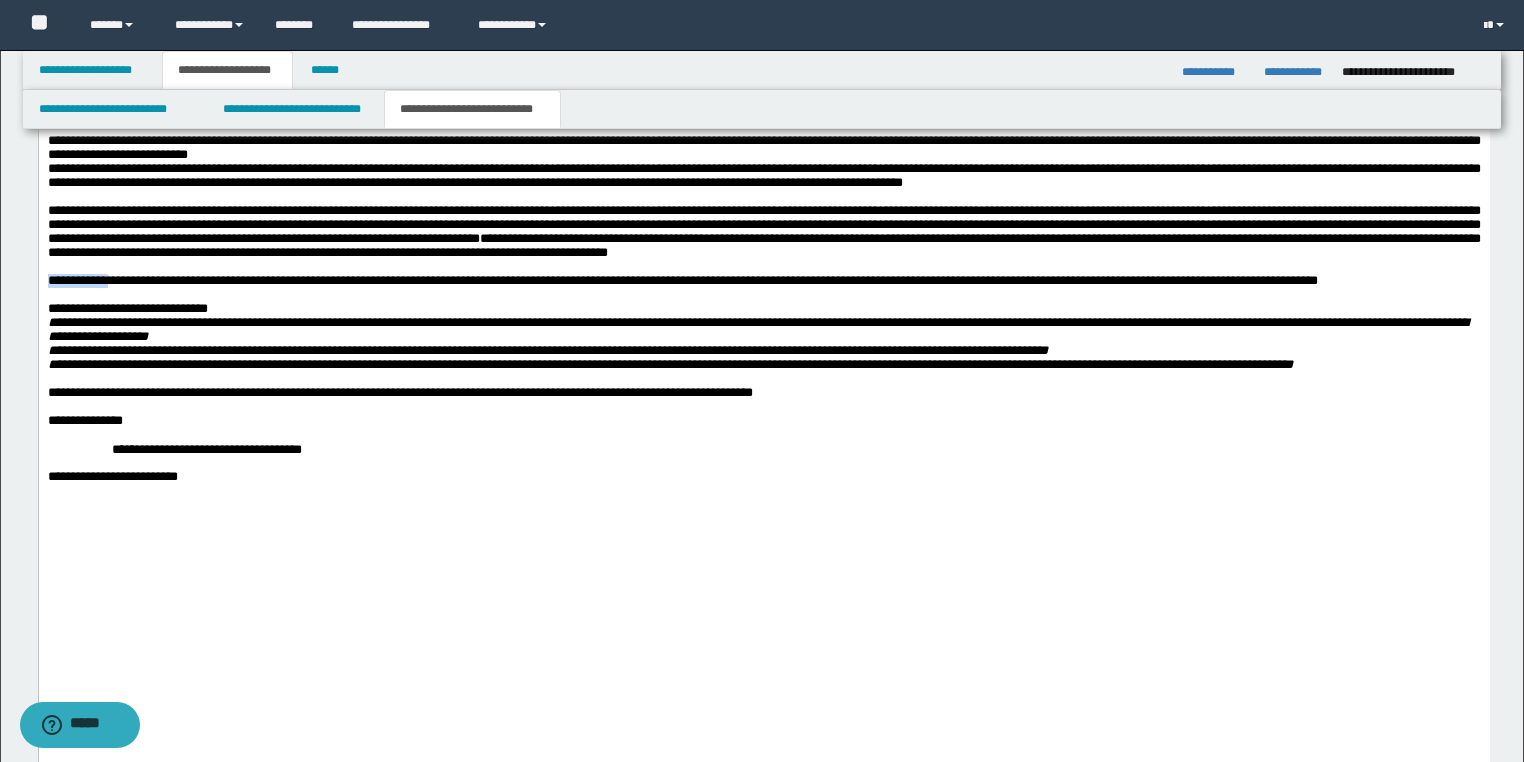 drag, startPoint x: 143, startPoint y: 412, endPoint x: -14, endPoint y: 412, distance: 157 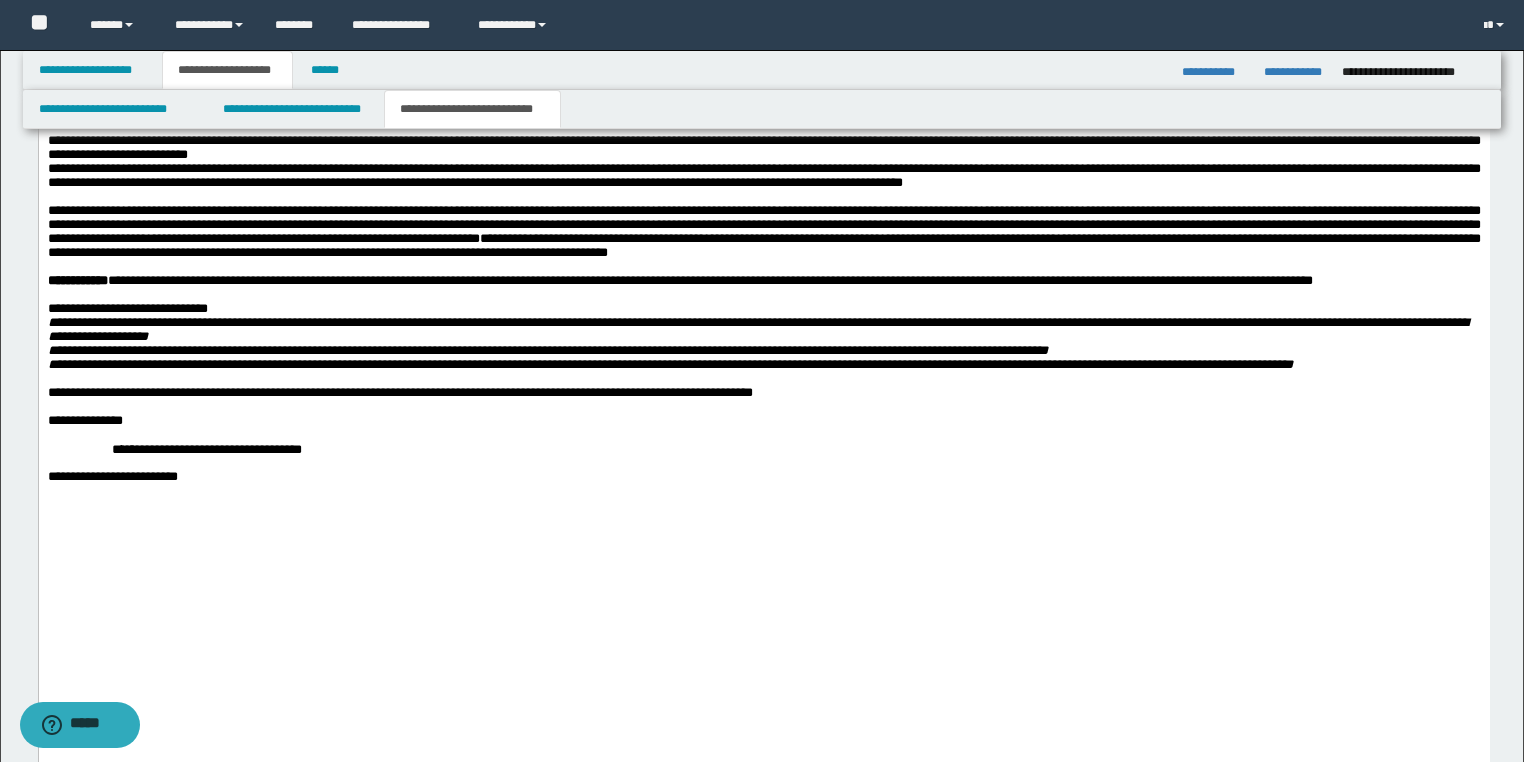 scroll, scrollTop: 2440, scrollLeft: 0, axis: vertical 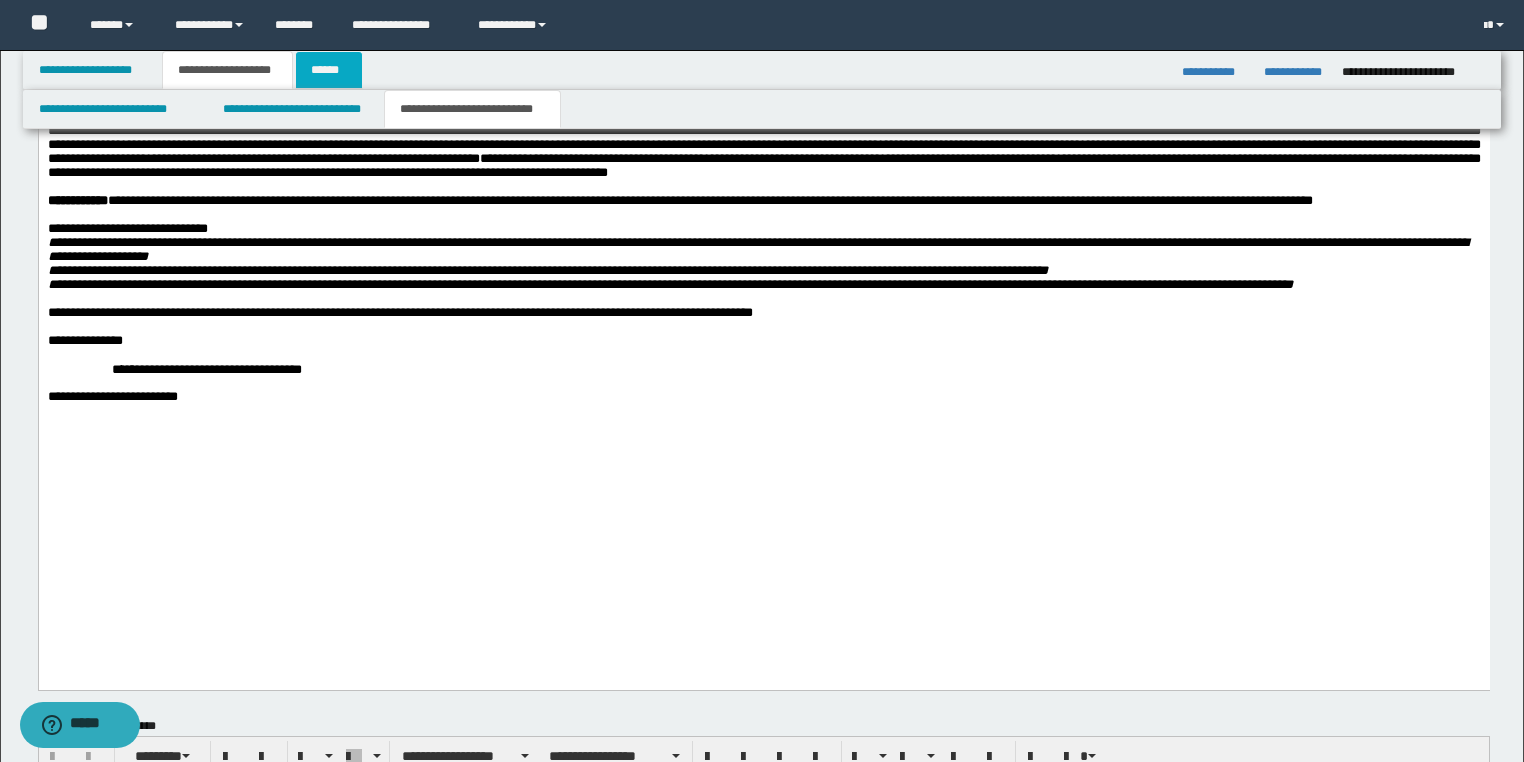 click on "******" at bounding box center [329, 70] 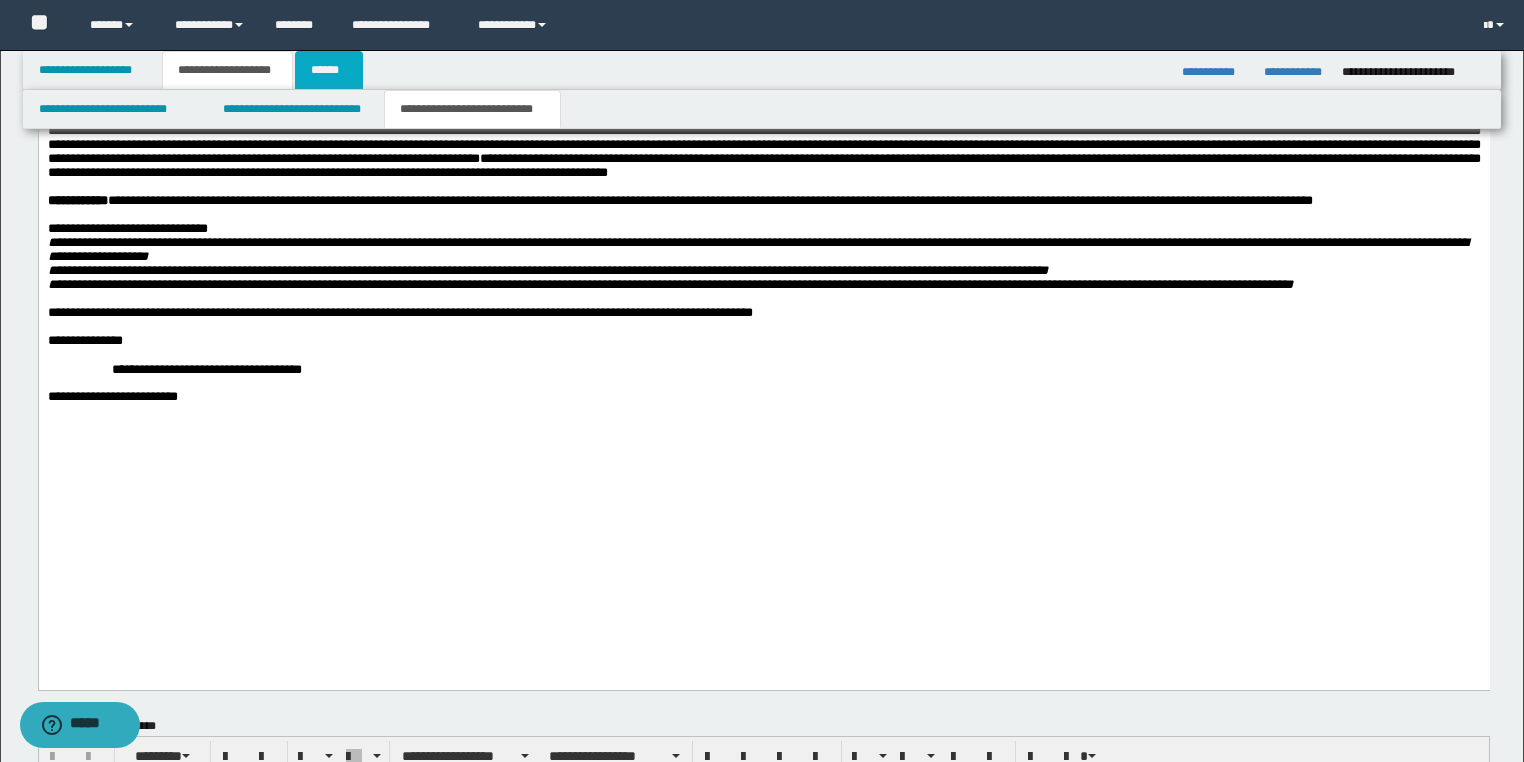 scroll, scrollTop: 0, scrollLeft: 0, axis: both 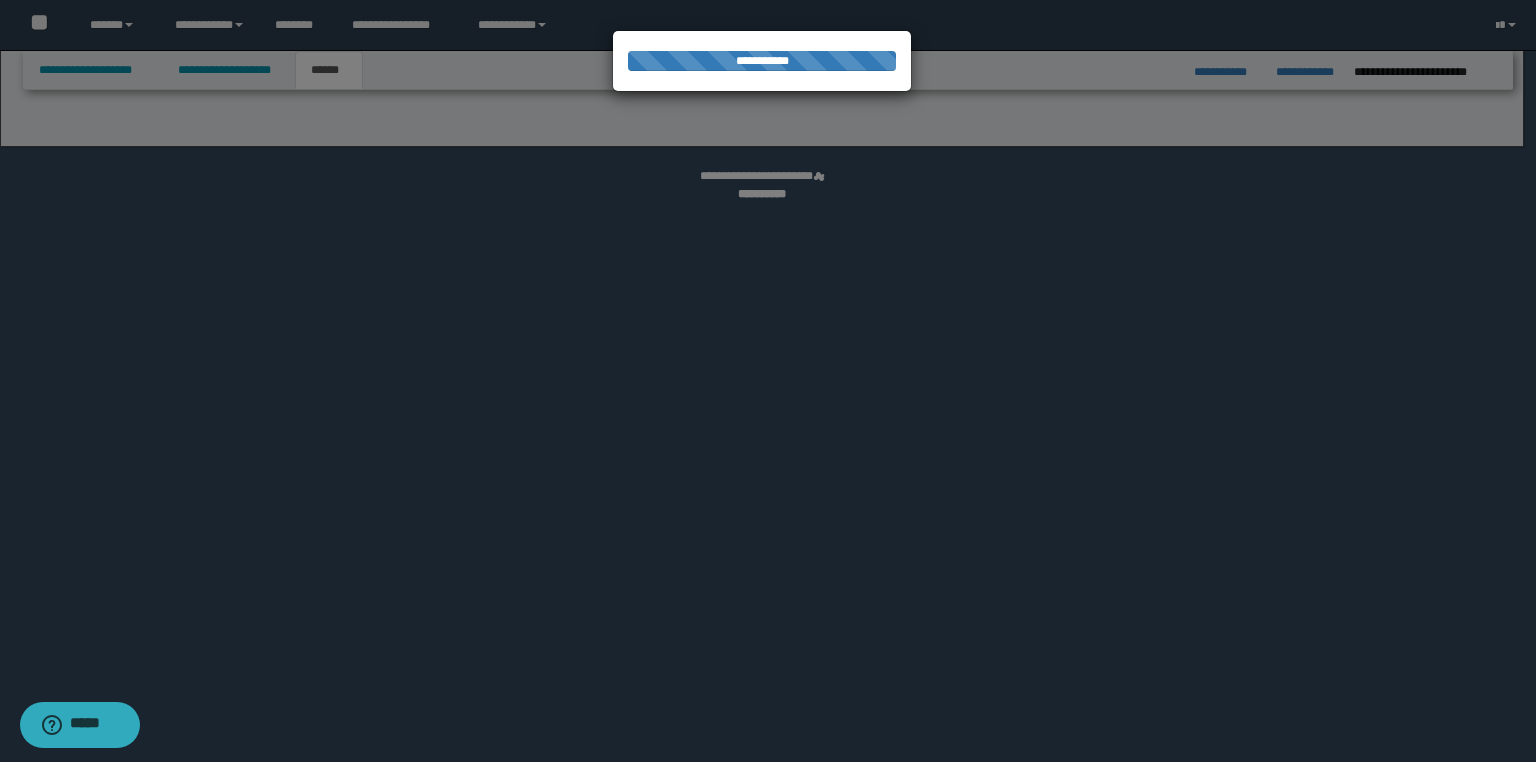 select on "*" 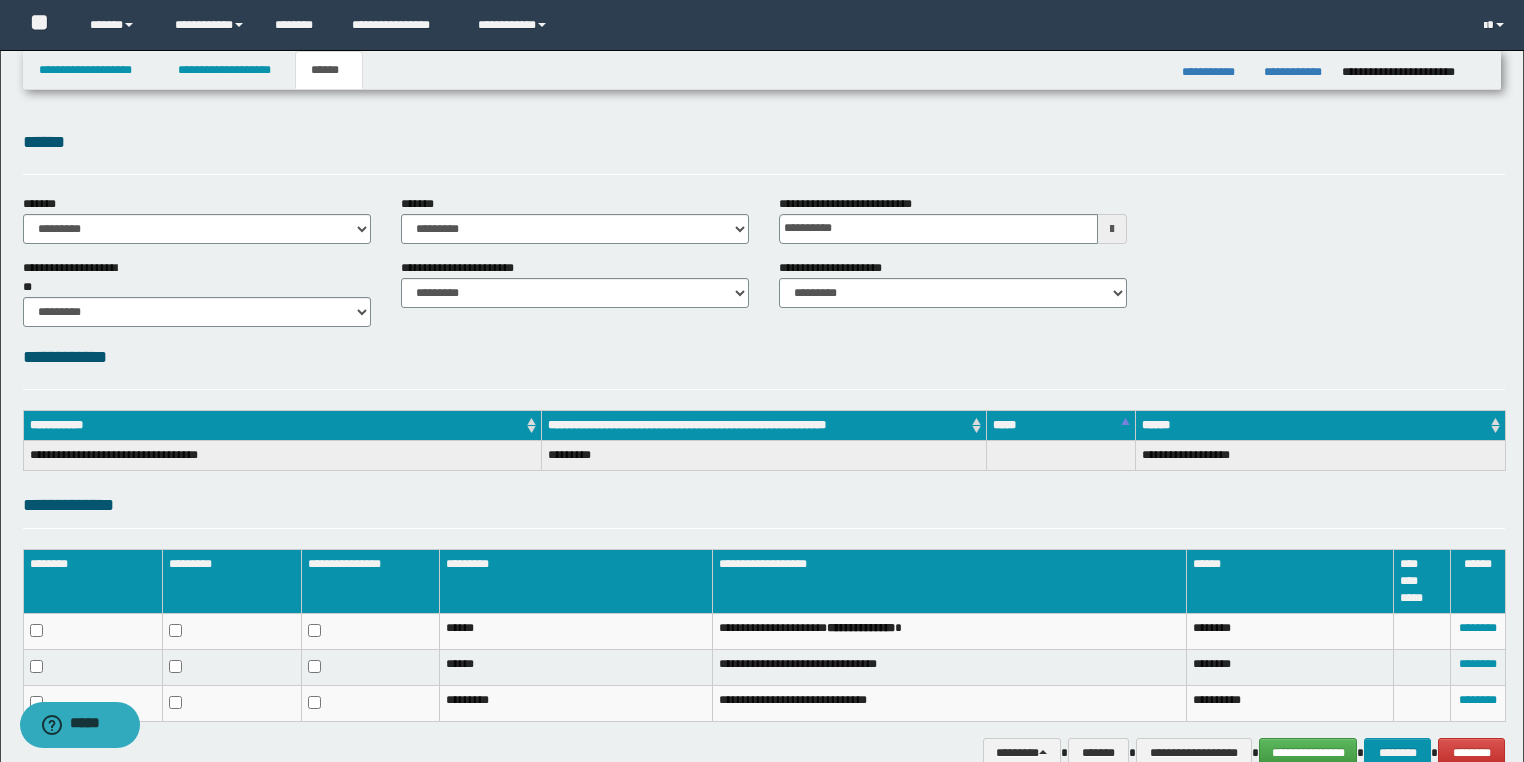 scroll, scrollTop: 0, scrollLeft: 0, axis: both 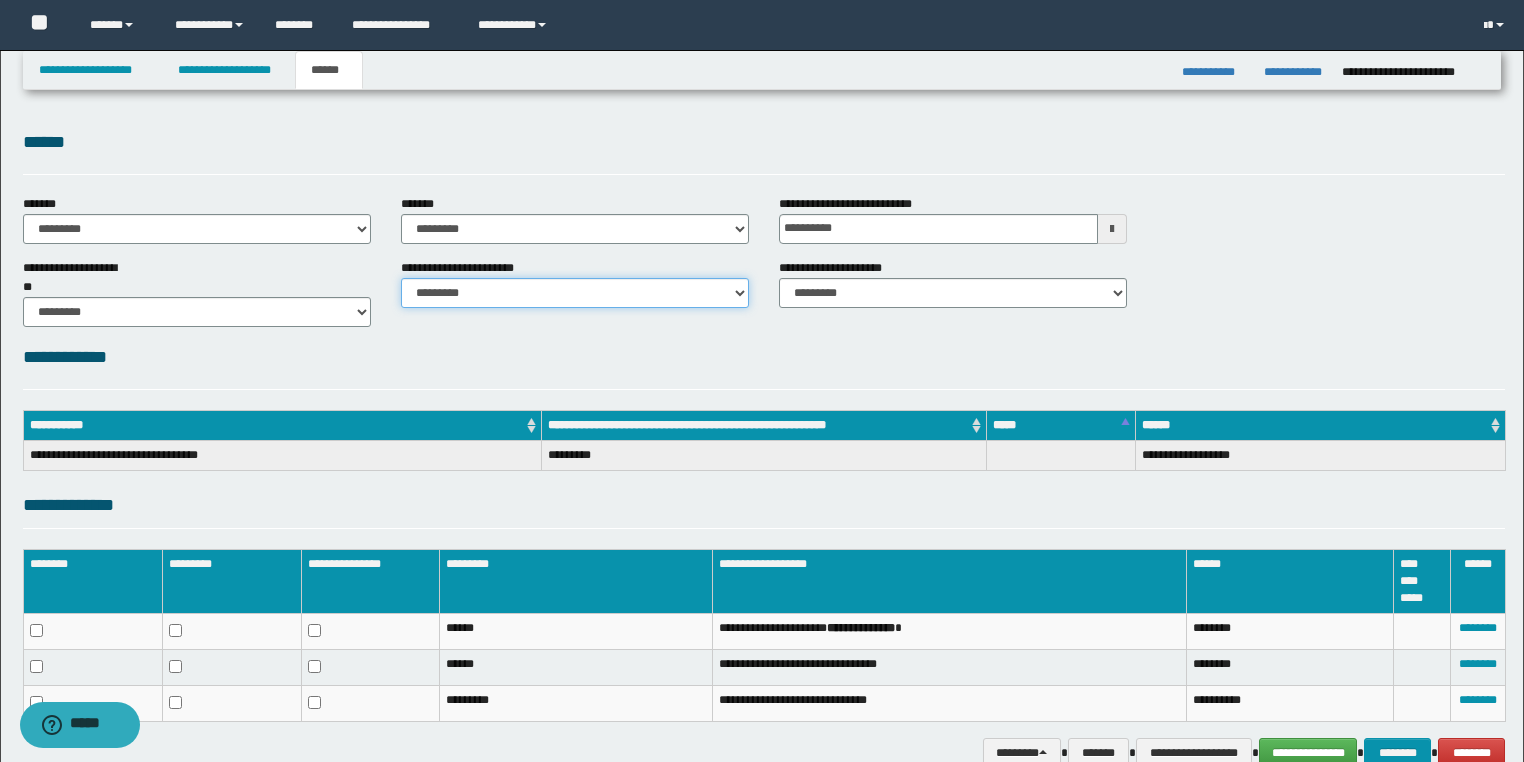click on "*********
*********
*********" at bounding box center [575, 293] 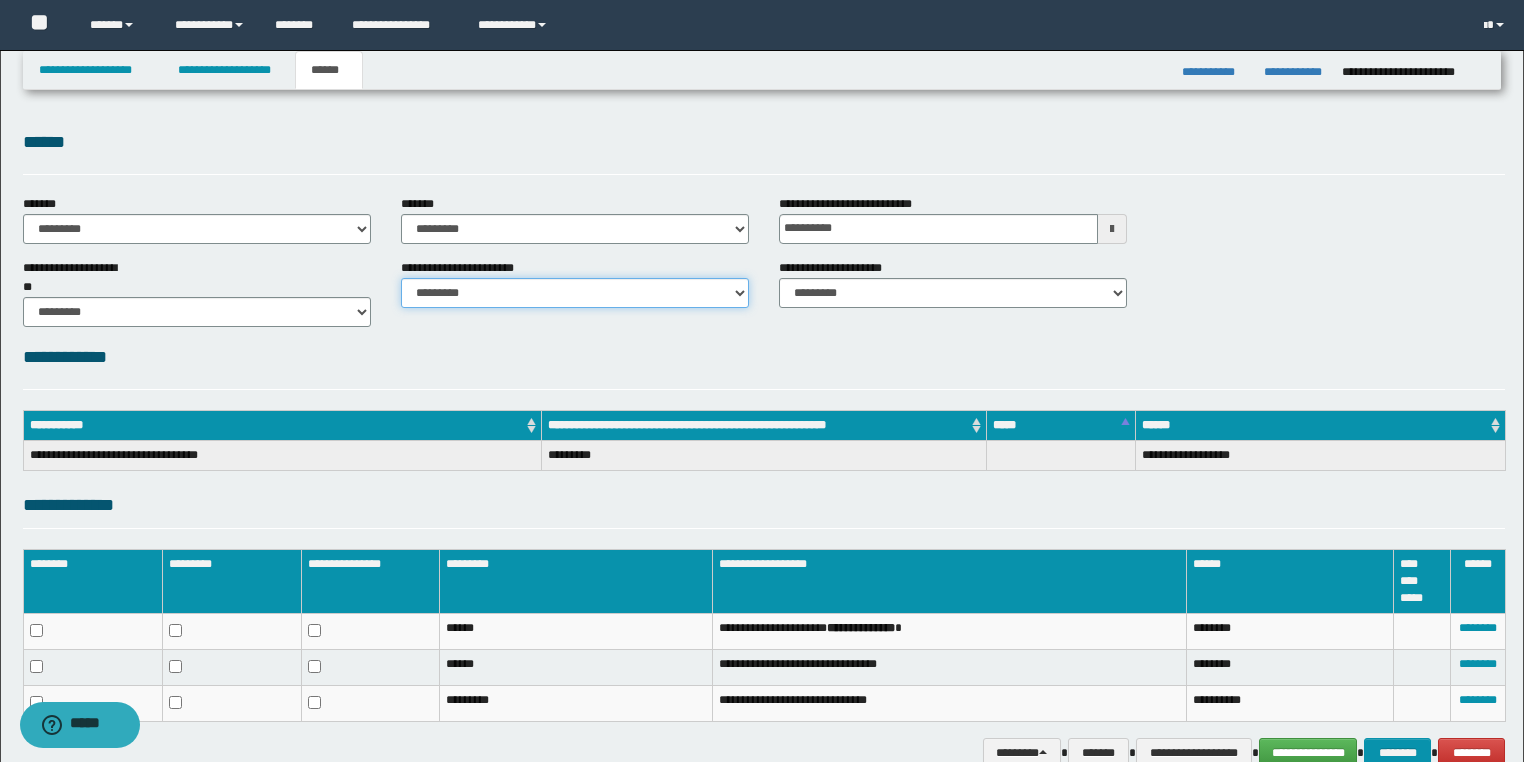 scroll, scrollTop: 101, scrollLeft: 0, axis: vertical 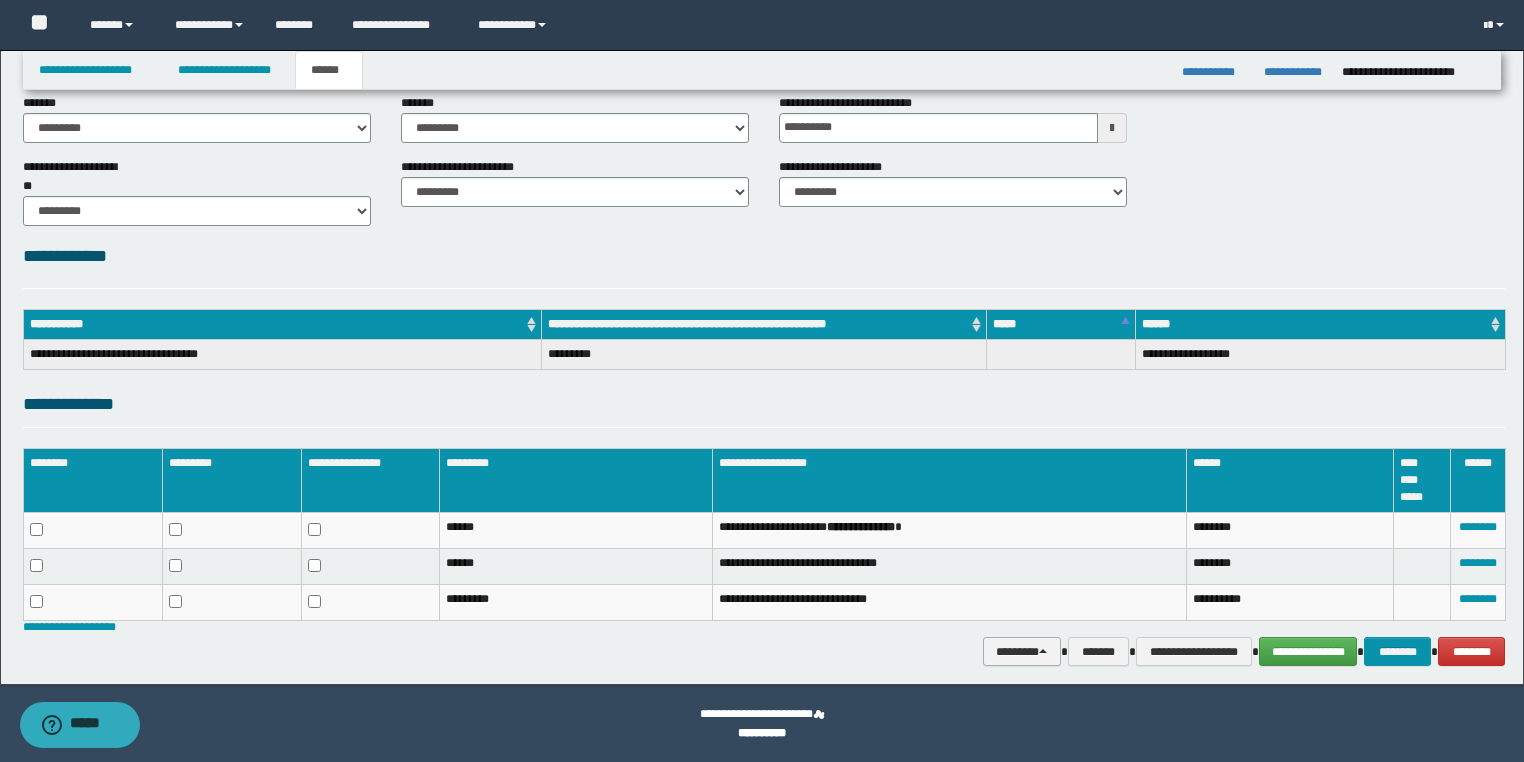 click on "********" at bounding box center (1022, 652) 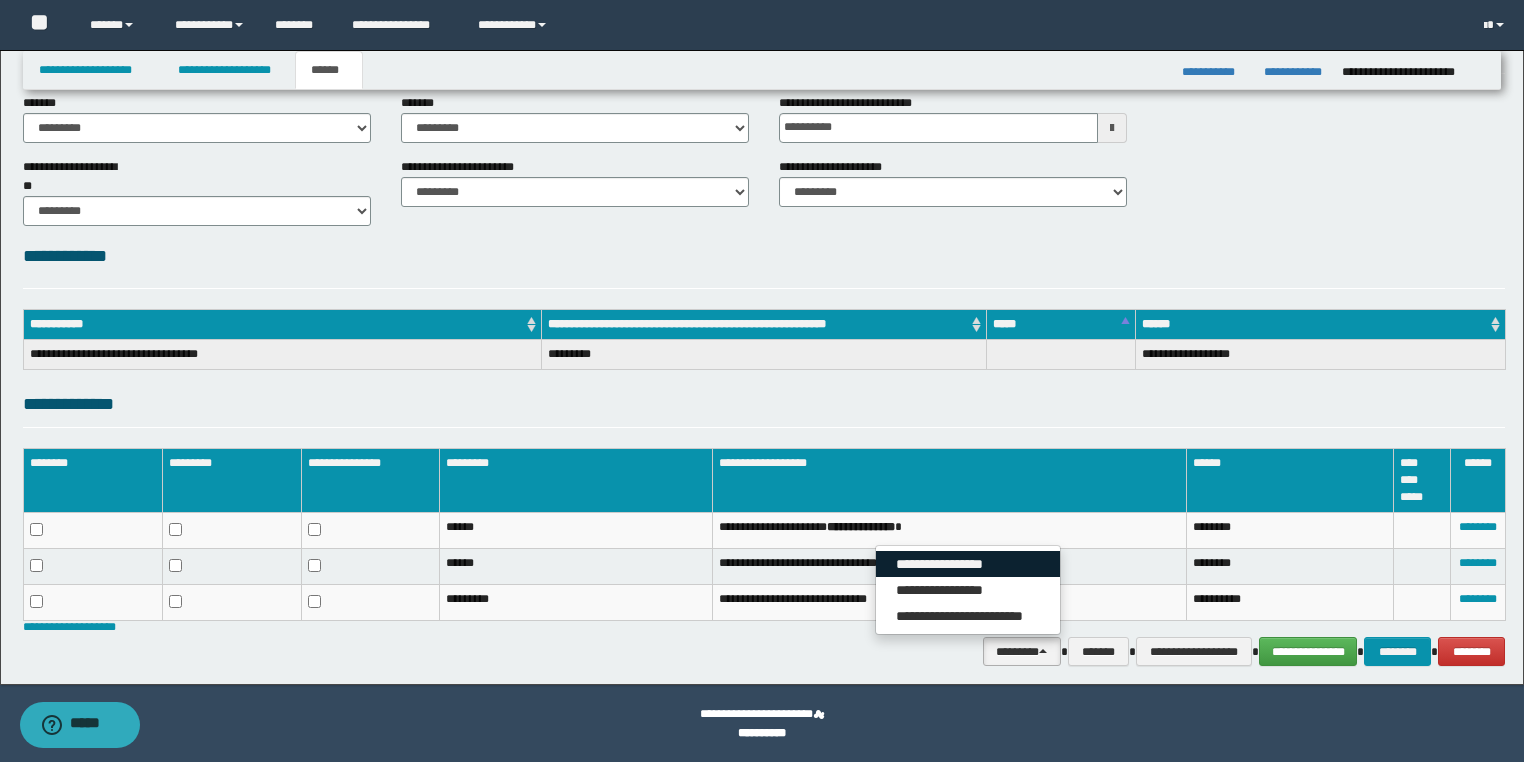 drag, startPoint x: 969, startPoint y: 568, endPoint x: 814, endPoint y: 657, distance: 178.73444 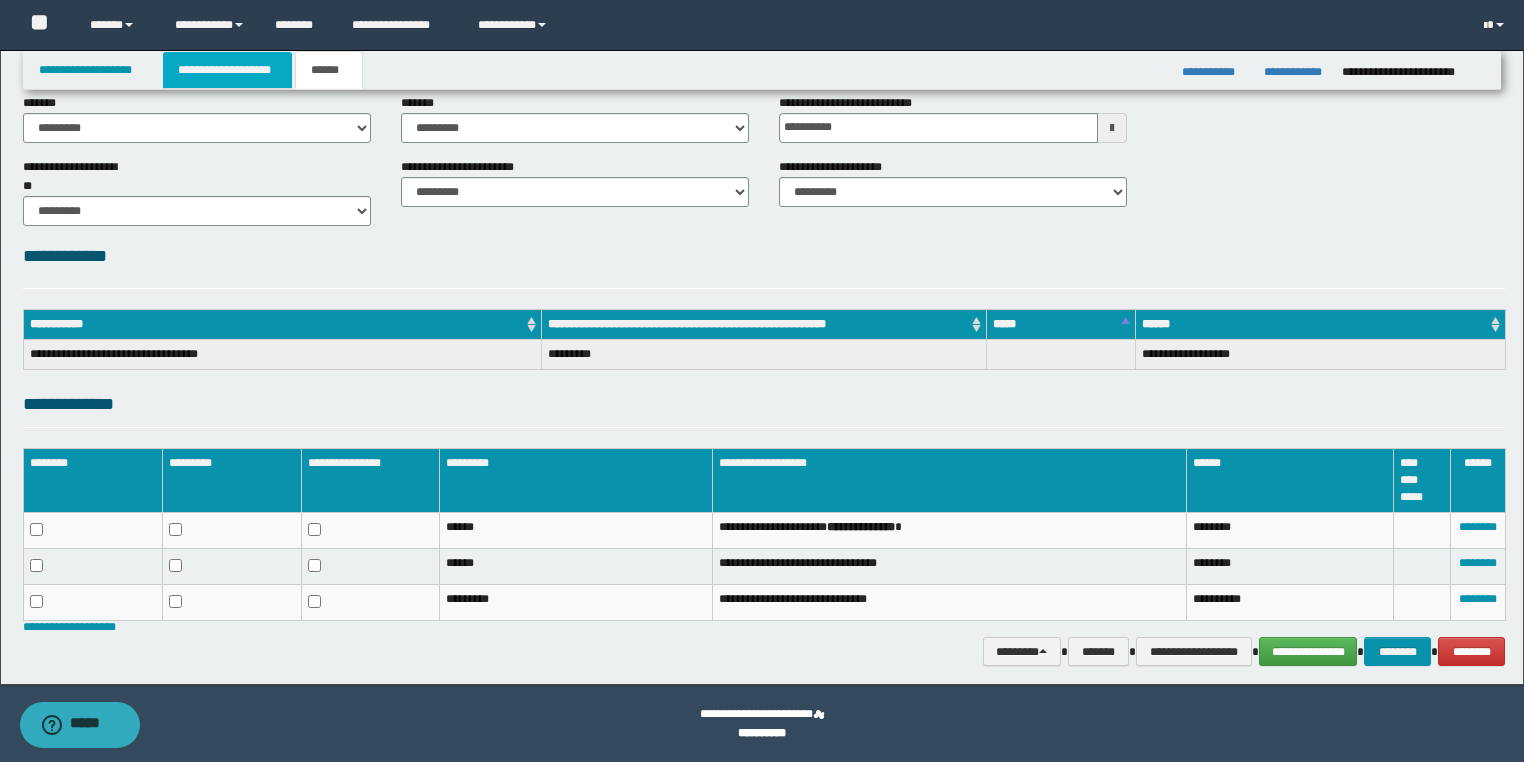click on "**********" at bounding box center (227, 70) 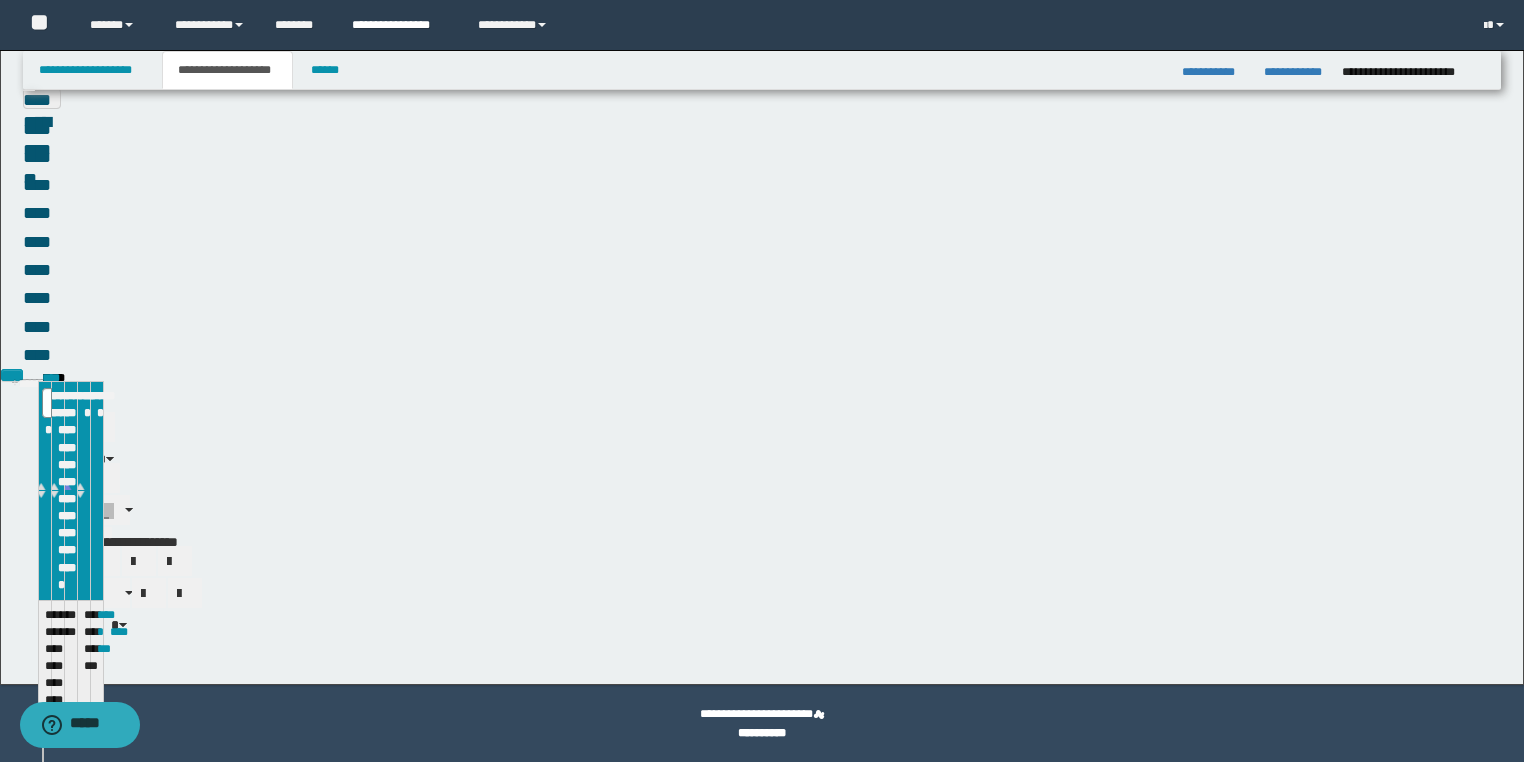 scroll, scrollTop: 132, scrollLeft: 0, axis: vertical 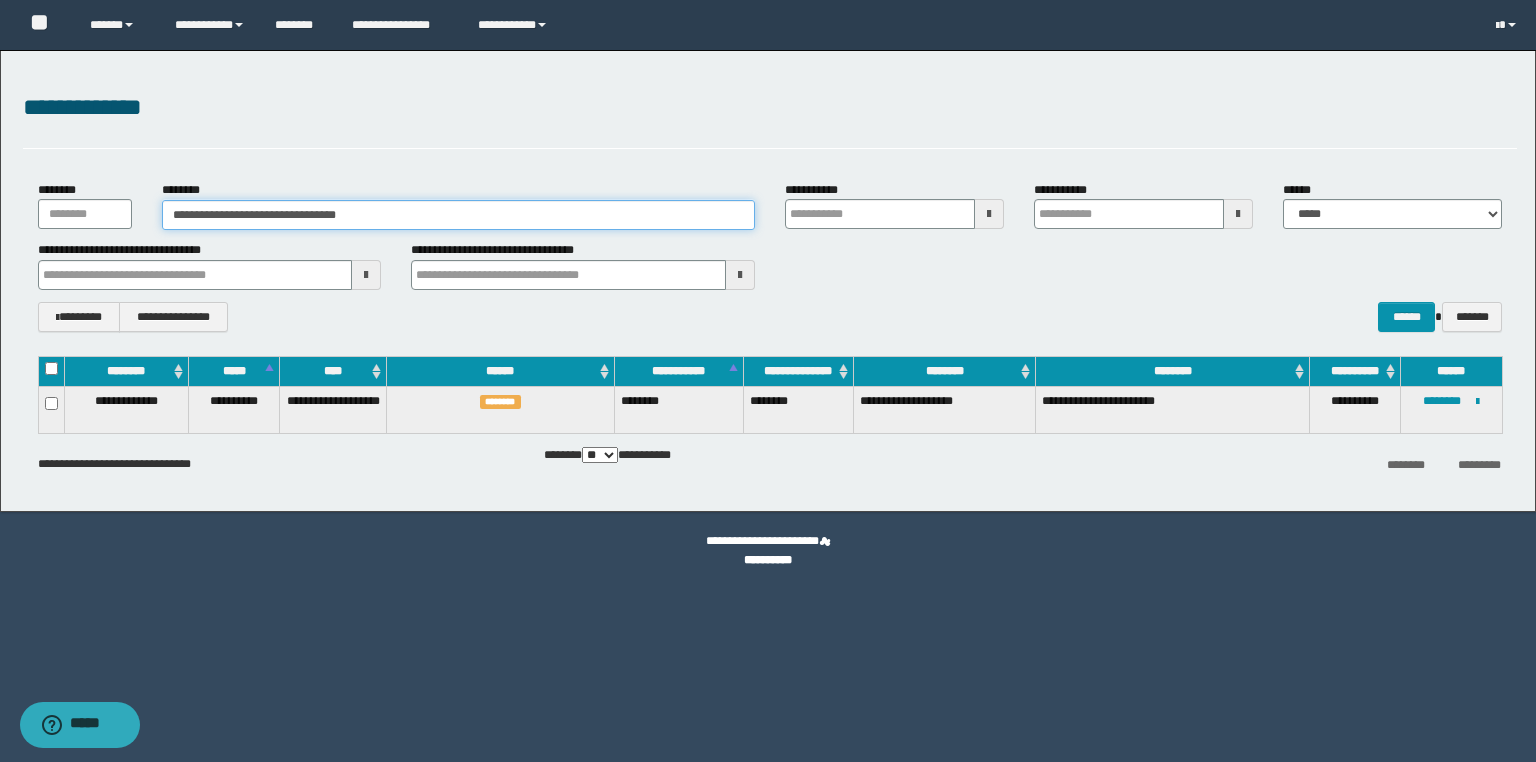 drag, startPoint x: 409, startPoint y: 214, endPoint x: 52, endPoint y: 214, distance: 357 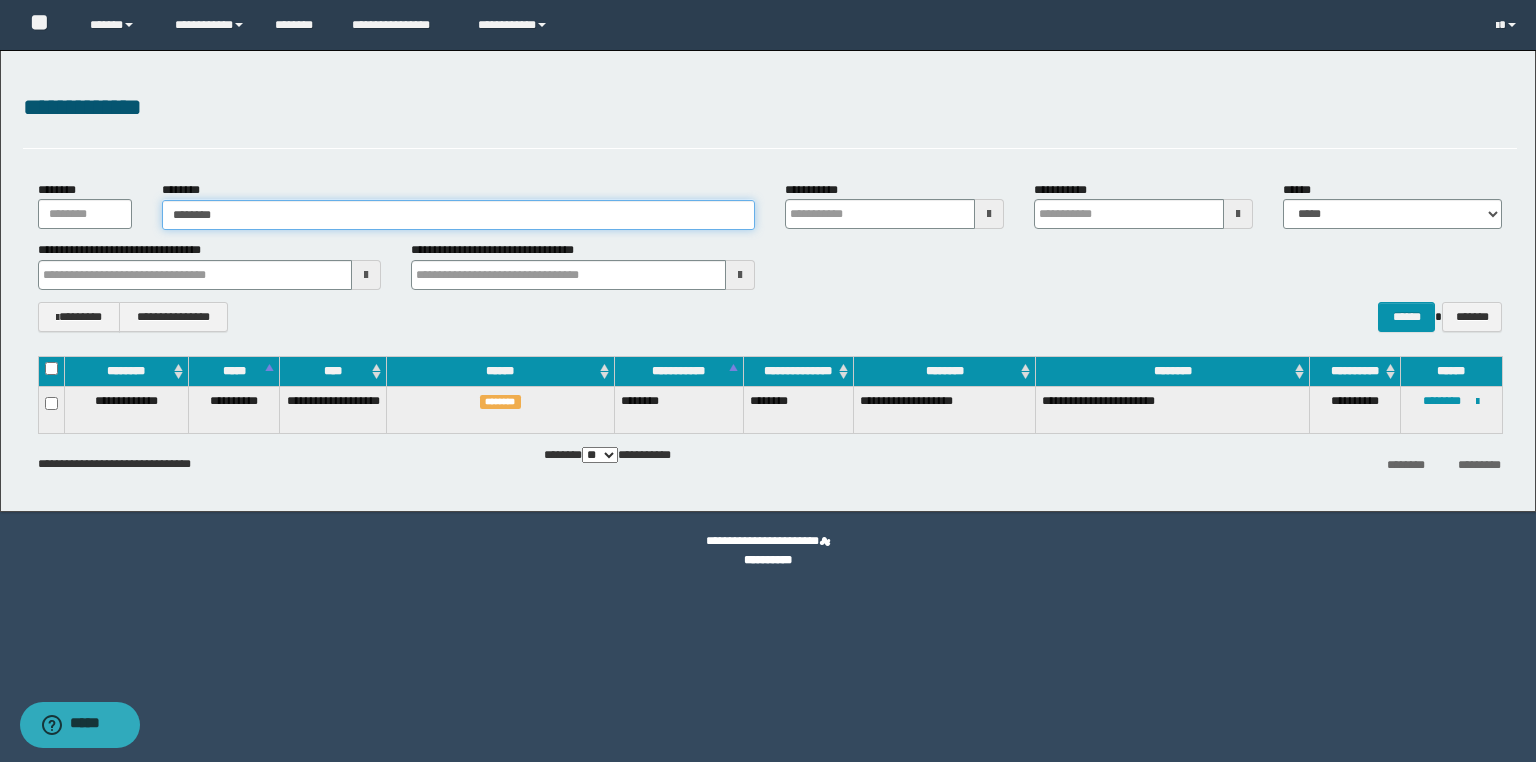 type on "********" 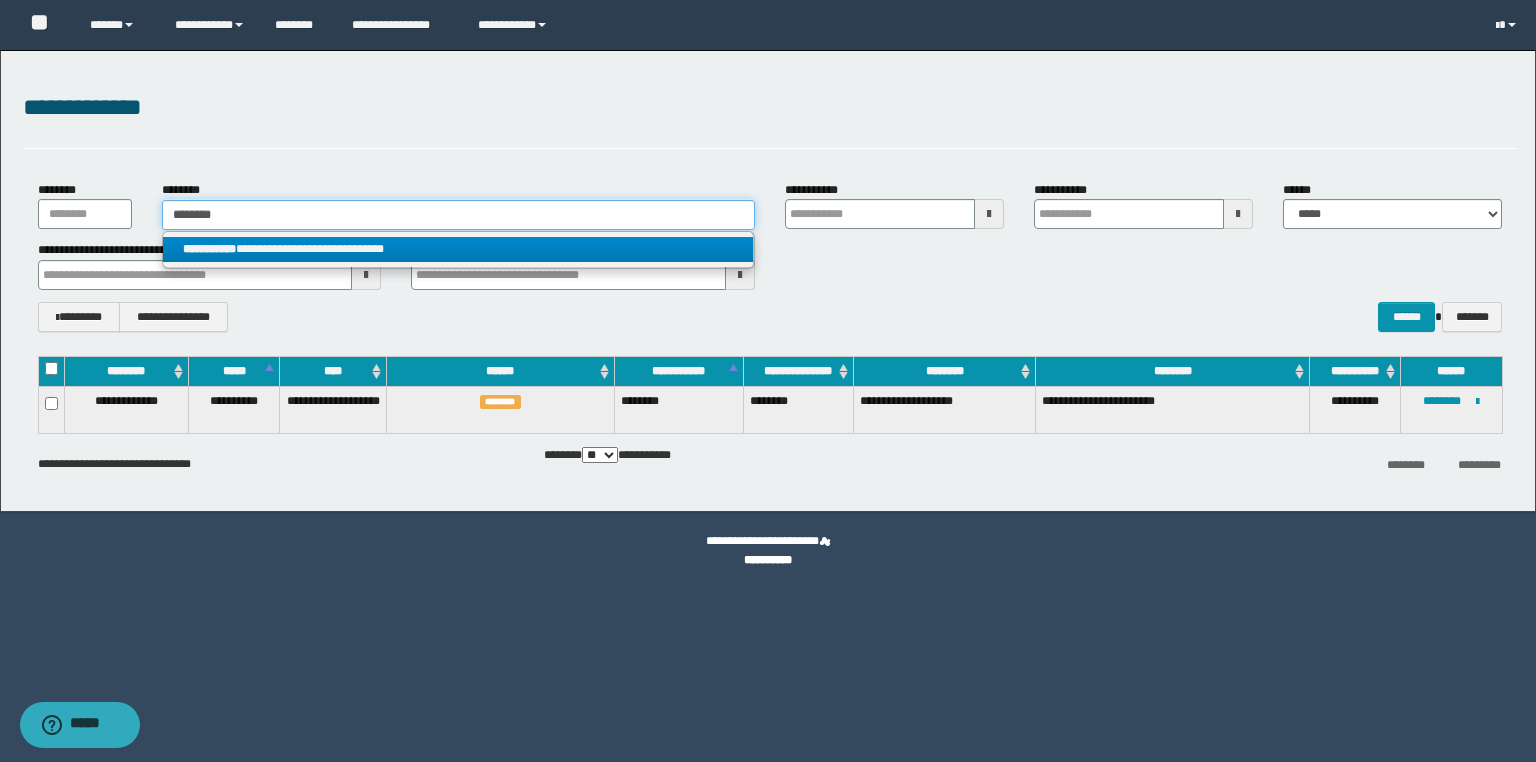 type on "********" 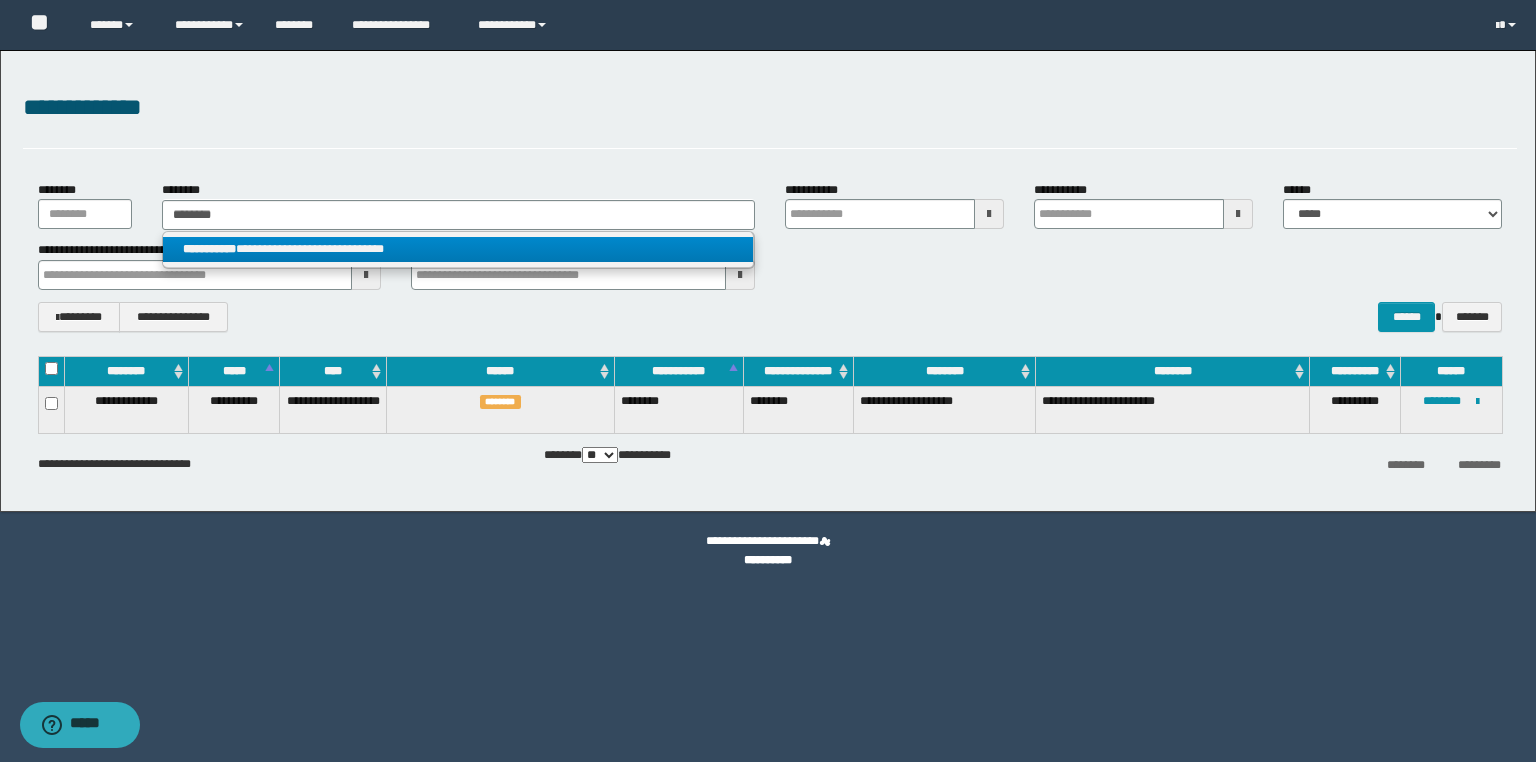 drag, startPoint x: 337, startPoint y: 236, endPoint x: 1535, endPoint y: 403, distance: 1209.5839 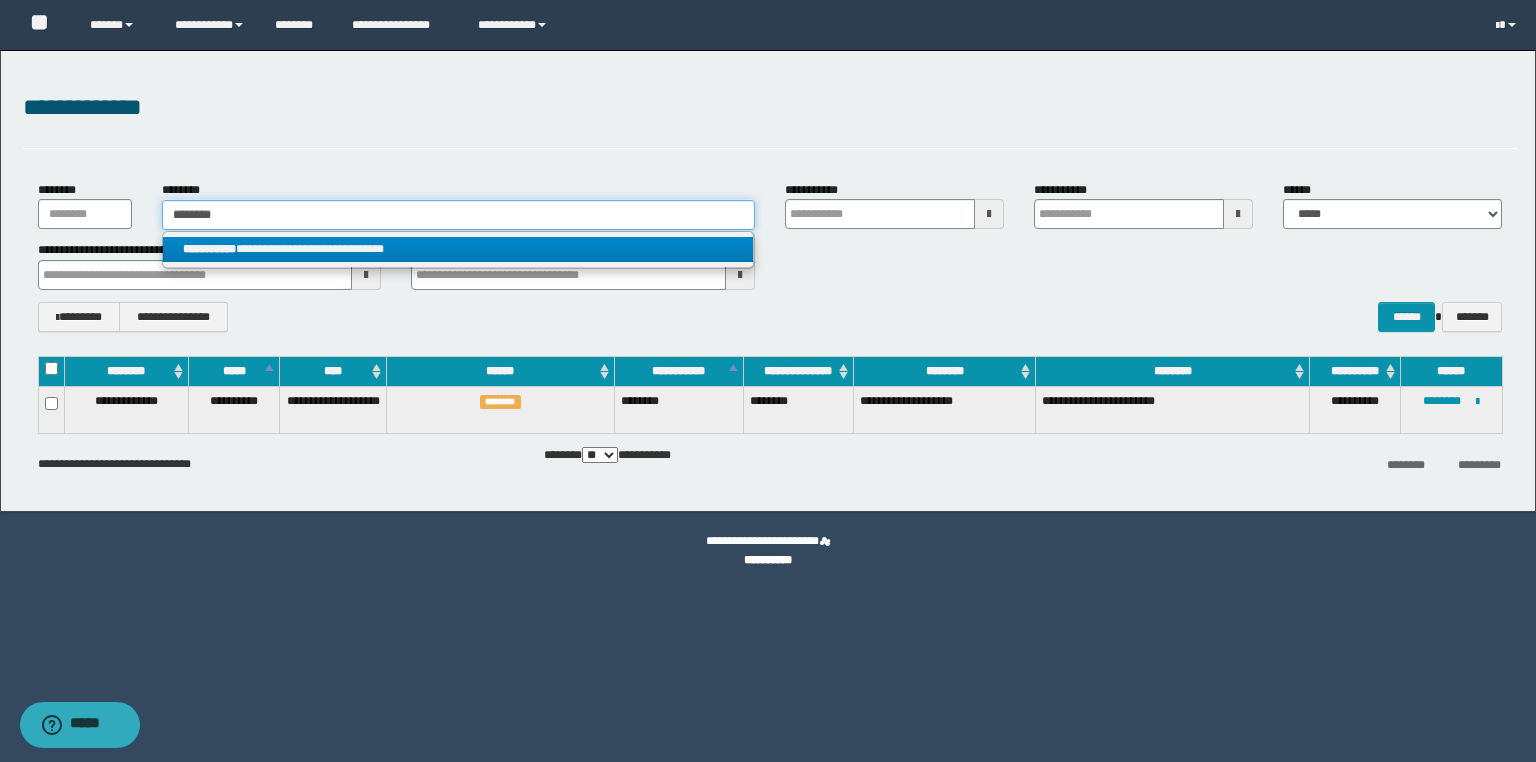 type 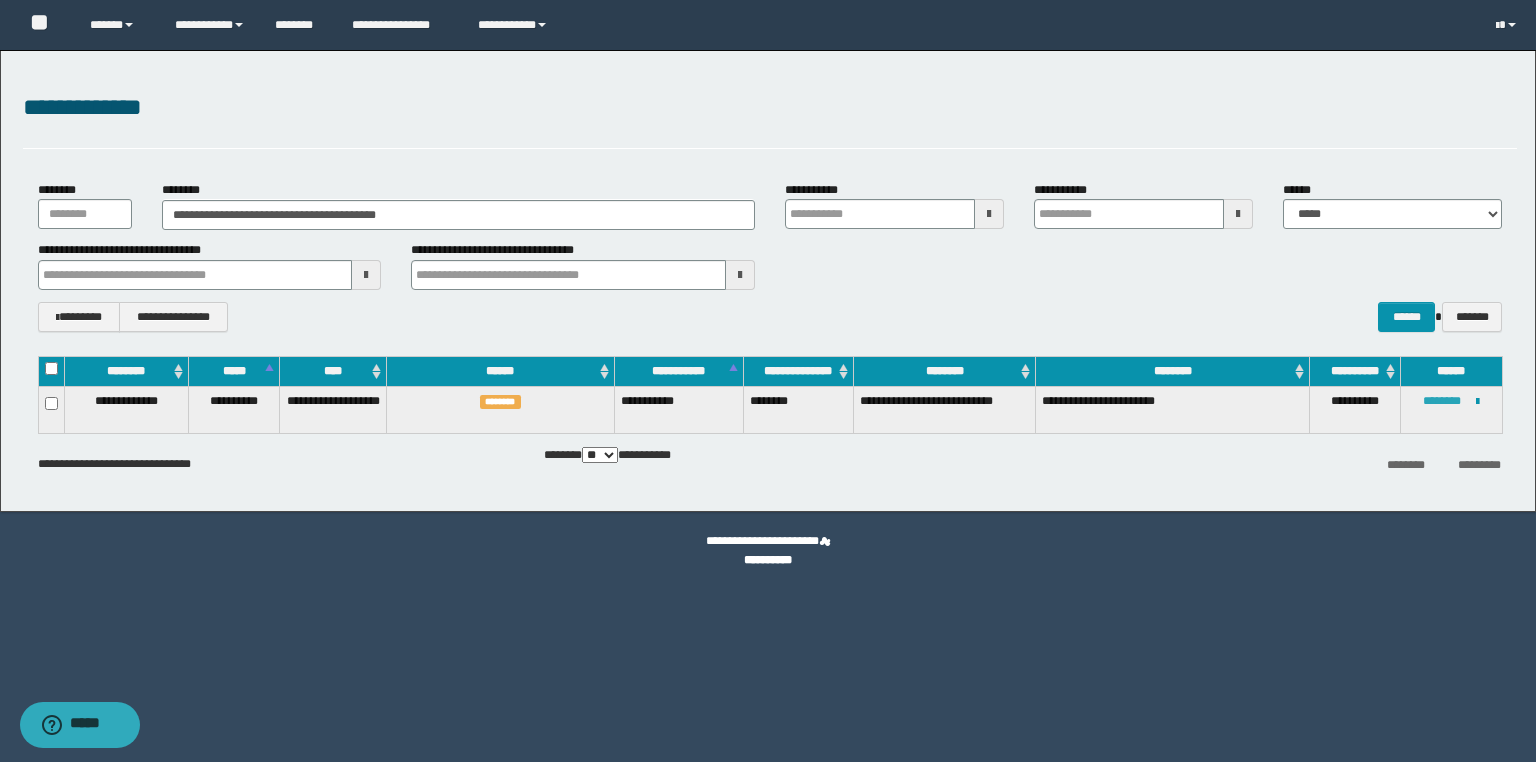 click on "********" at bounding box center [1442, 401] 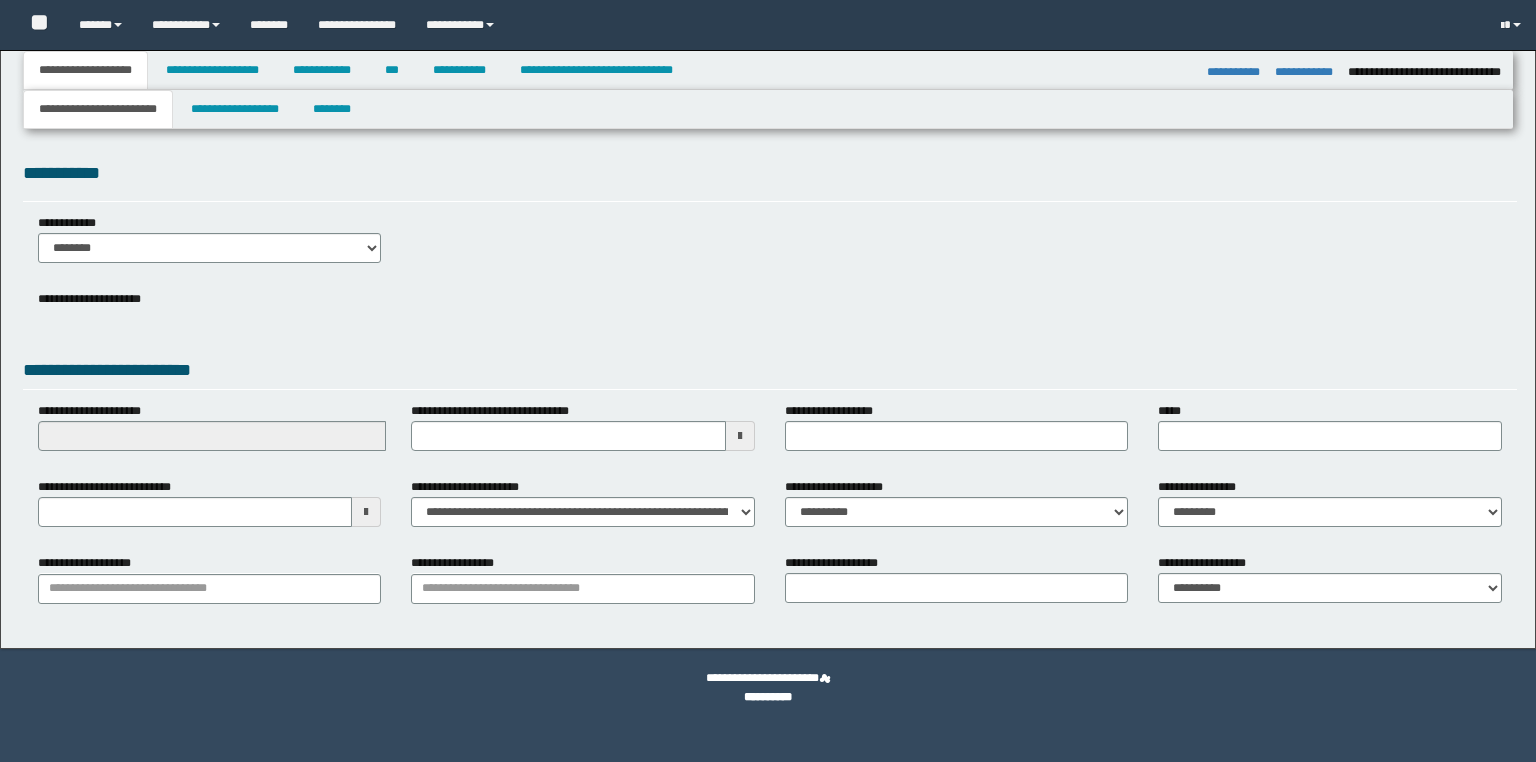 select on "*" 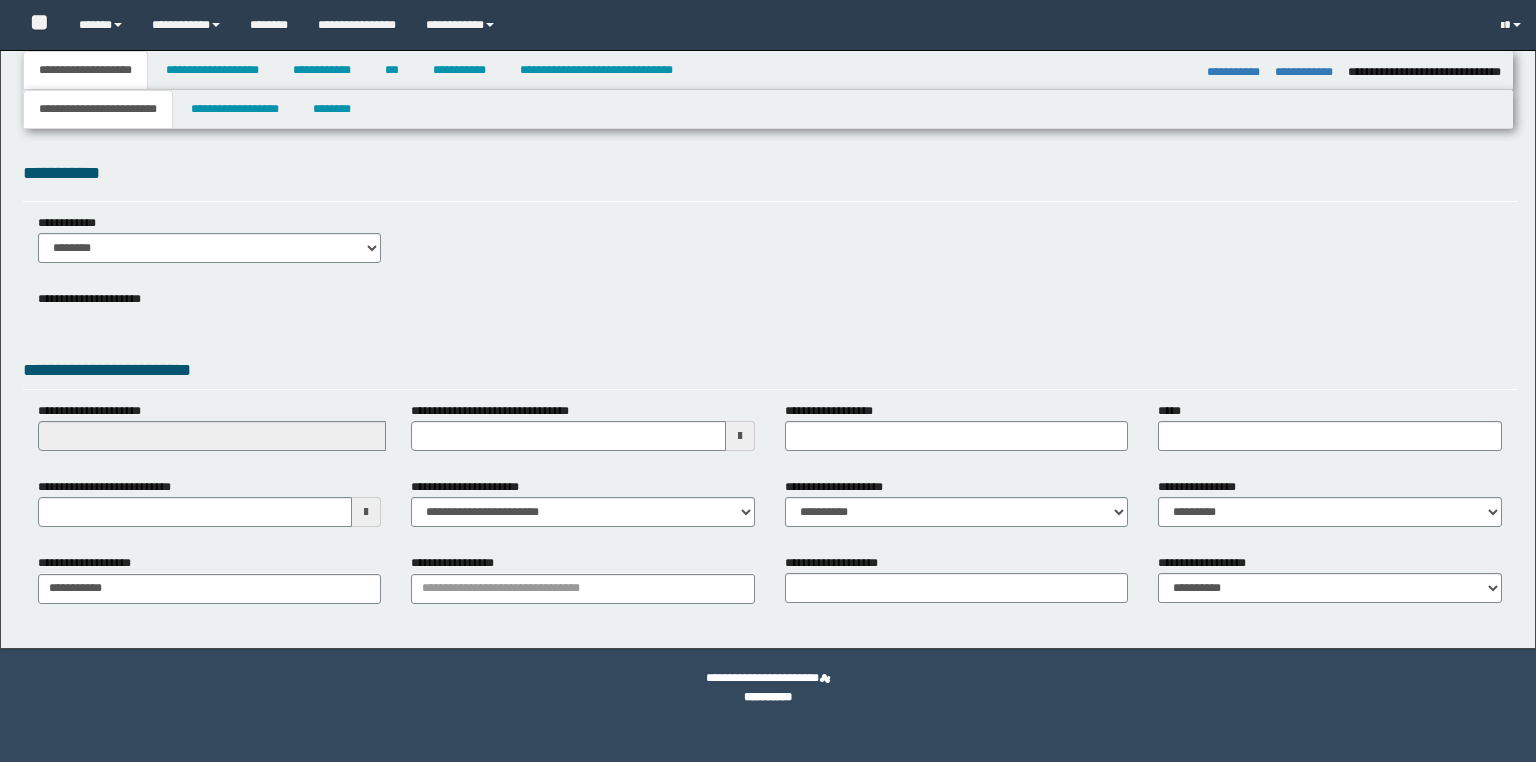type on "**********" 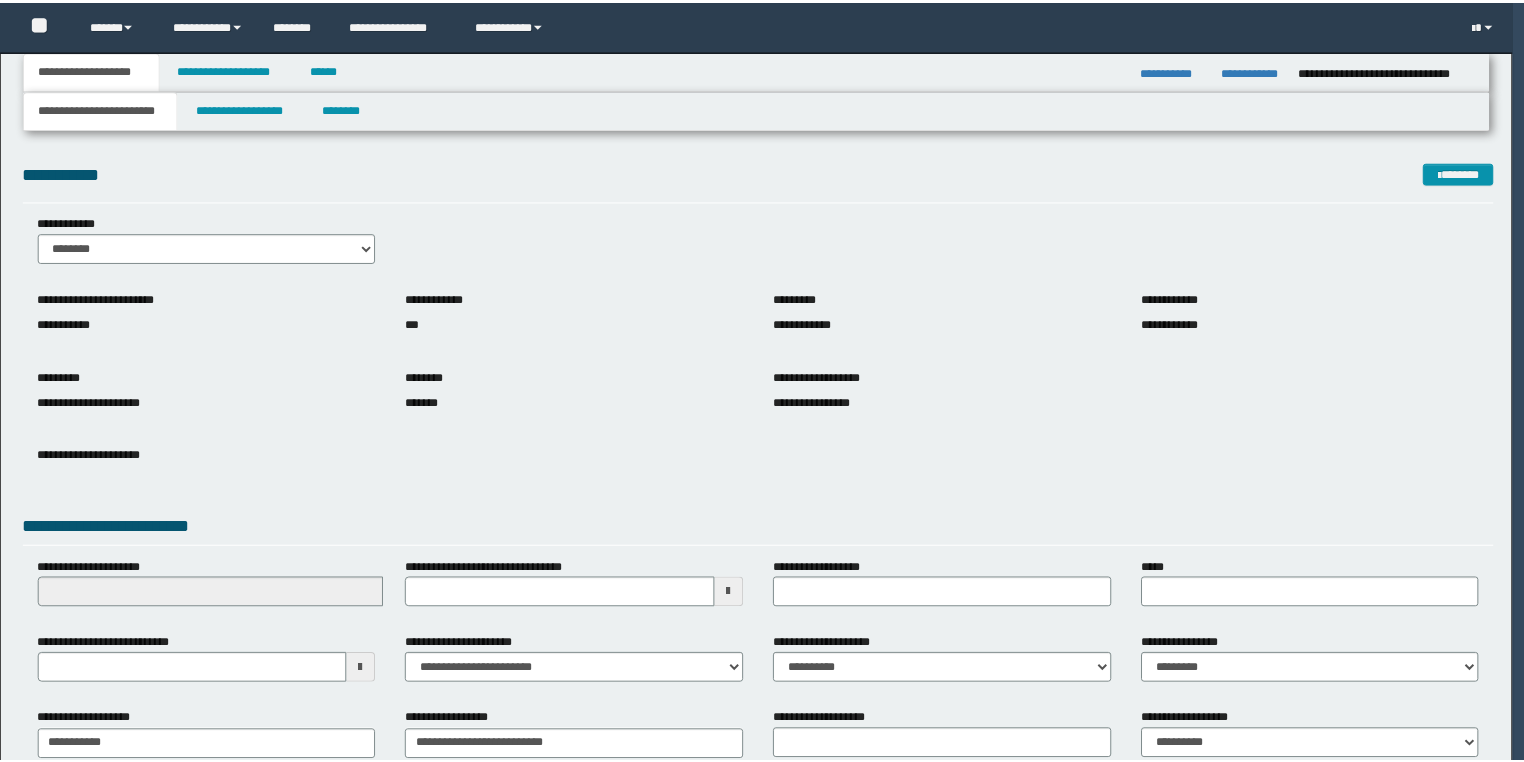 scroll, scrollTop: 0, scrollLeft: 0, axis: both 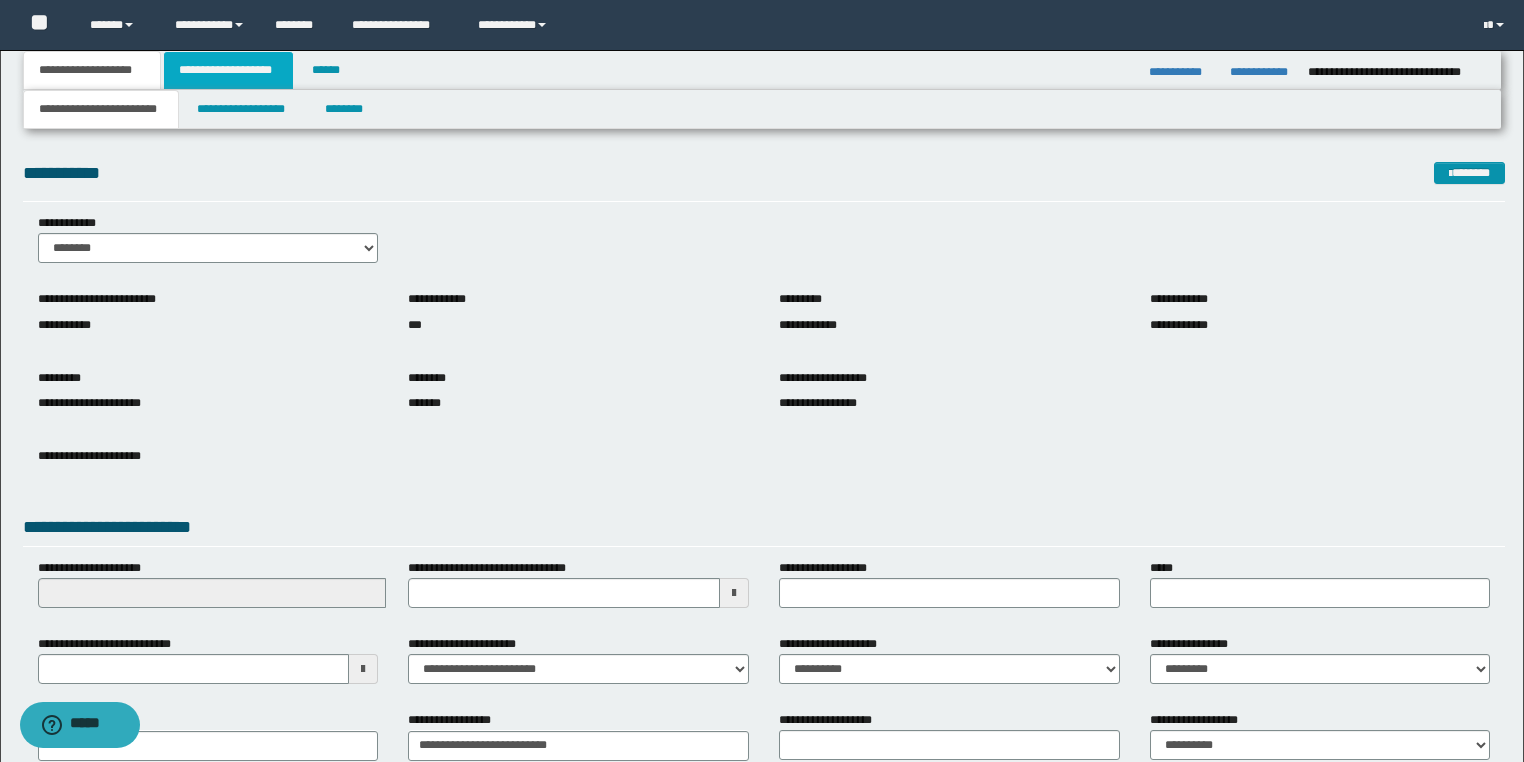click on "**********" at bounding box center [228, 70] 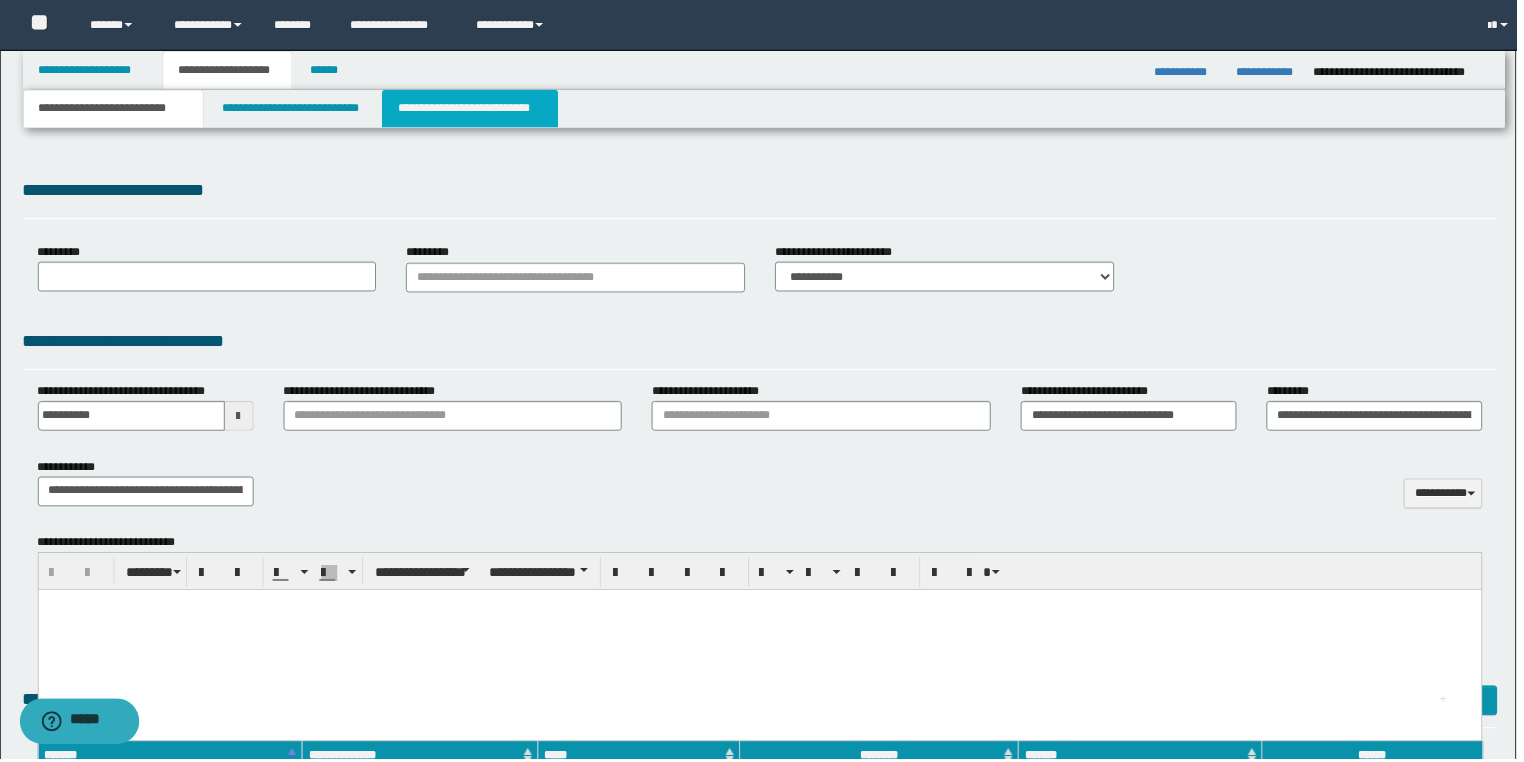 click on "**********" at bounding box center (472, 109) 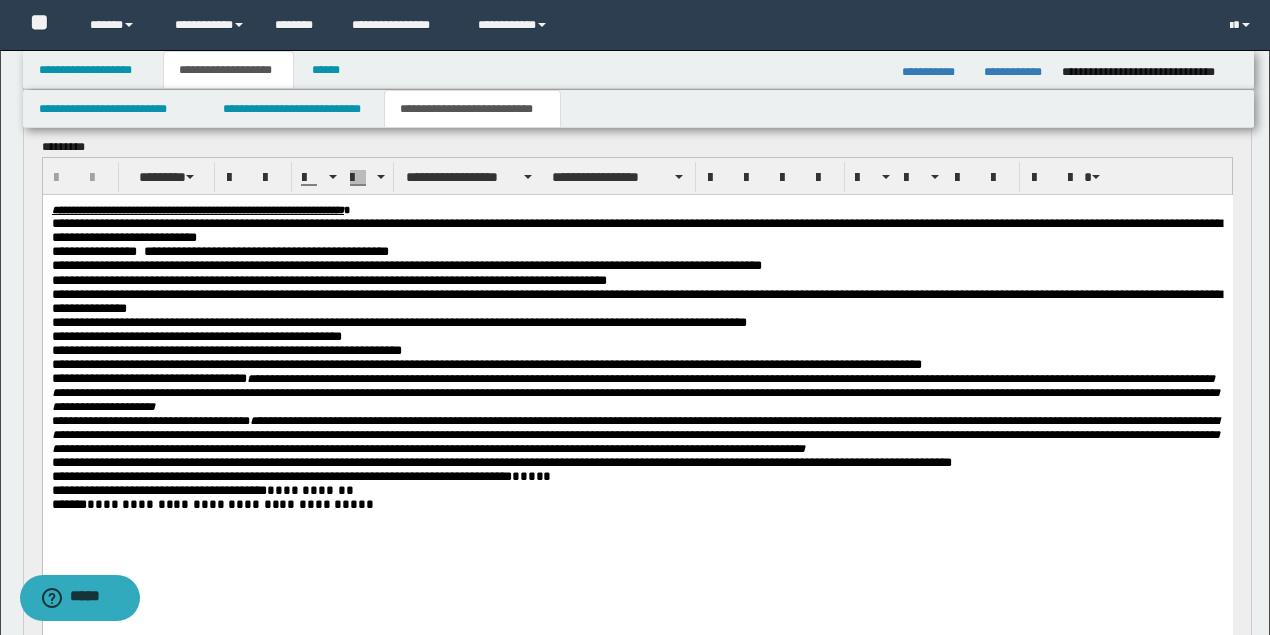 scroll, scrollTop: 226, scrollLeft: 0, axis: vertical 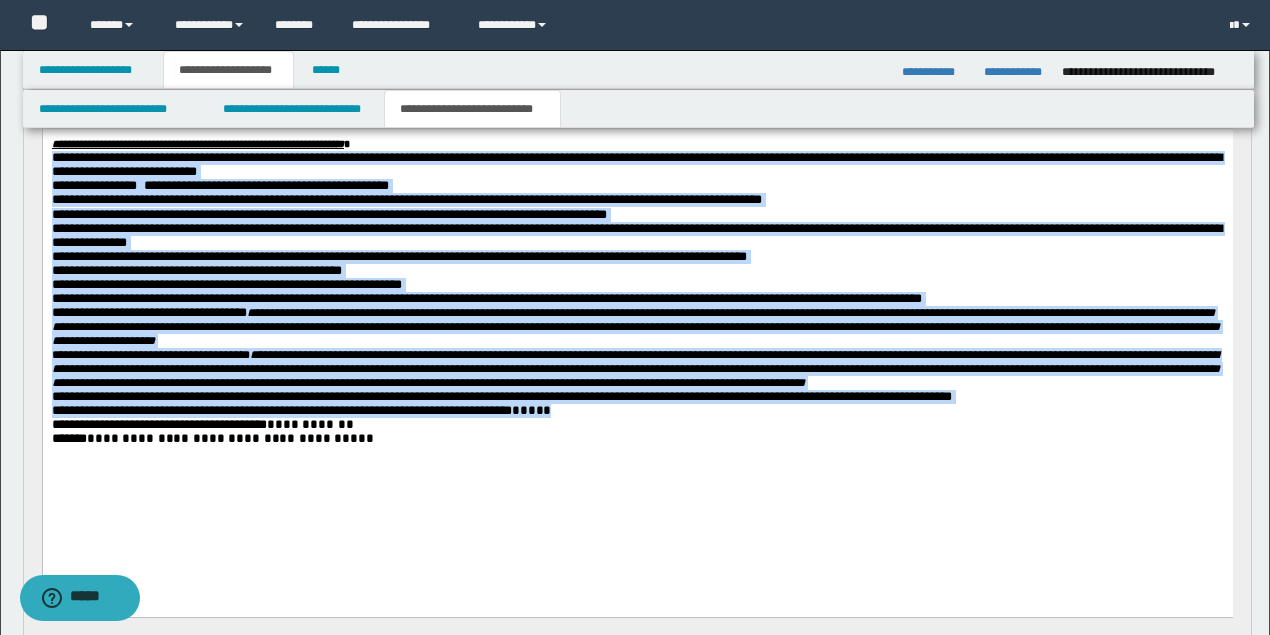 drag, startPoint x: 687, startPoint y: 435, endPoint x: 119, endPoint y: 197, distance: 615.8474 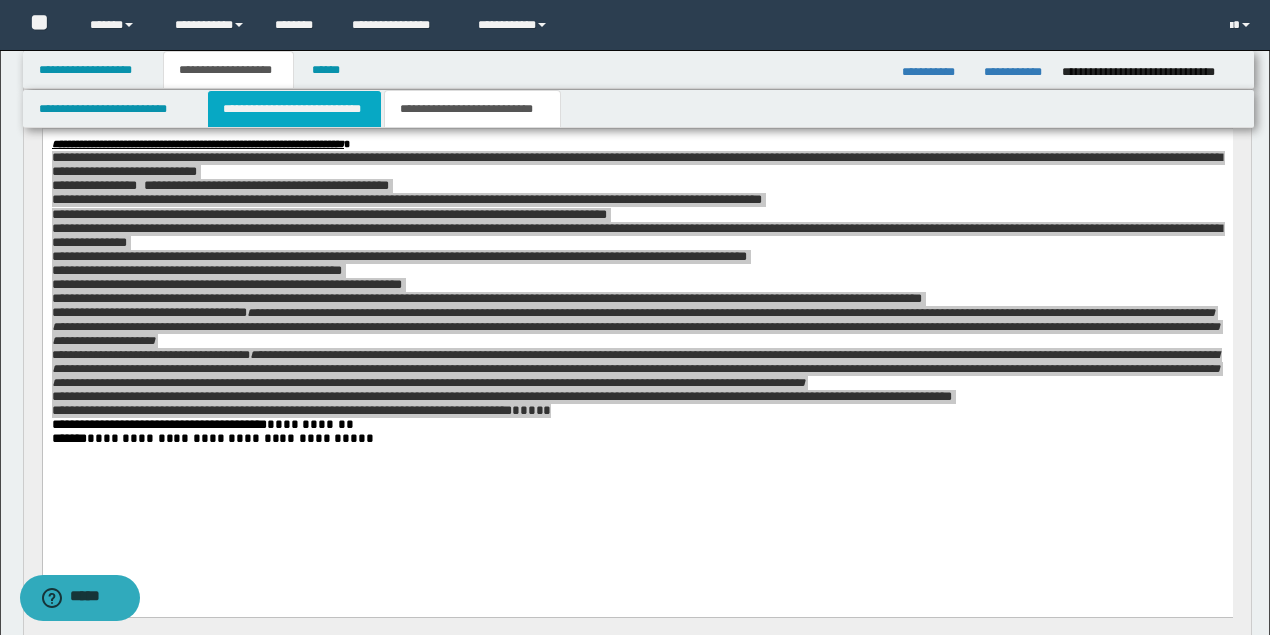 click on "**********" at bounding box center (294, 109) 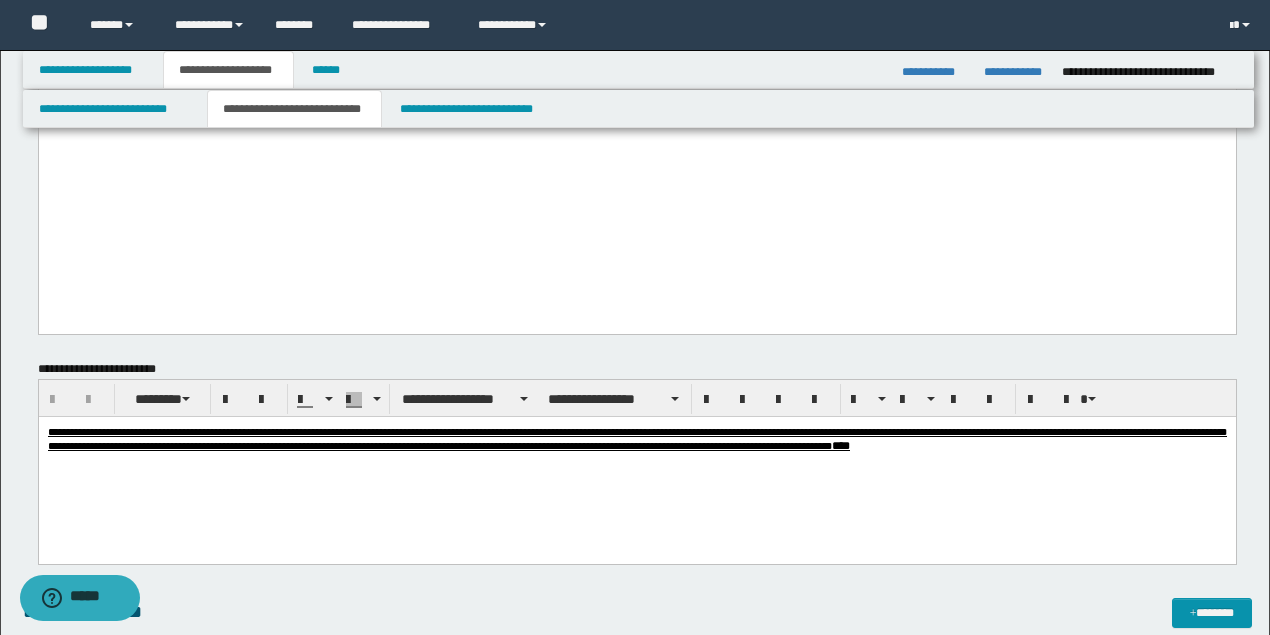 scroll, scrollTop: 1666, scrollLeft: 0, axis: vertical 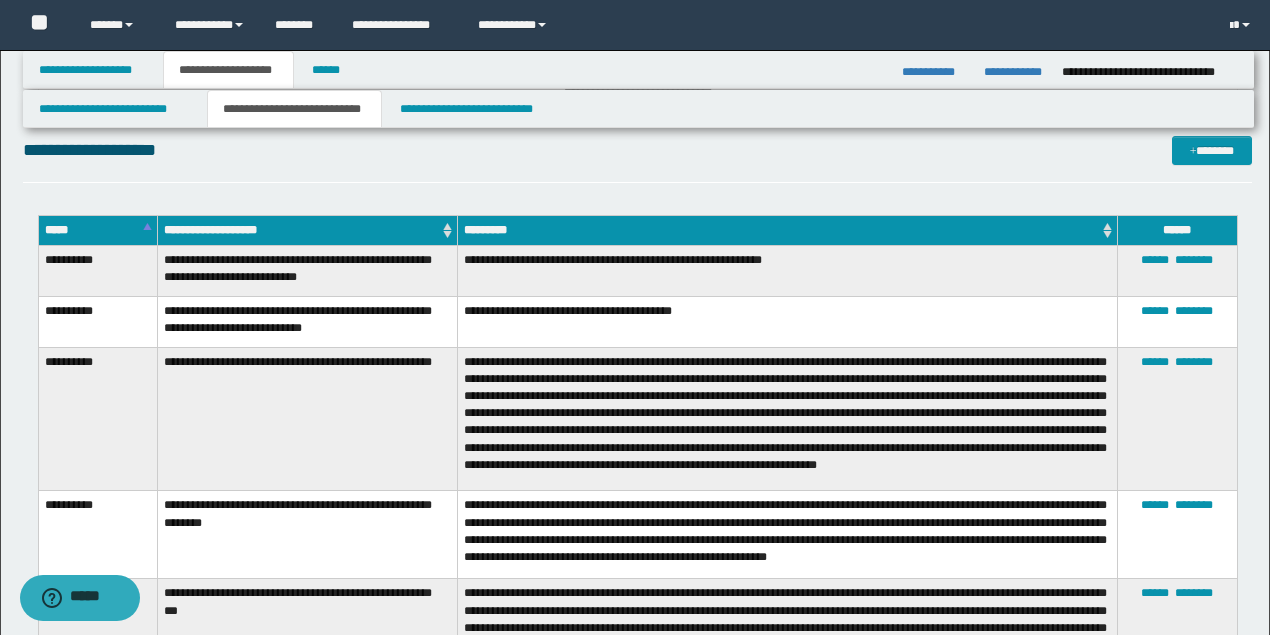 click on "**********" at bounding box center (787, 418) 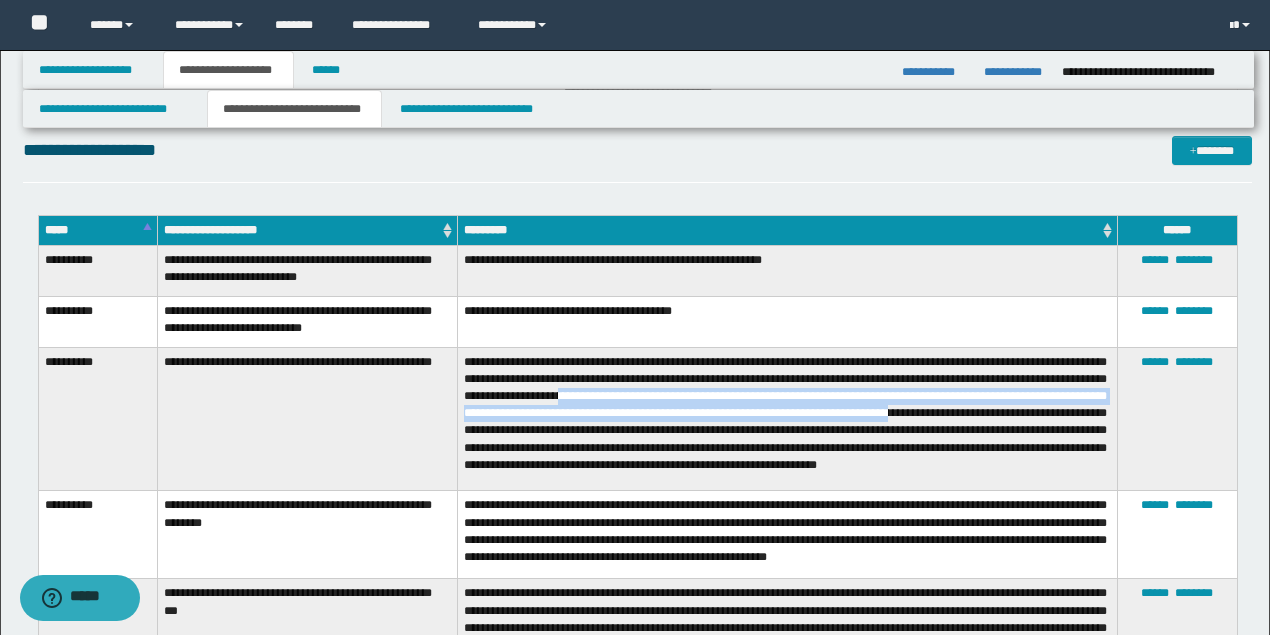 drag, startPoint x: 606, startPoint y: 407, endPoint x: 1018, endPoint y: 419, distance: 412.1747 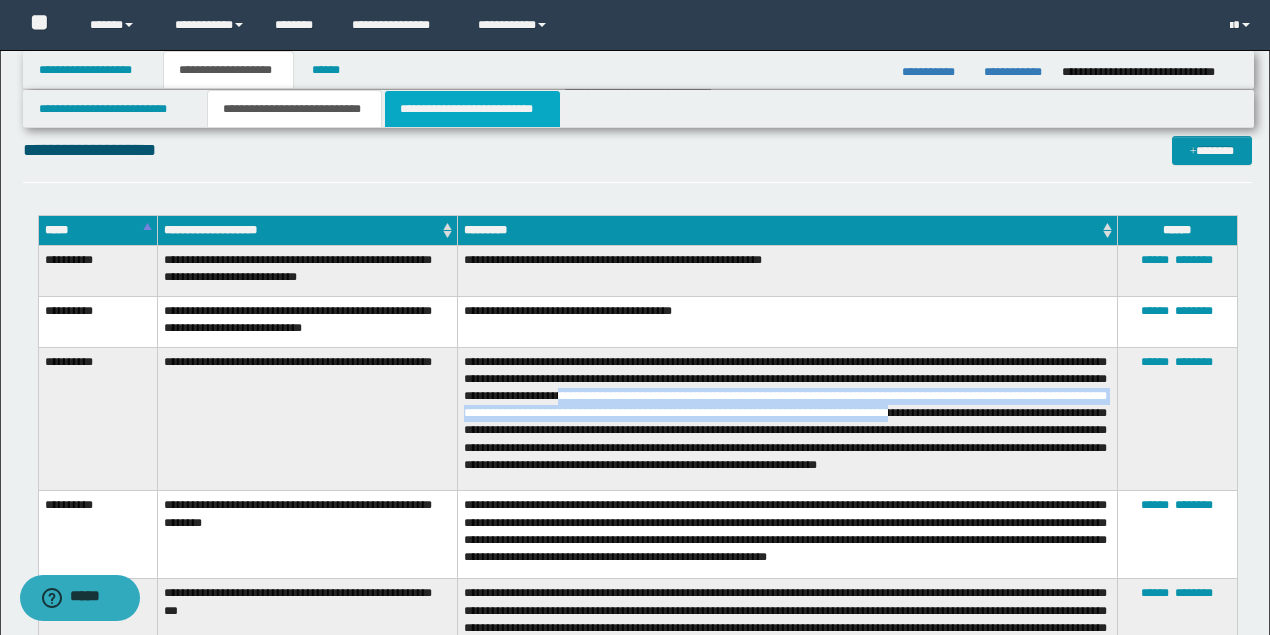 click on "**********" at bounding box center [472, 109] 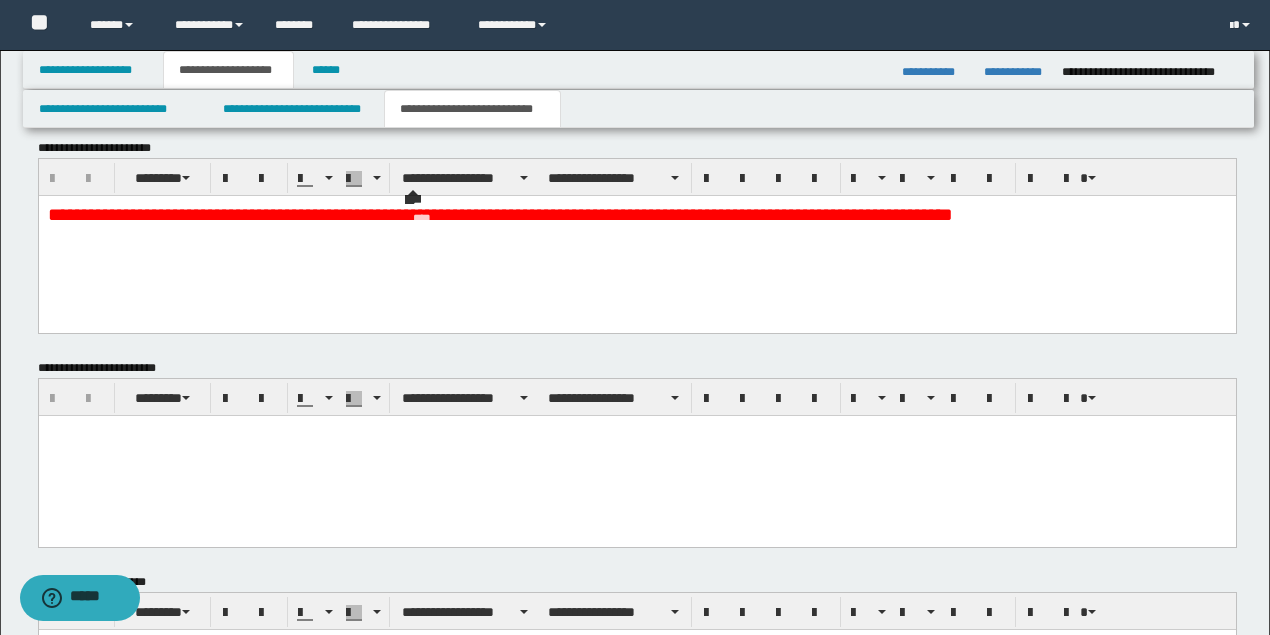scroll, scrollTop: 1622, scrollLeft: 0, axis: vertical 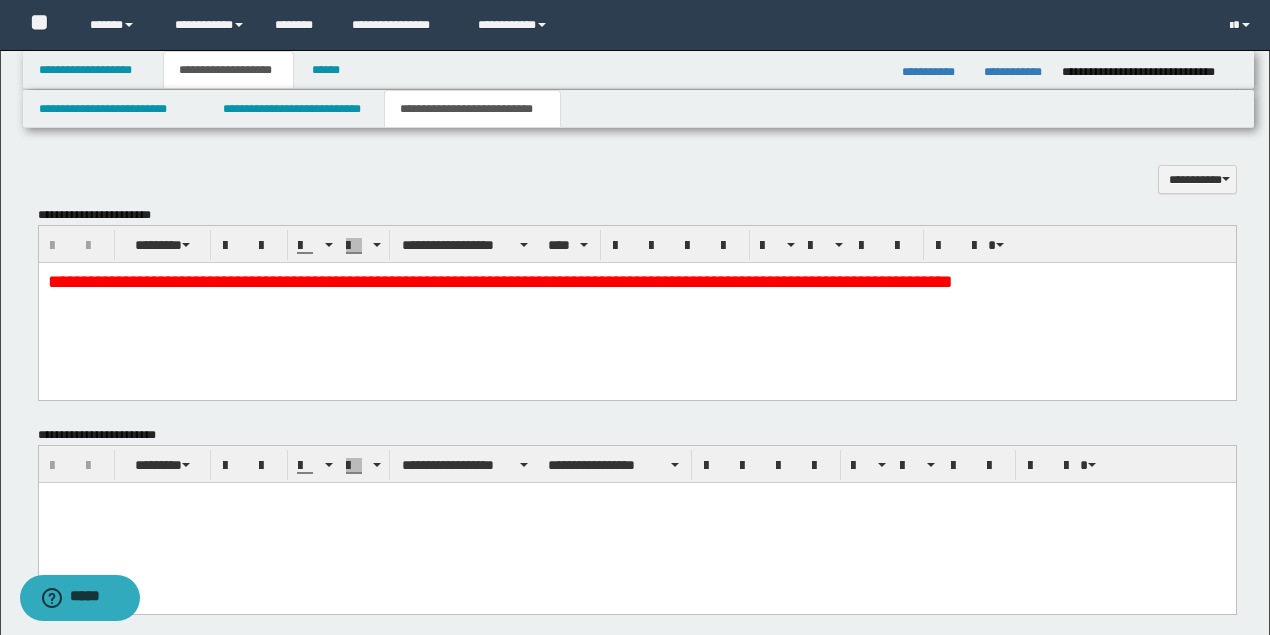 click on "**********" at bounding box center [636, 305] 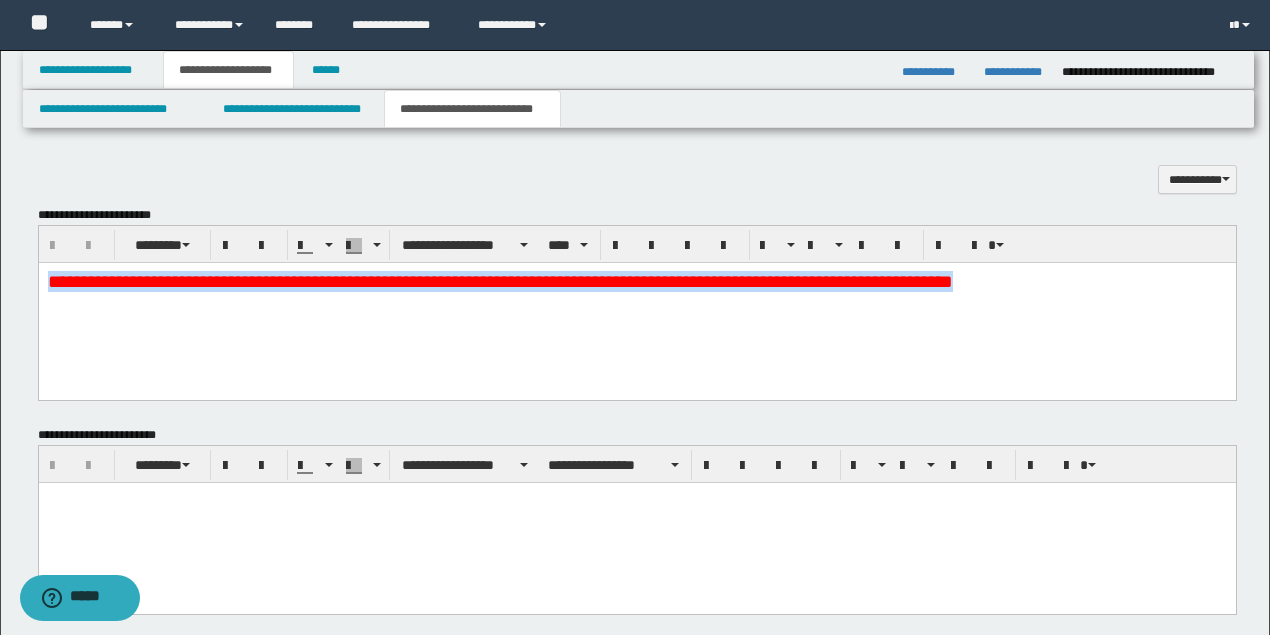 drag, startPoint x: 1032, startPoint y: 279, endPoint x: 50, endPoint y: 535, distance: 1014.8202 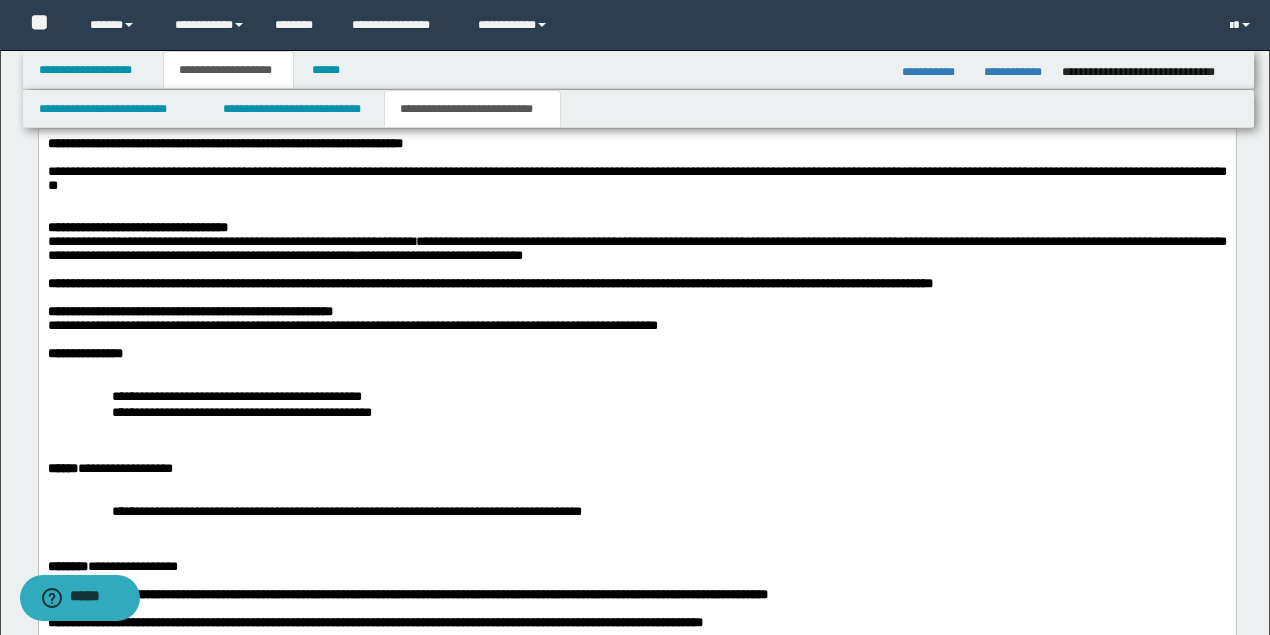 scroll, scrollTop: 1822, scrollLeft: 0, axis: vertical 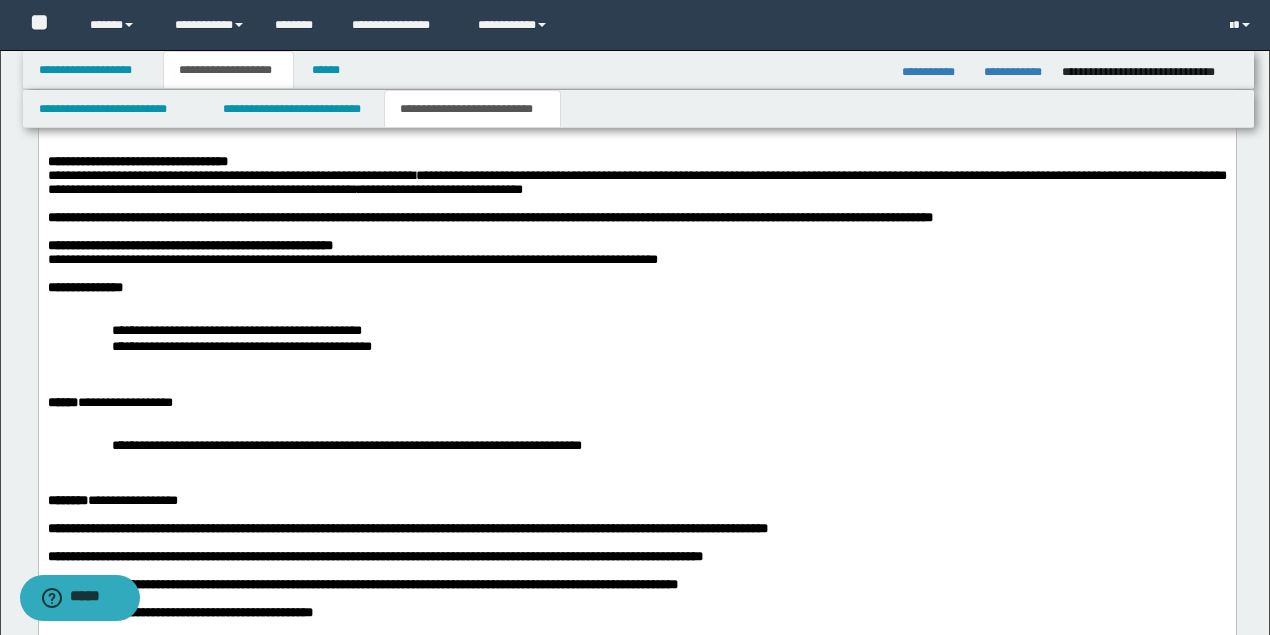 click at bounding box center (660, 374) 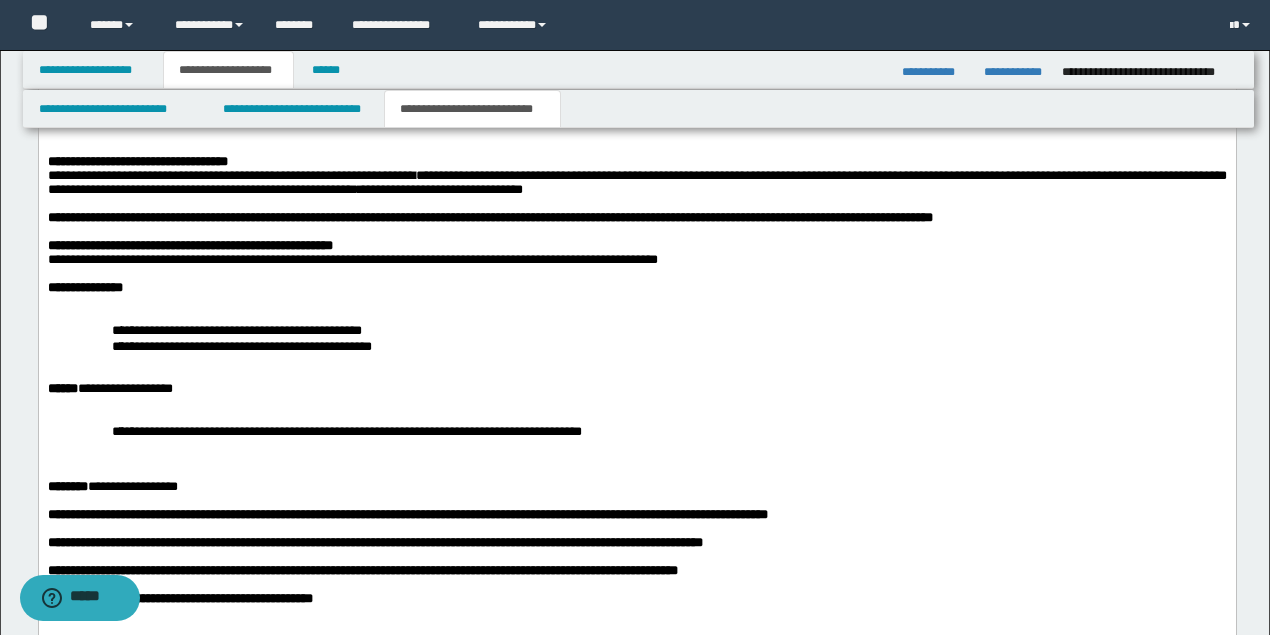 scroll, scrollTop: 2022, scrollLeft: 0, axis: vertical 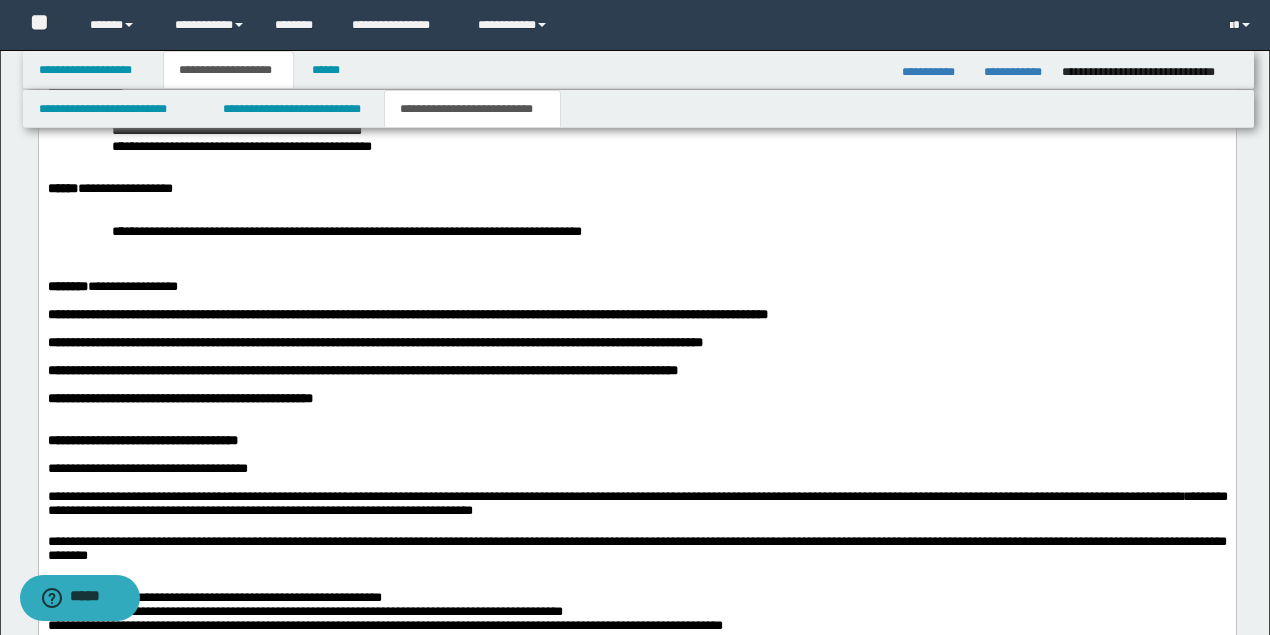 click at bounding box center (660, 259) 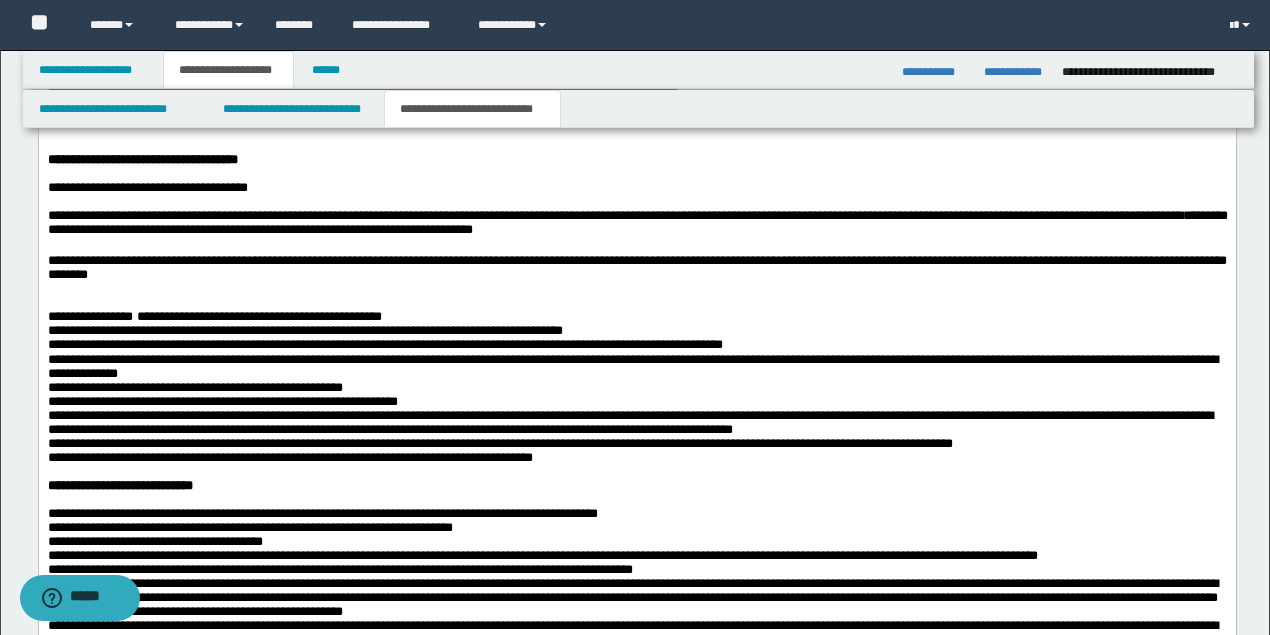 scroll, scrollTop: 2356, scrollLeft: 0, axis: vertical 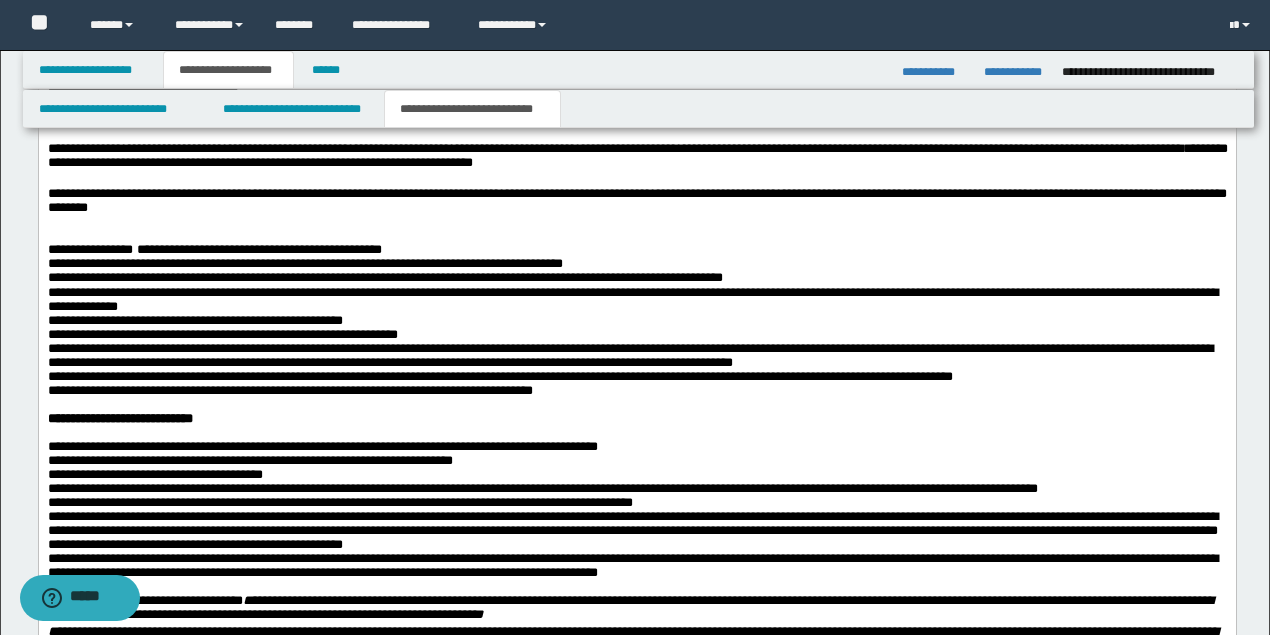 click at bounding box center [636, 222] 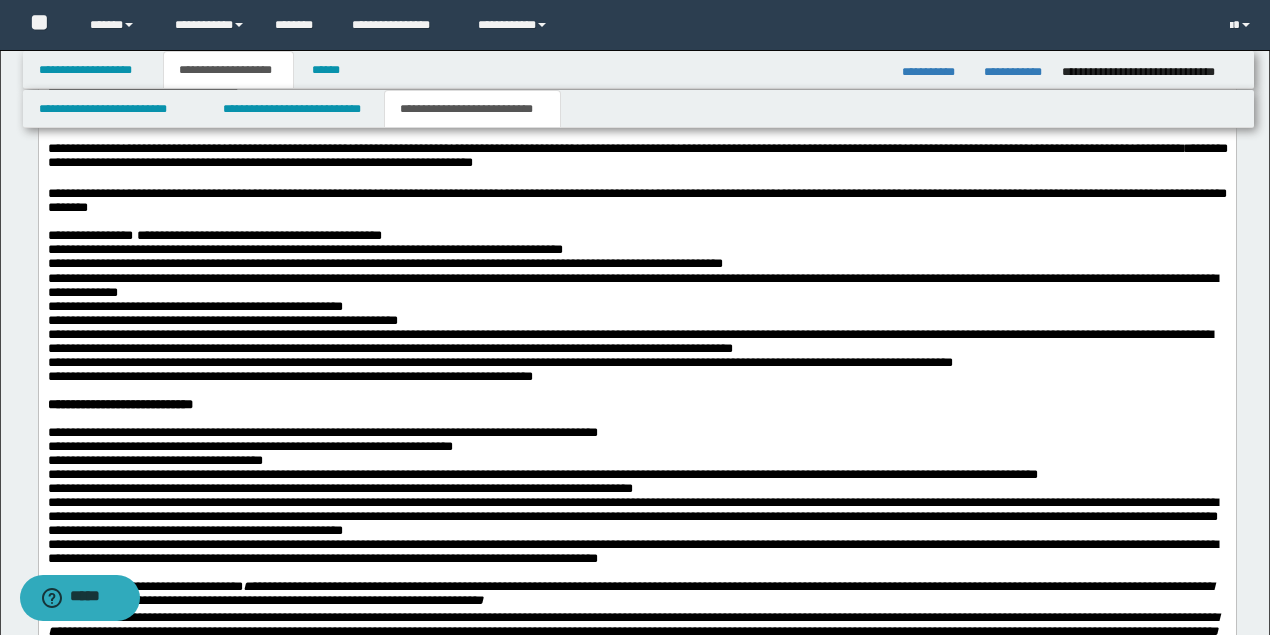 click on "**********" at bounding box center [636, 236] 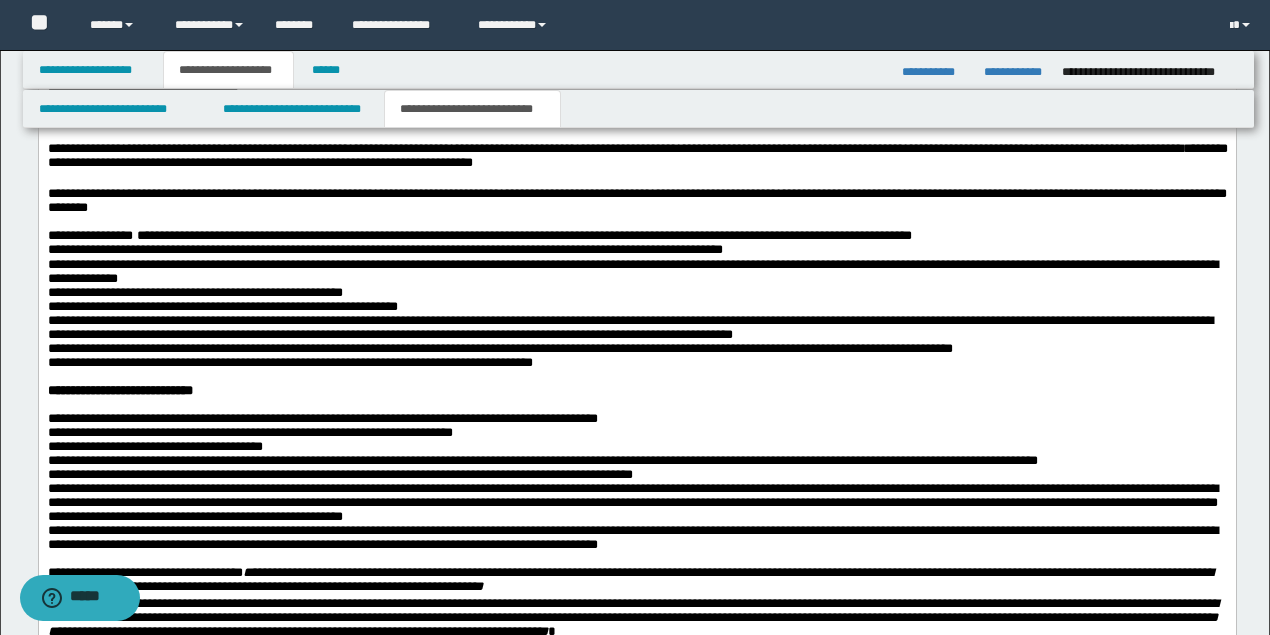 click on "**********" at bounding box center [636, 293] 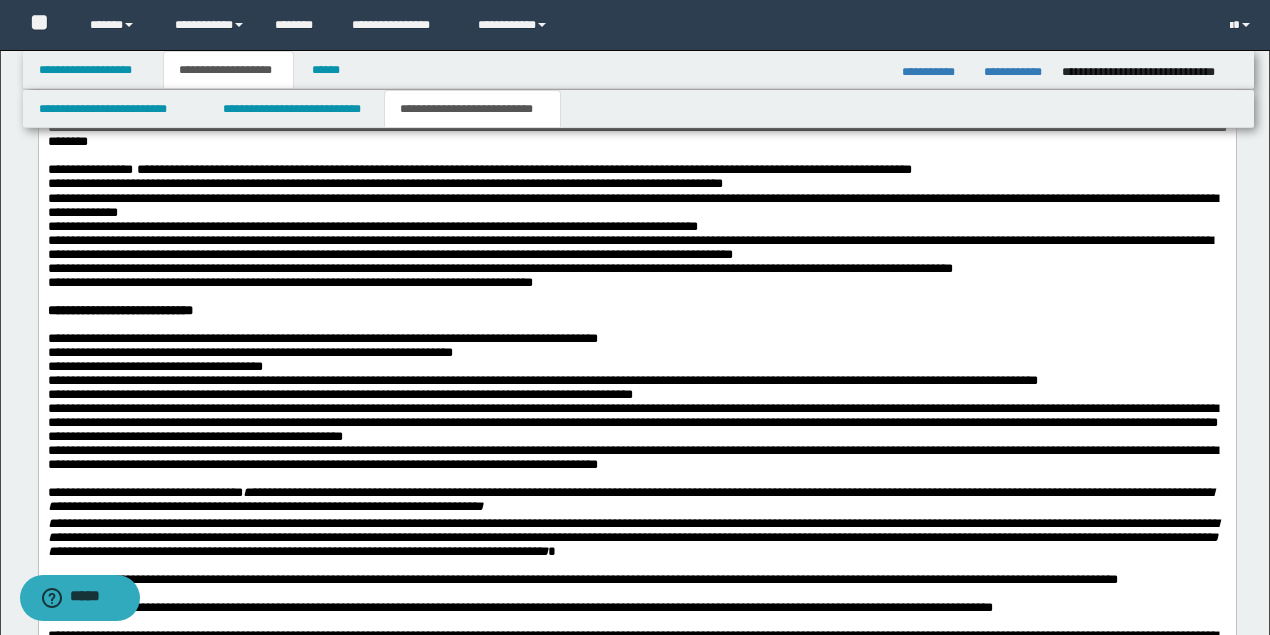 scroll, scrollTop: 2489, scrollLeft: 0, axis: vertical 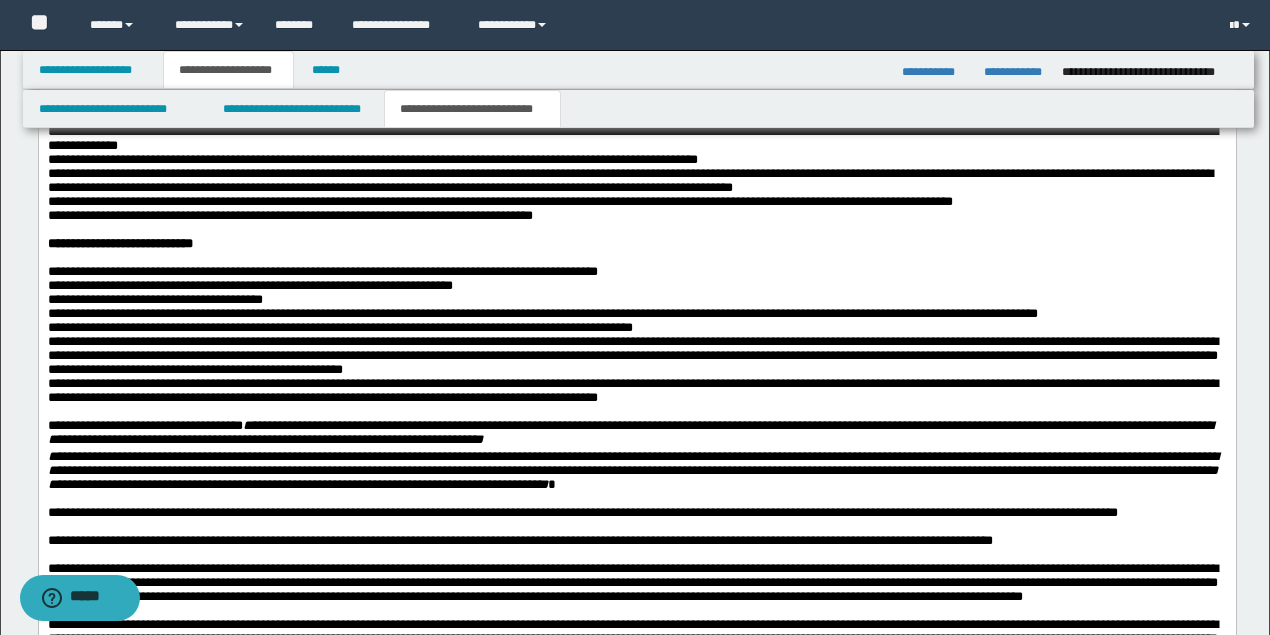 click at bounding box center [636, 258] 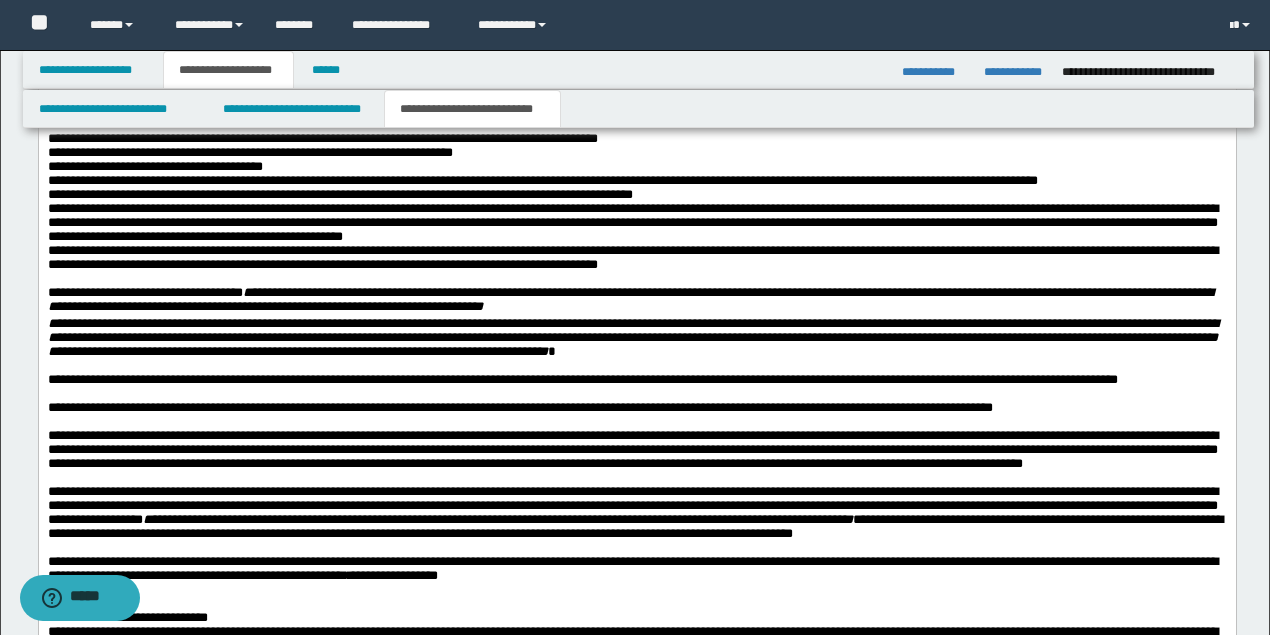 click on "**********" at bounding box center (249, 152) 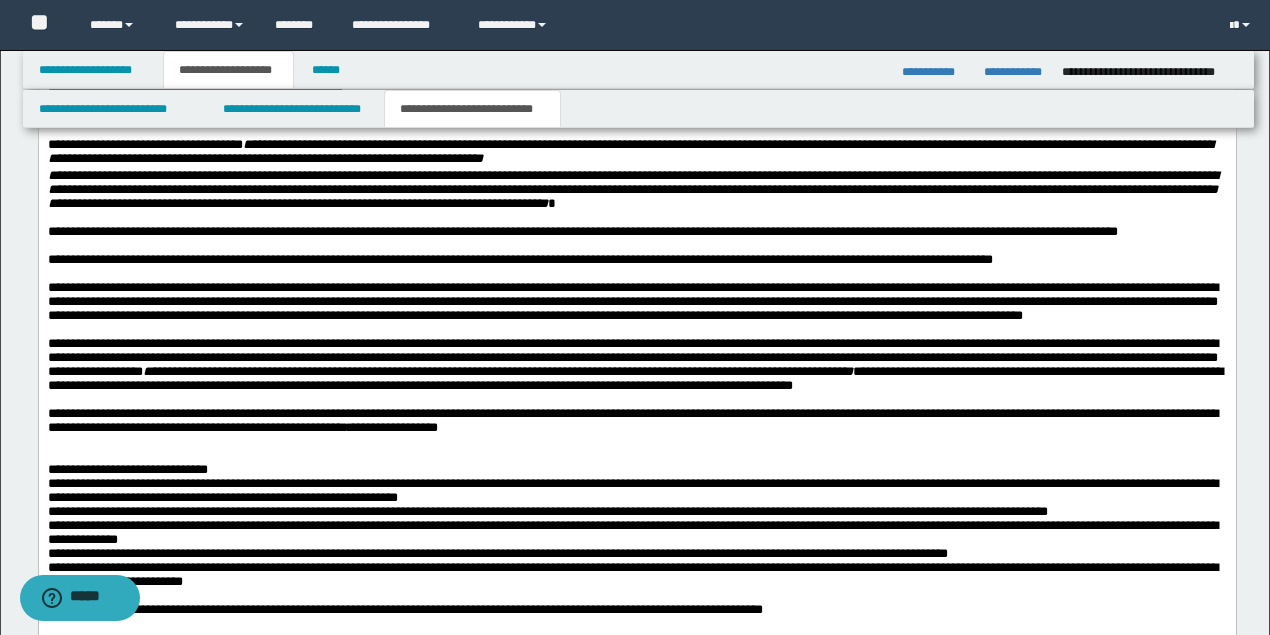 scroll, scrollTop: 2622, scrollLeft: 0, axis: vertical 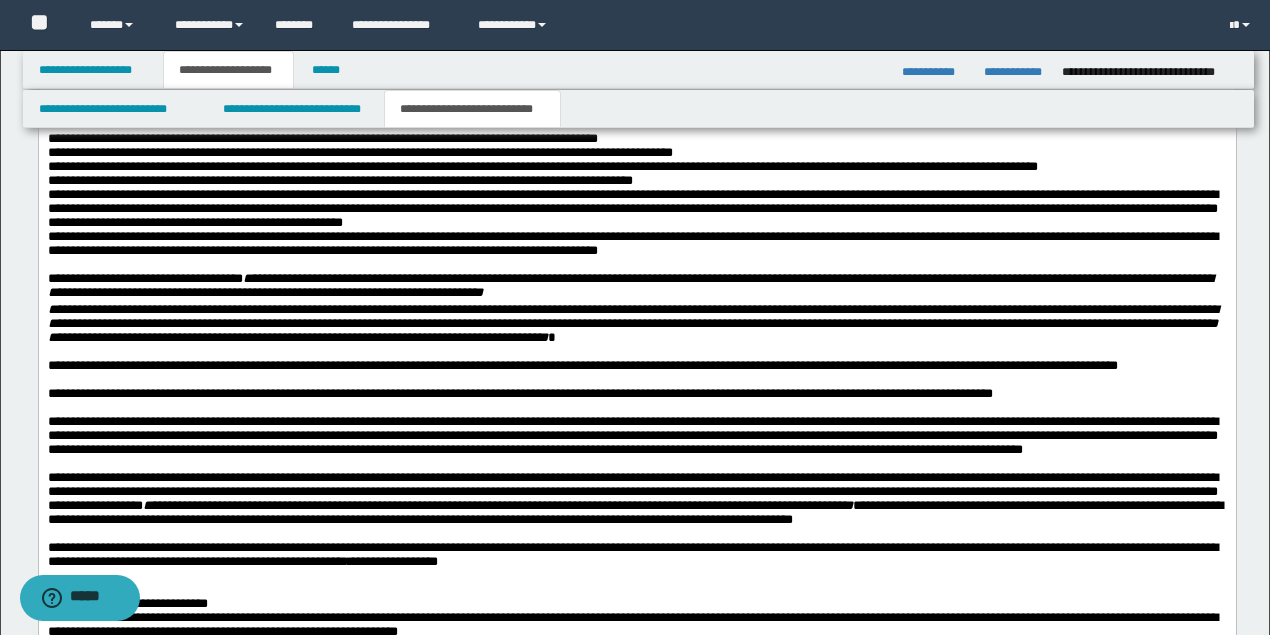 click at bounding box center [636, 265] 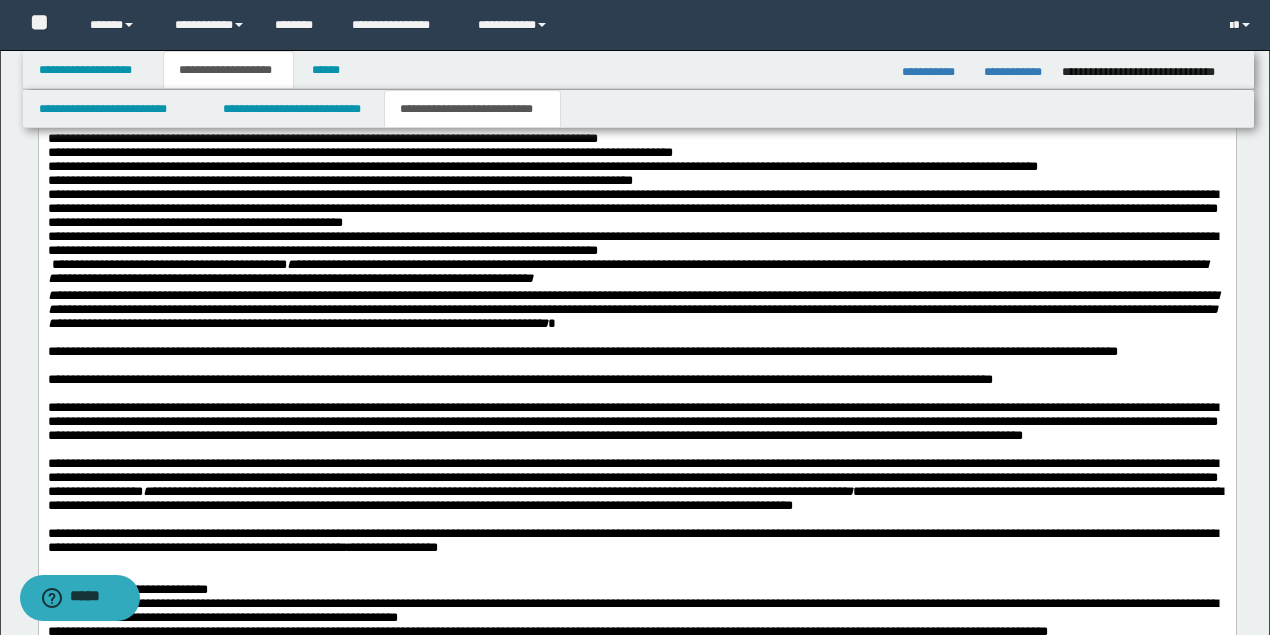 scroll, scrollTop: 2689, scrollLeft: 0, axis: vertical 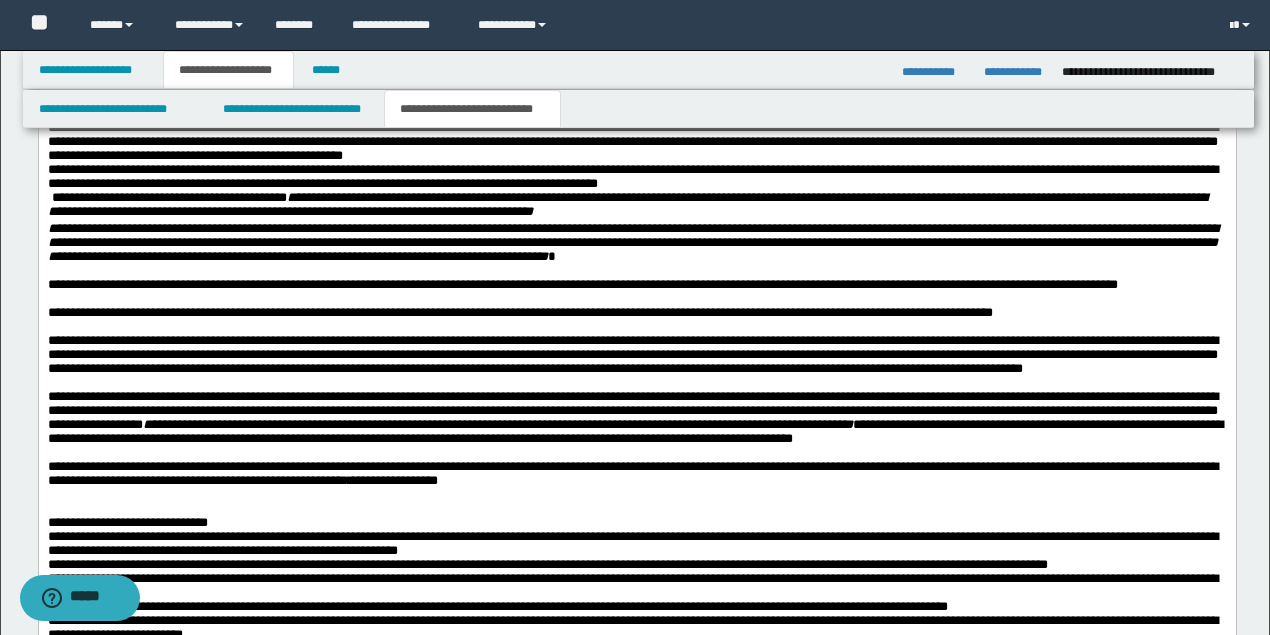 click on "**********" at bounding box center (582, 284) 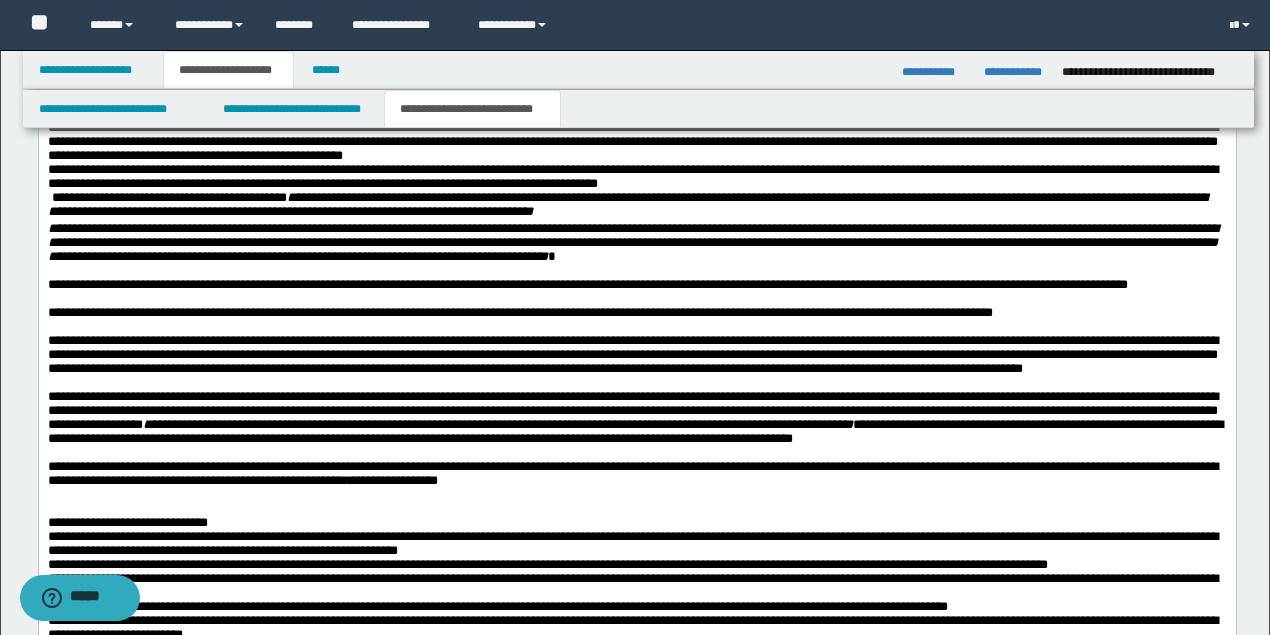 click on "**********" at bounding box center [587, 284] 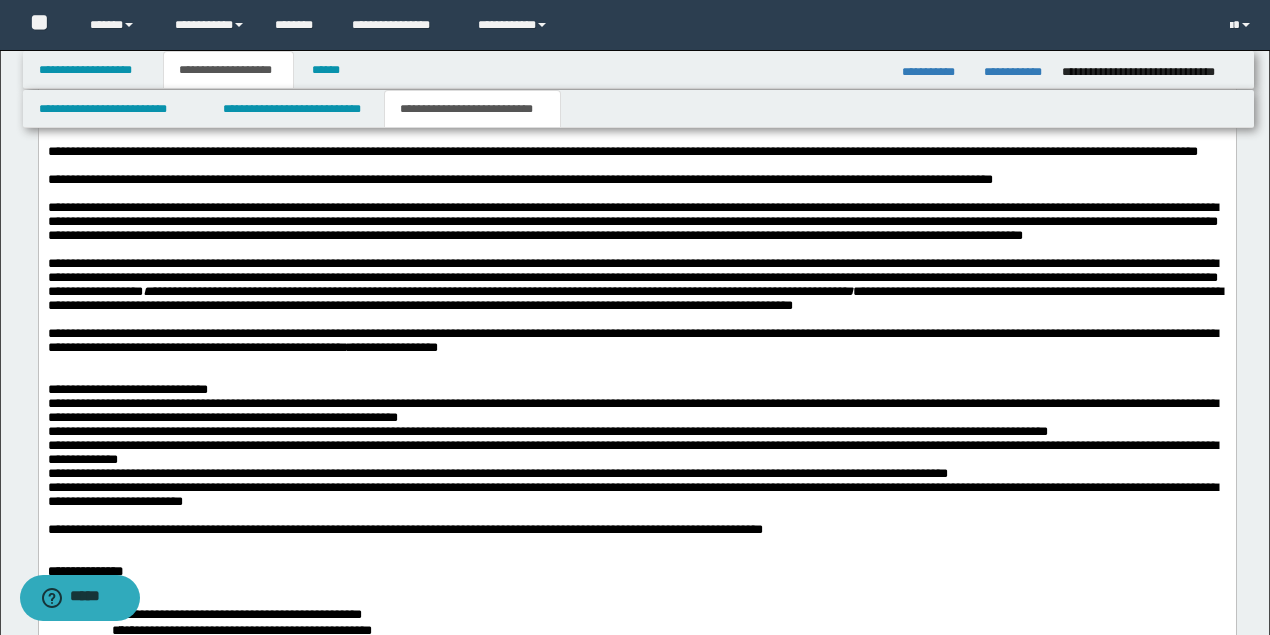 scroll, scrollTop: 2889, scrollLeft: 0, axis: vertical 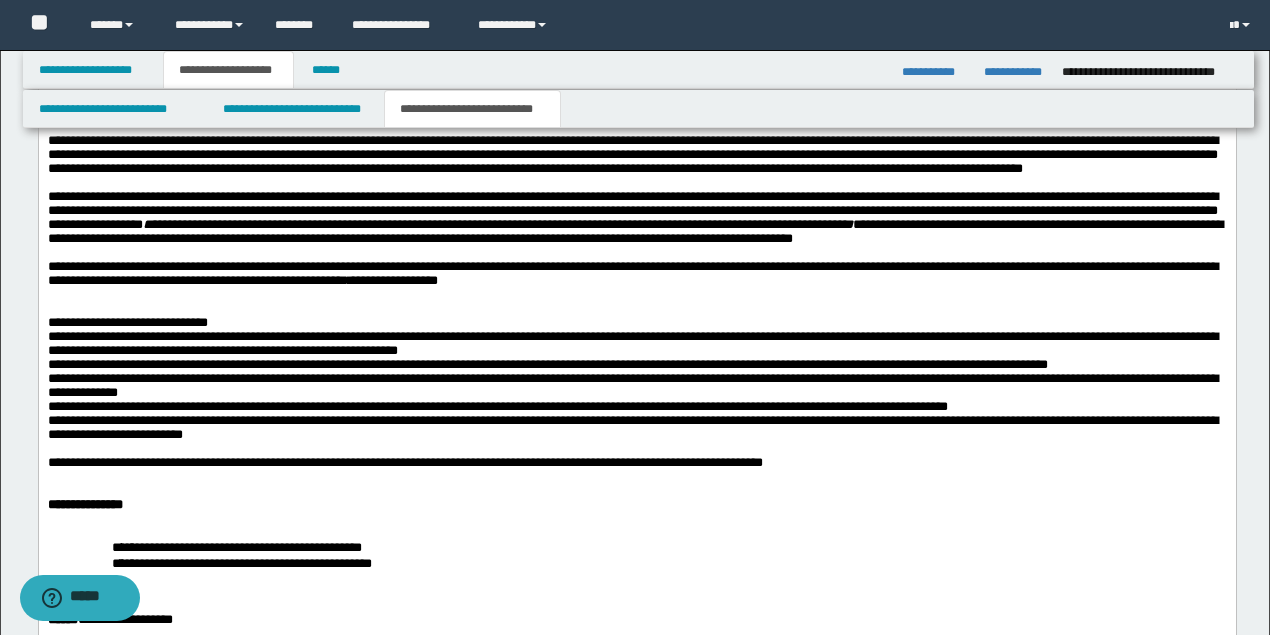 click on "**********" at bounding box center [634, 217] 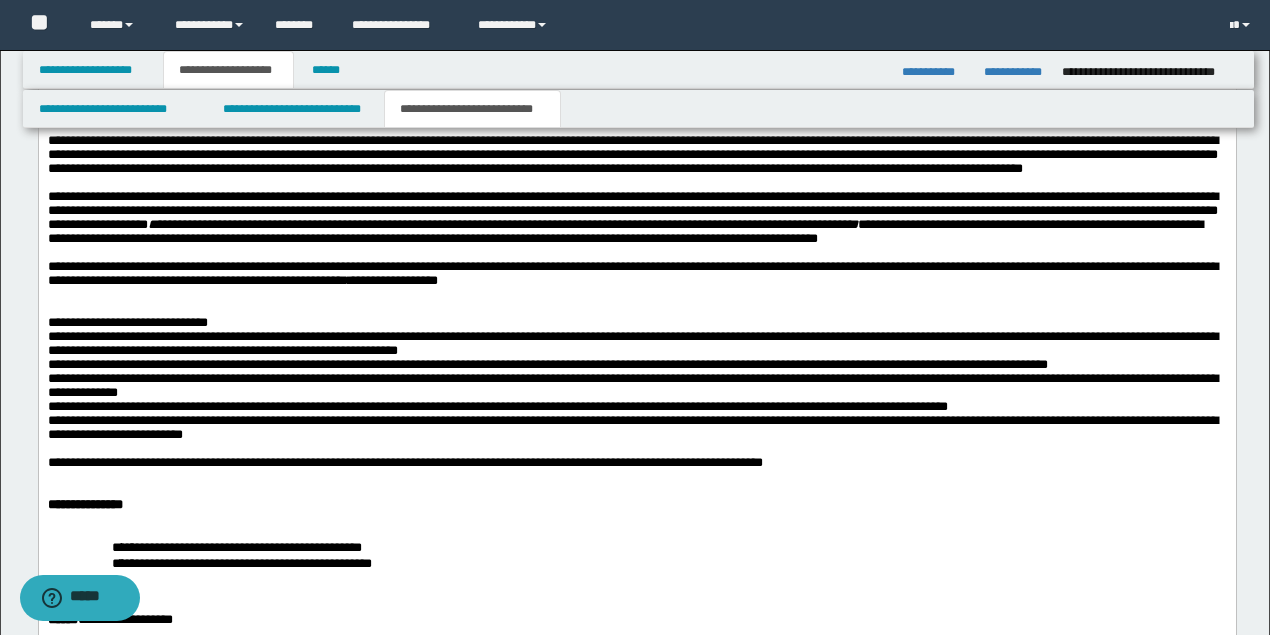 click on "**********" at bounding box center [632, 217] 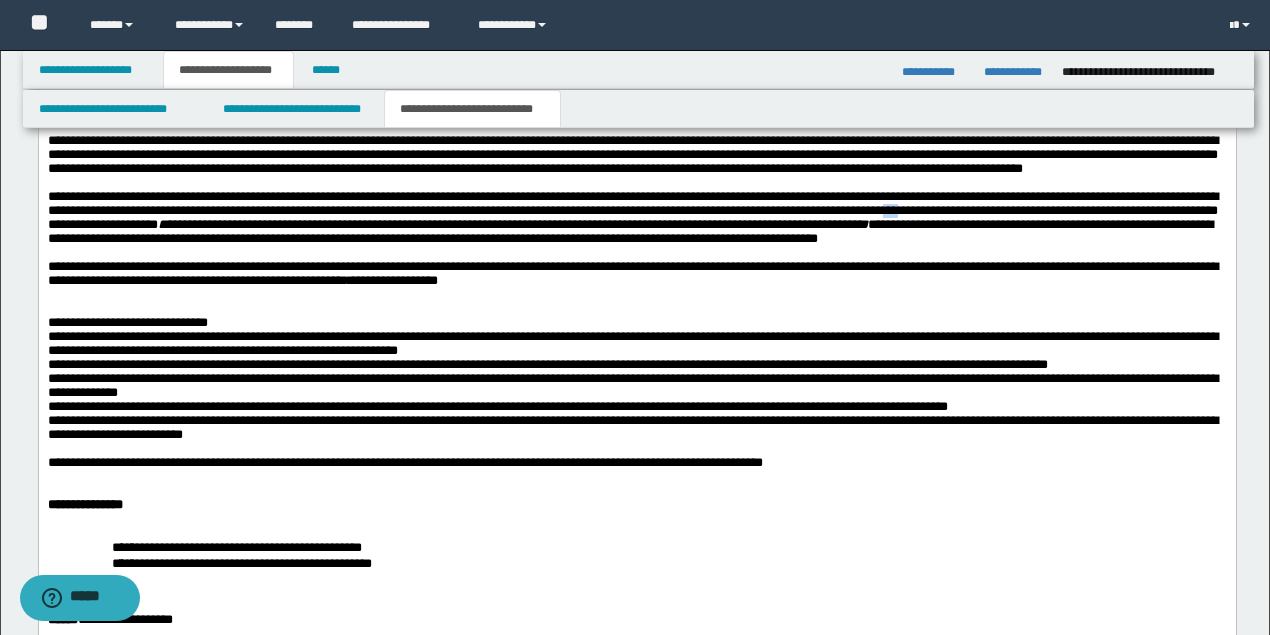 drag, startPoint x: 1066, startPoint y: 335, endPoint x: 1081, endPoint y: 335, distance: 15 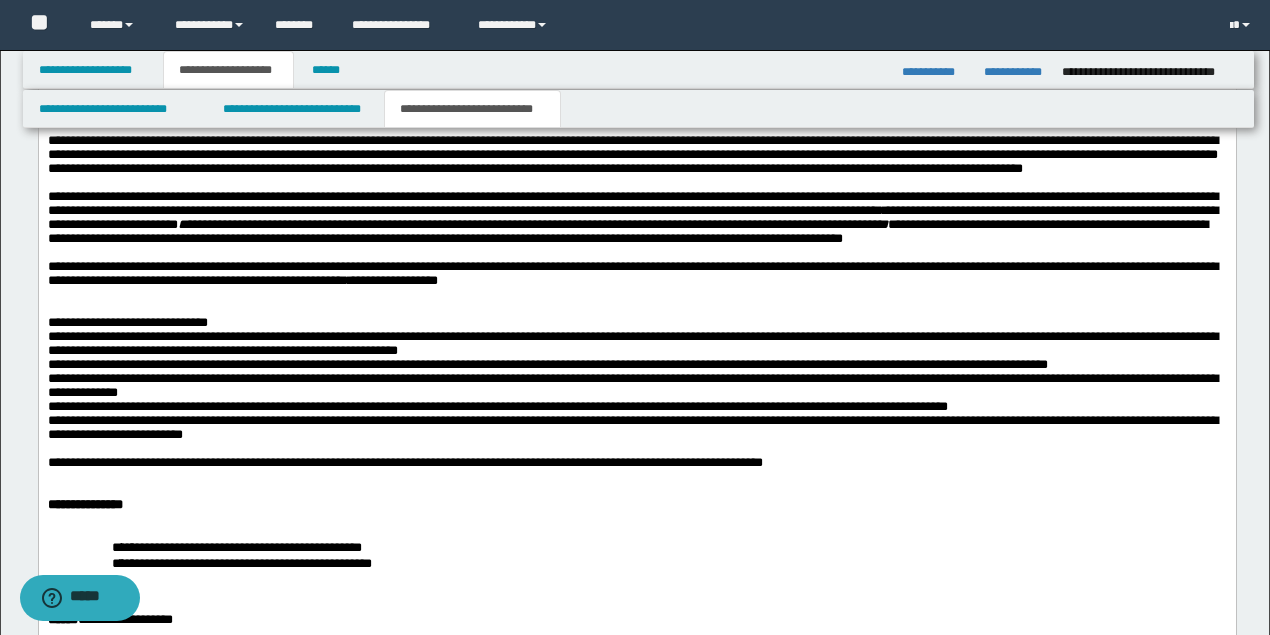 scroll, scrollTop: 2956, scrollLeft: 0, axis: vertical 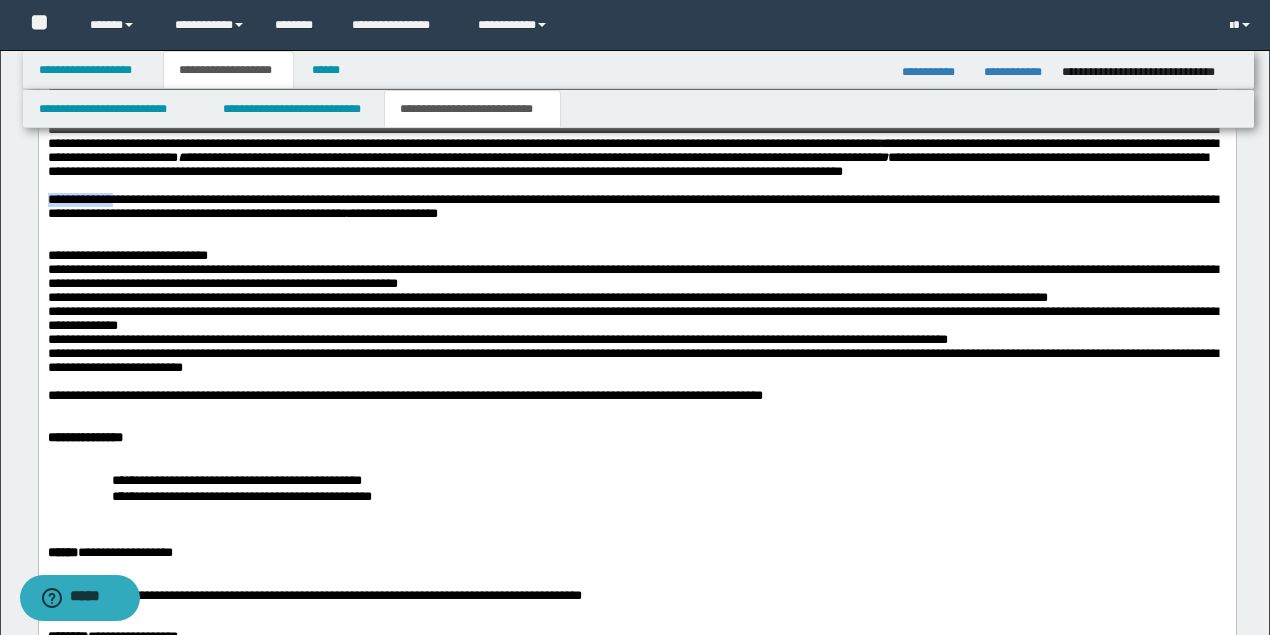 drag, startPoint x: 144, startPoint y: 335, endPoint x: 3, endPoint y: 335, distance: 141 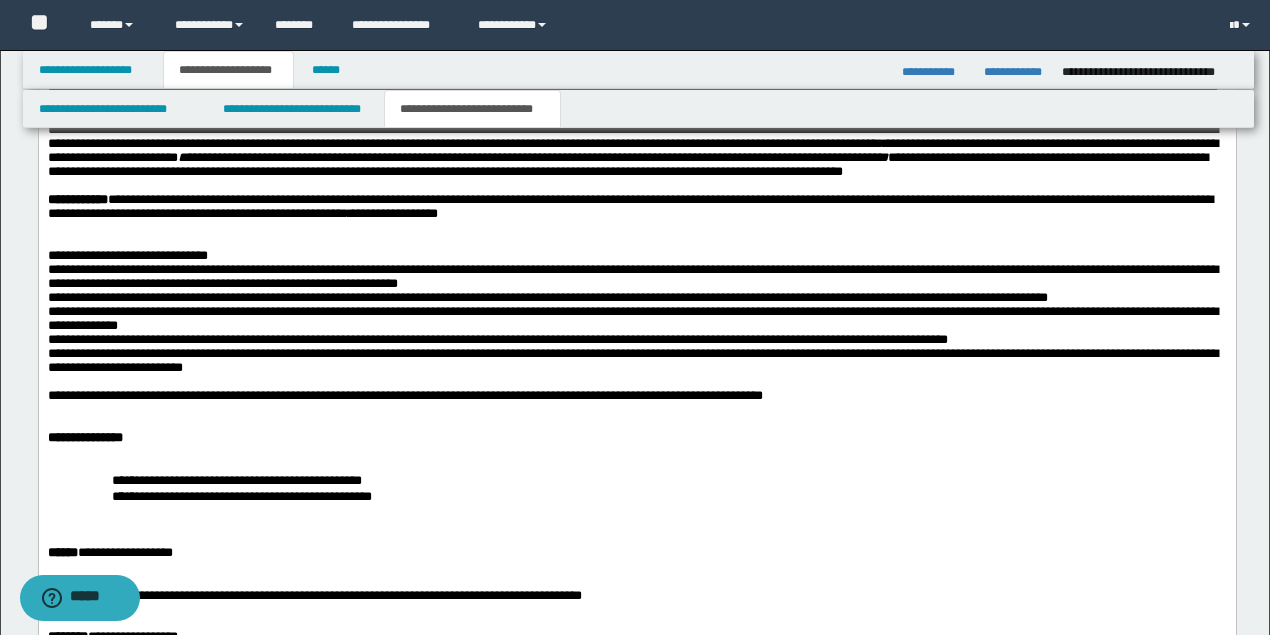 scroll, scrollTop: 2889, scrollLeft: 0, axis: vertical 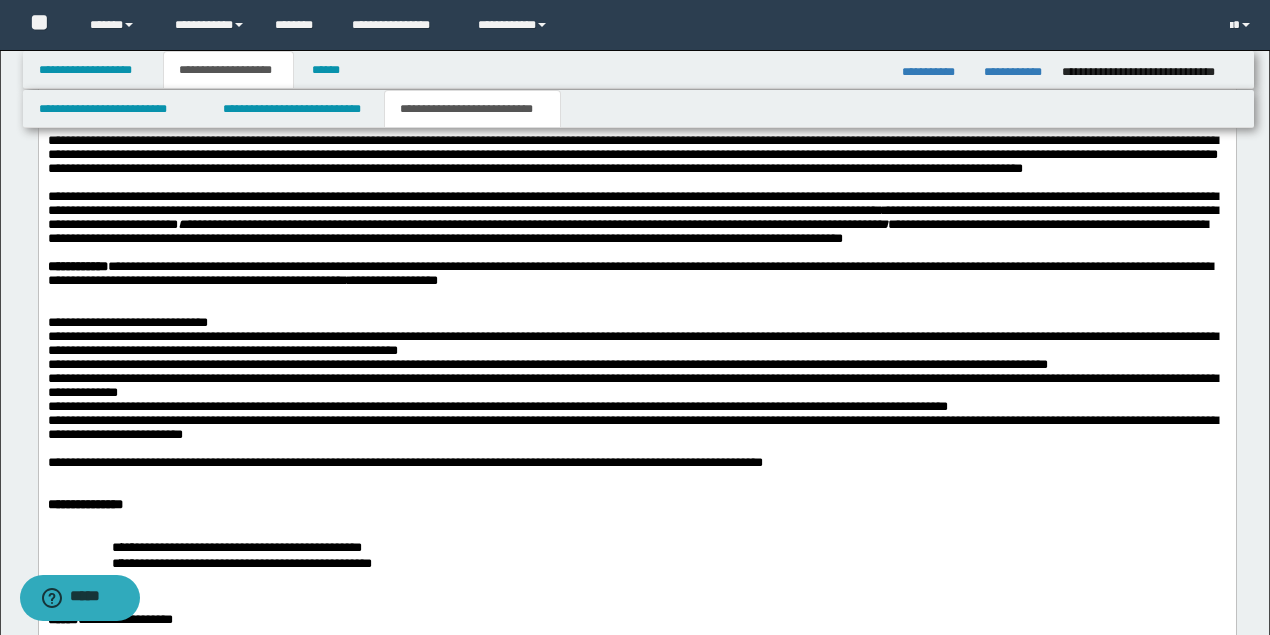 click on "**********" at bounding box center [632, 154] 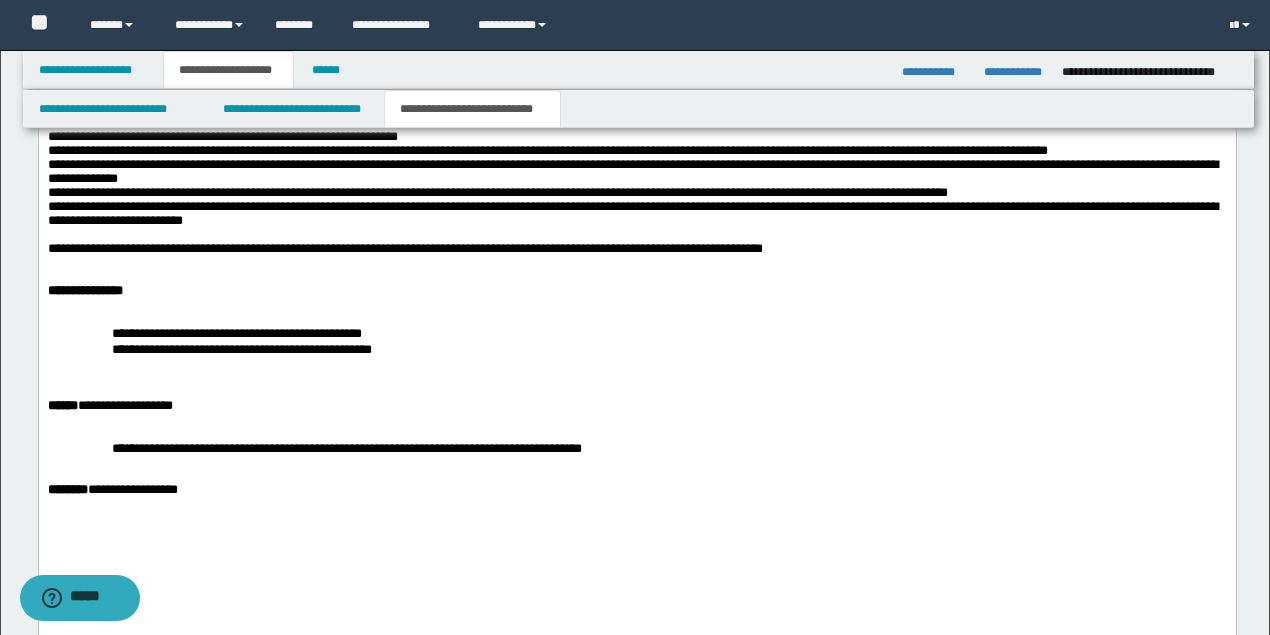 scroll, scrollTop: 3156, scrollLeft: 0, axis: vertical 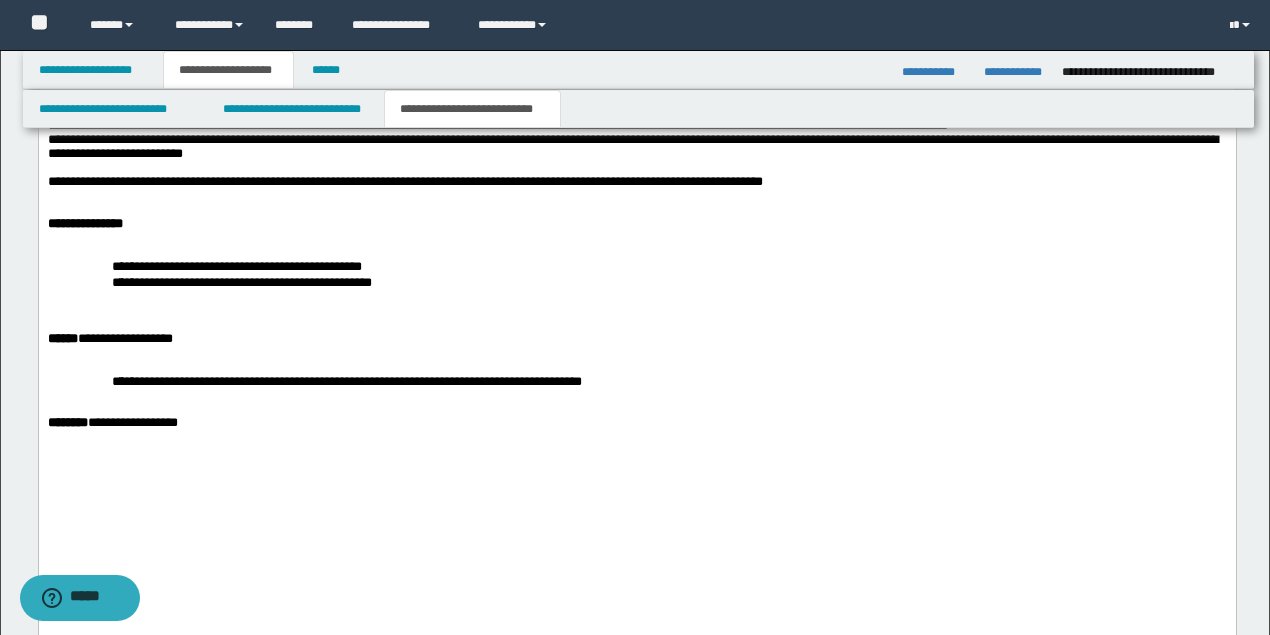 click on "**********" at bounding box center (636, -392) 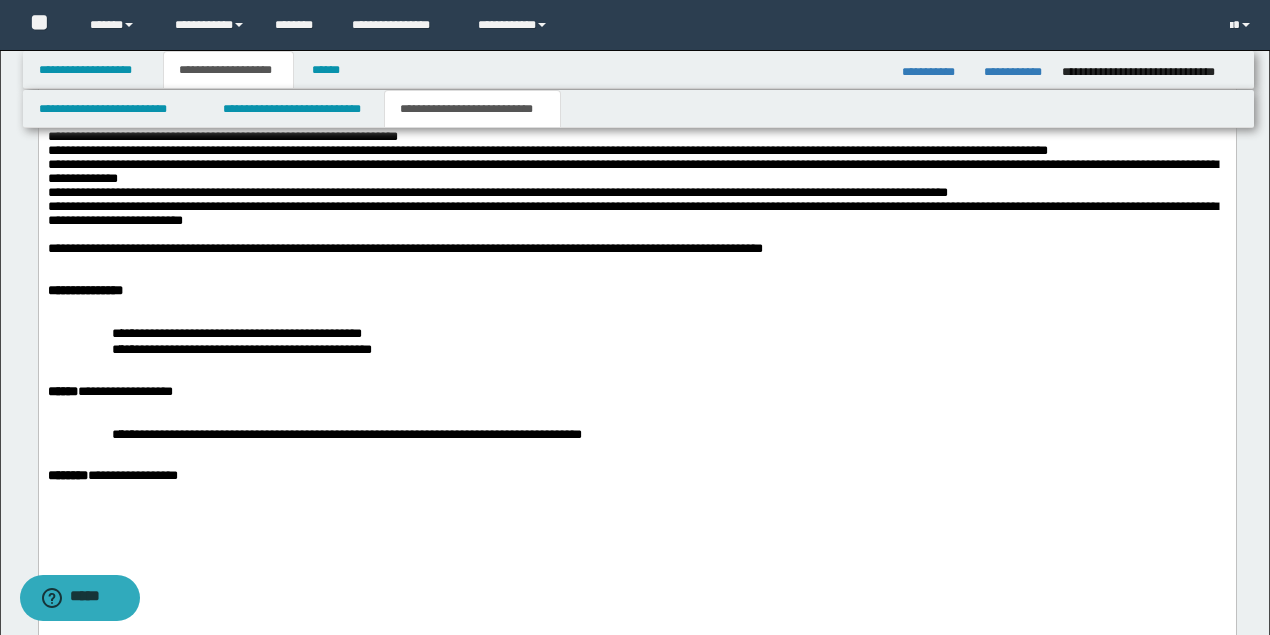 scroll, scrollTop: 3022, scrollLeft: 0, axis: vertical 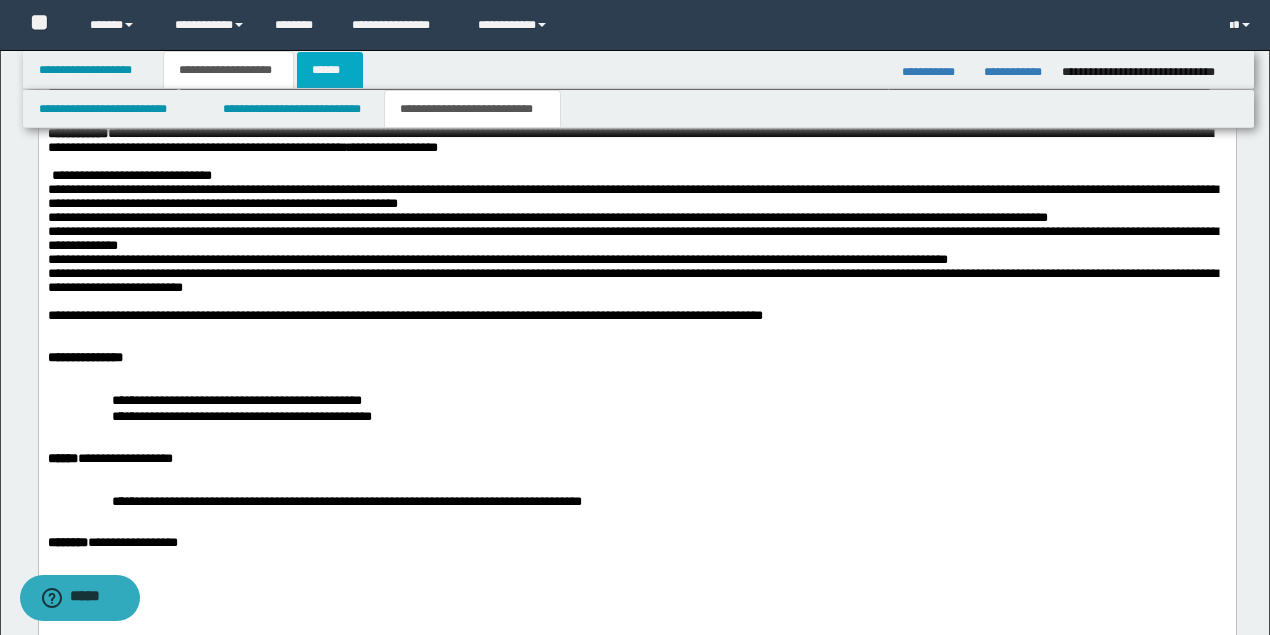 click on "******" at bounding box center (330, 70) 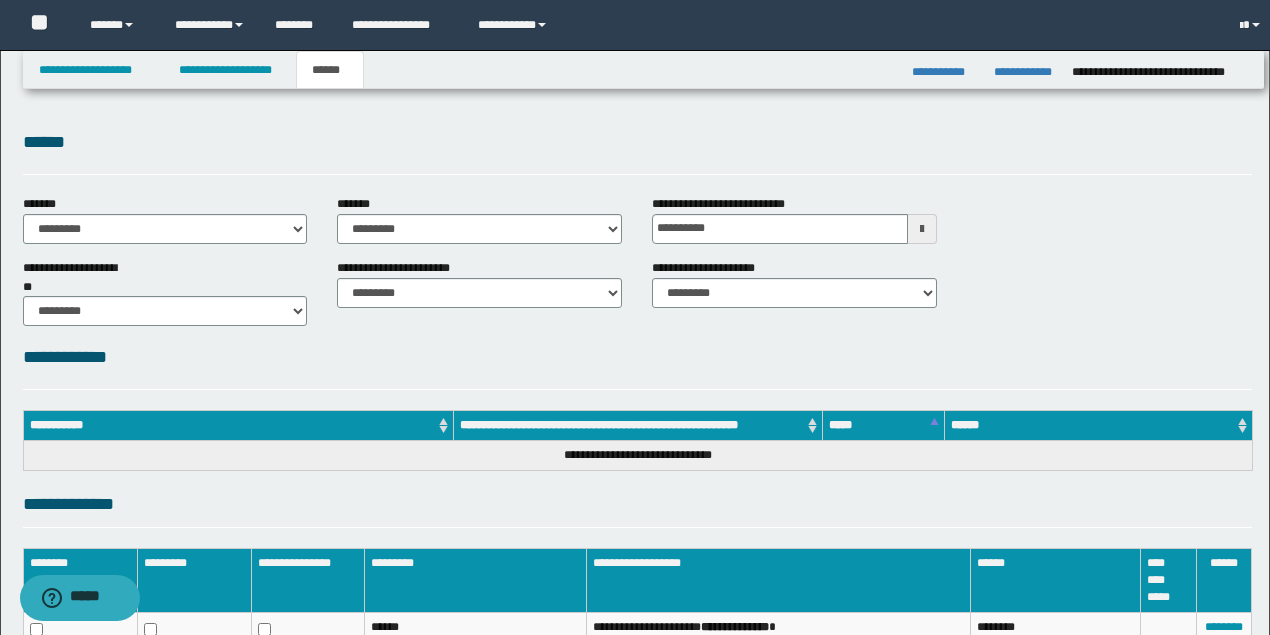 scroll, scrollTop: 0, scrollLeft: 0, axis: both 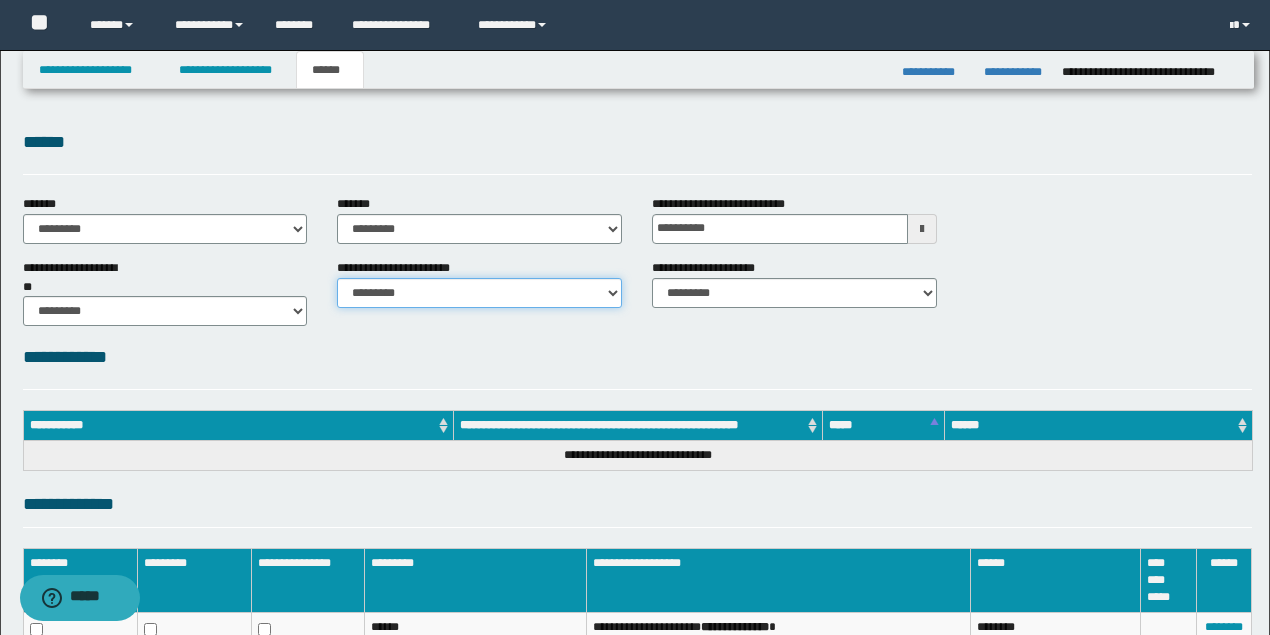 click on "*********
*********
*********" at bounding box center (479, 293) 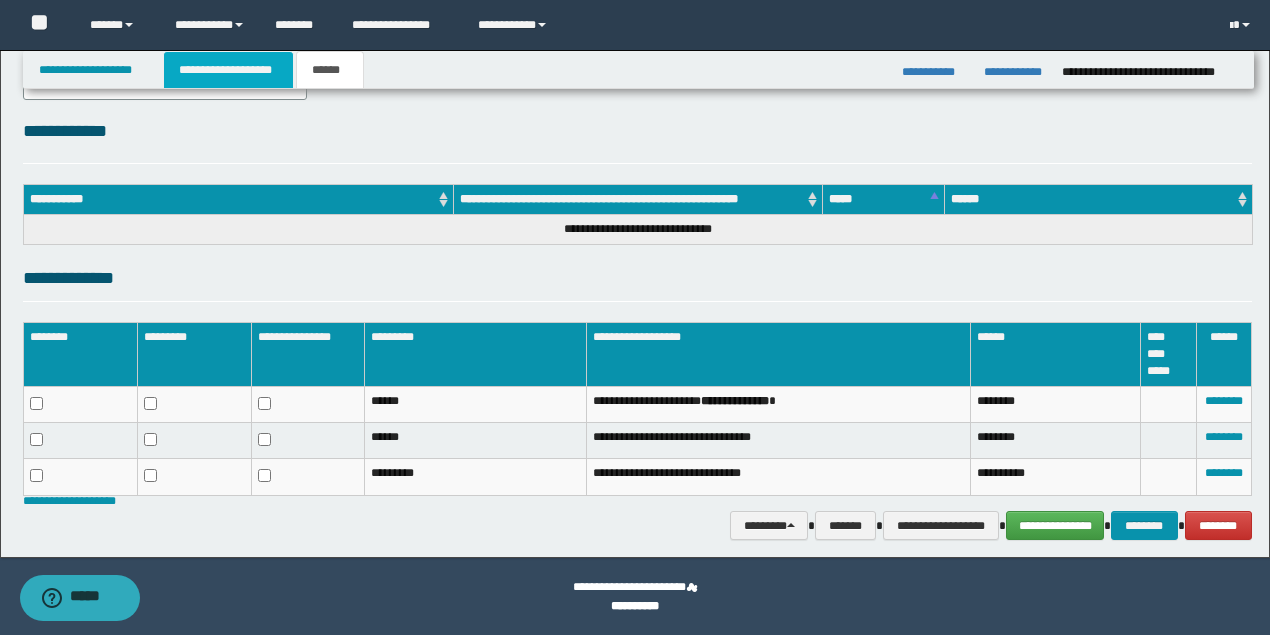 click on "**********" at bounding box center (228, 70) 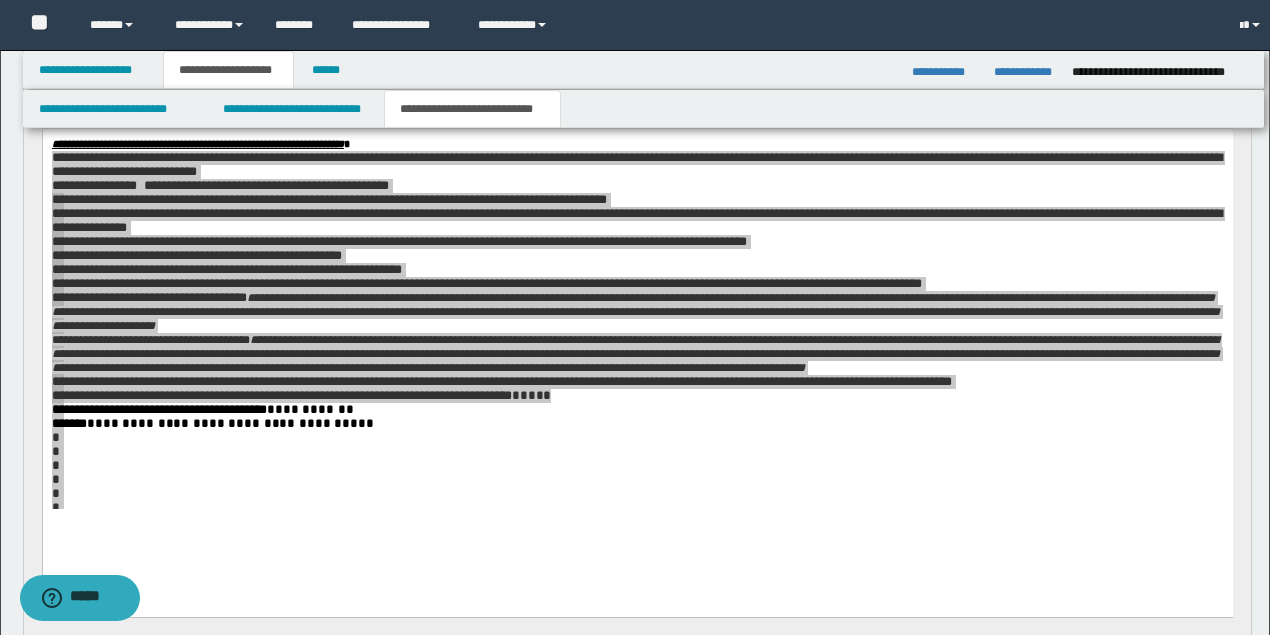scroll, scrollTop: 257, scrollLeft: 0, axis: vertical 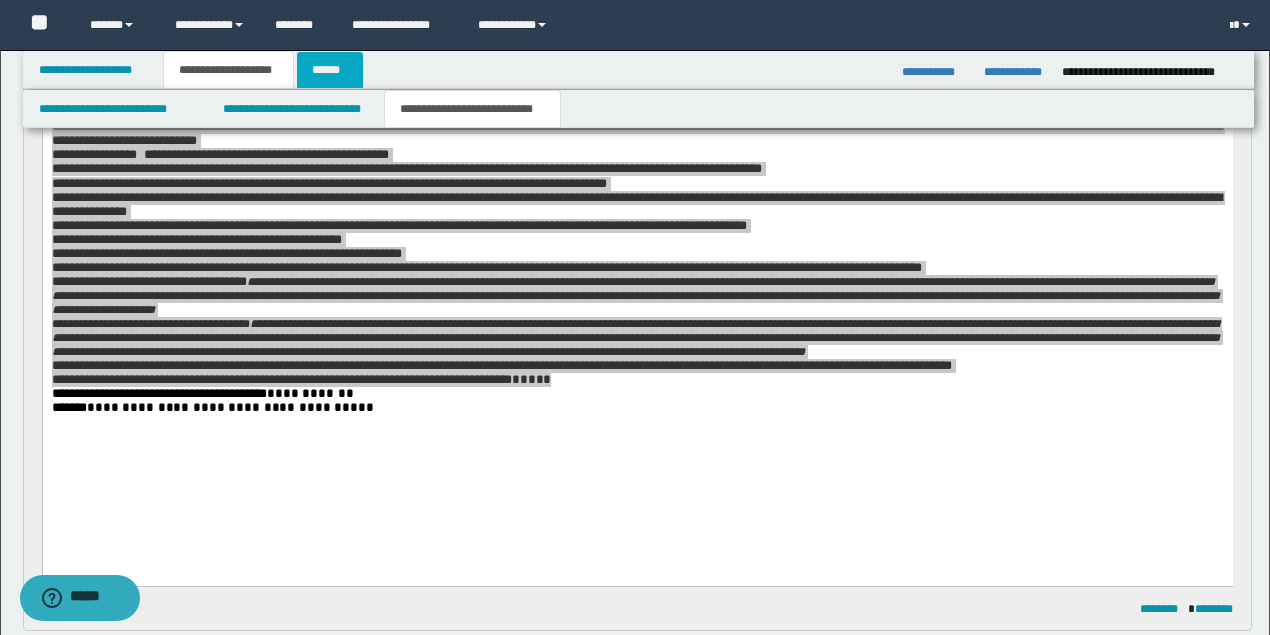 click on "******" at bounding box center (330, 70) 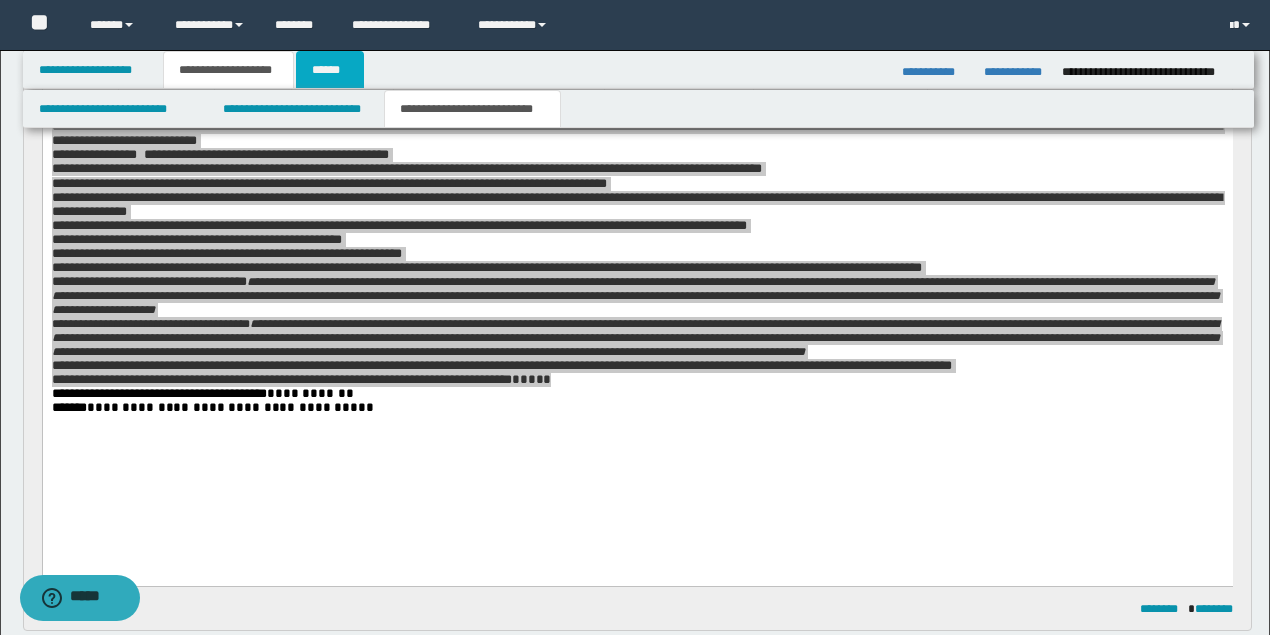 type on "**********" 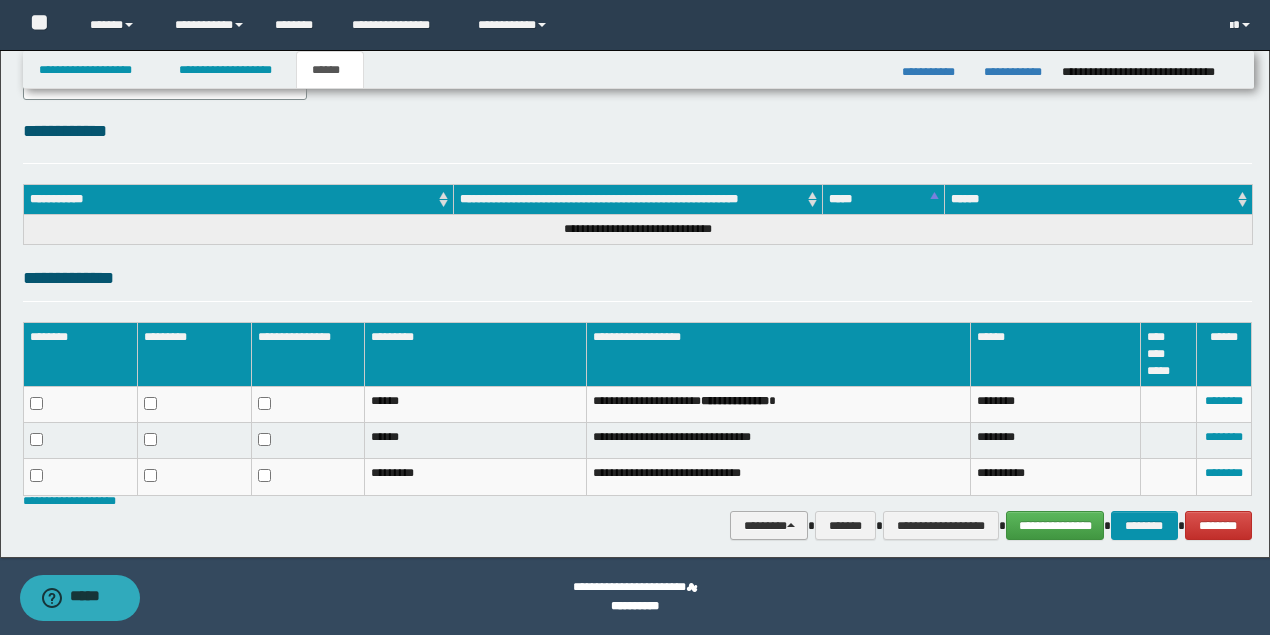 click on "********" at bounding box center [769, 525] 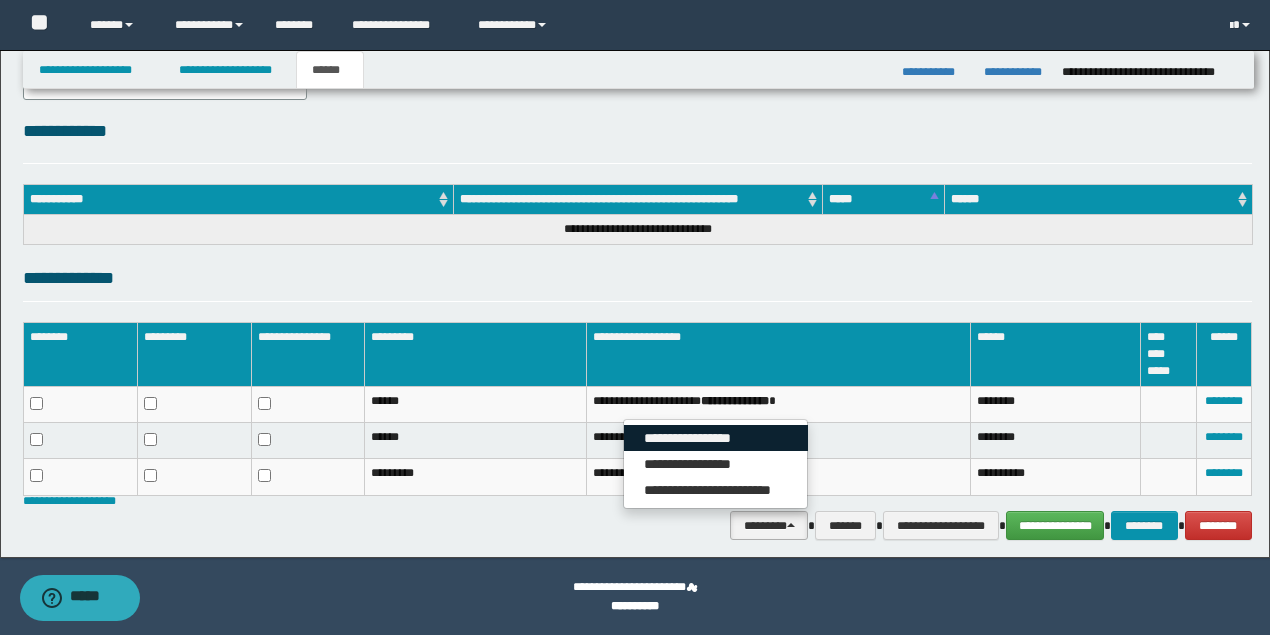 click on "**********" at bounding box center (716, 438) 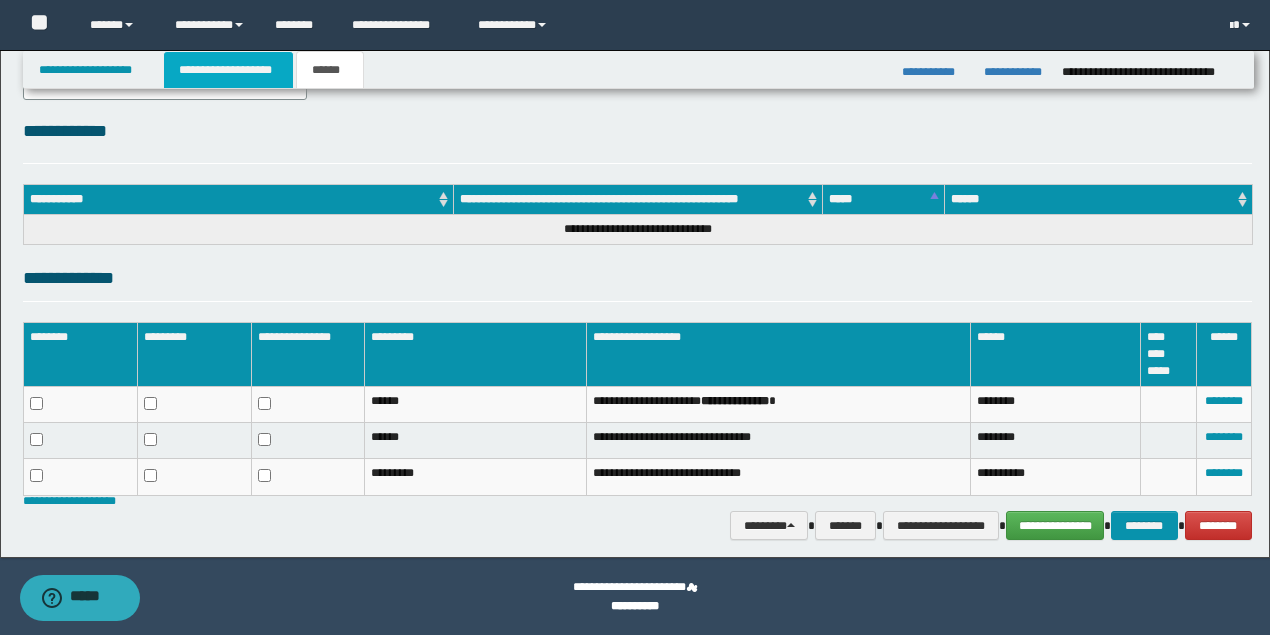 click on "**********" at bounding box center [228, 70] 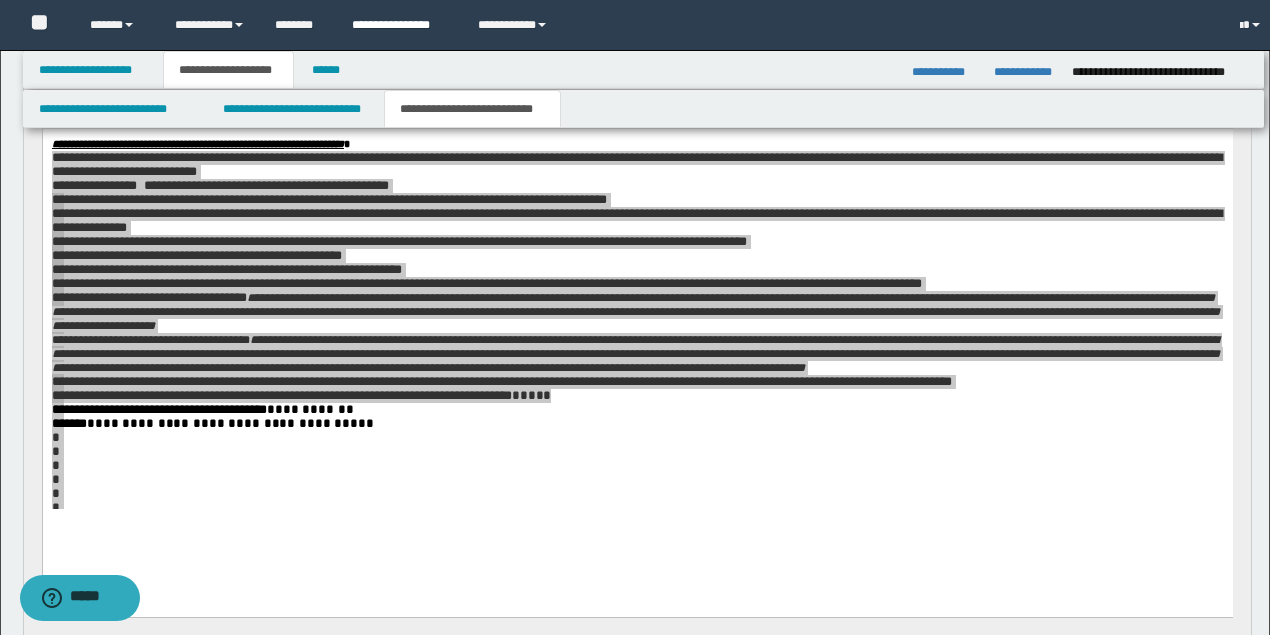 scroll, scrollTop: 257, scrollLeft: 0, axis: vertical 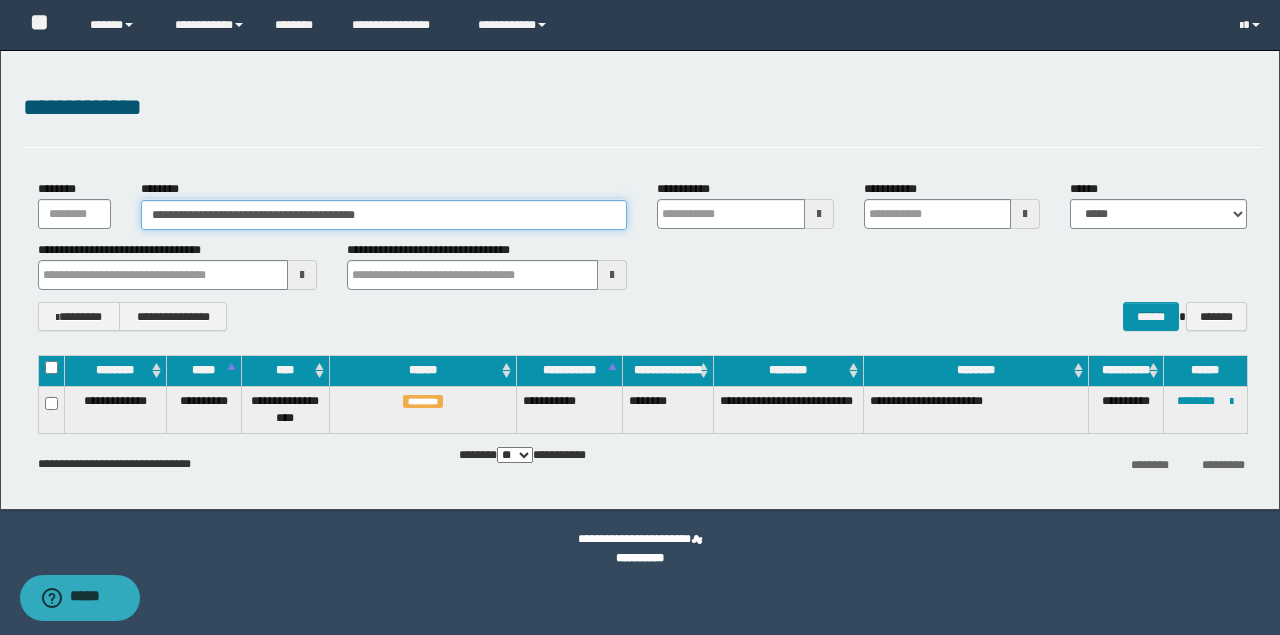 drag, startPoint x: 408, startPoint y: 210, endPoint x: 360, endPoint y: 225, distance: 50.289165 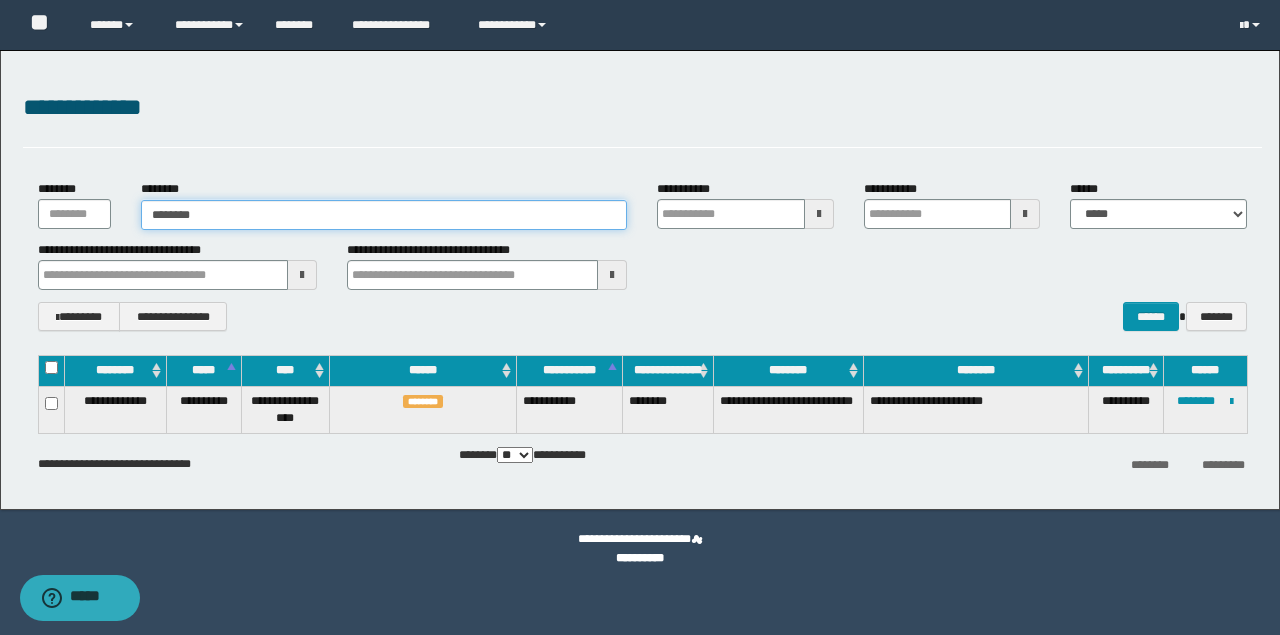 type on "********" 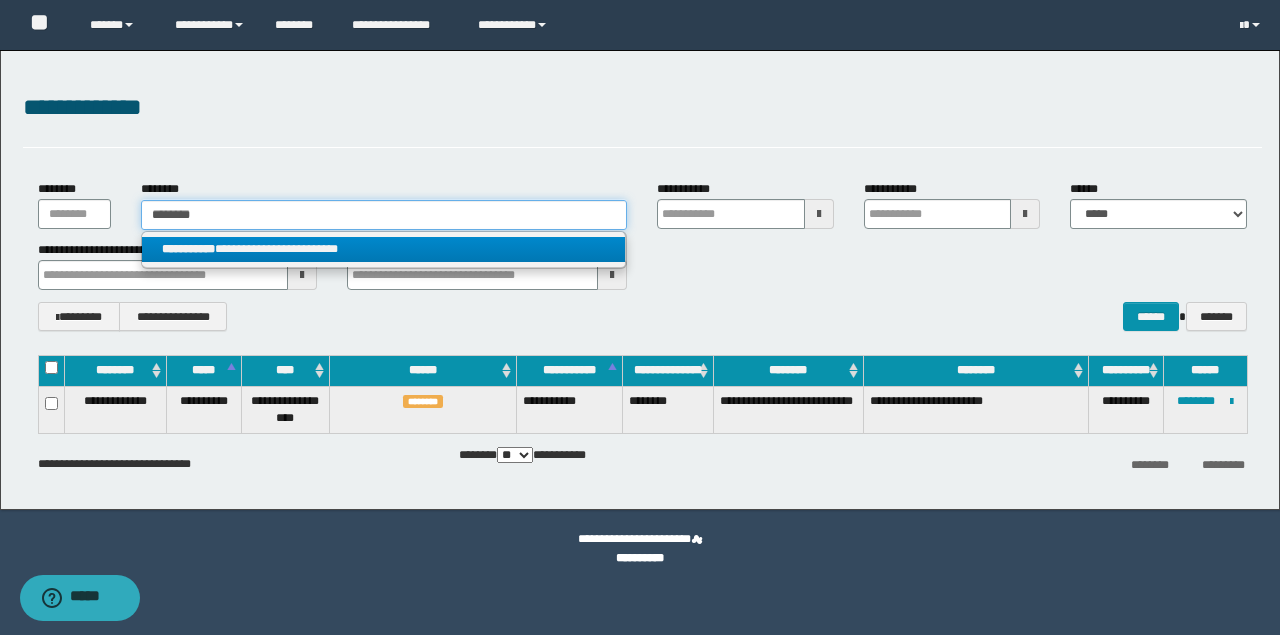 type on "********" 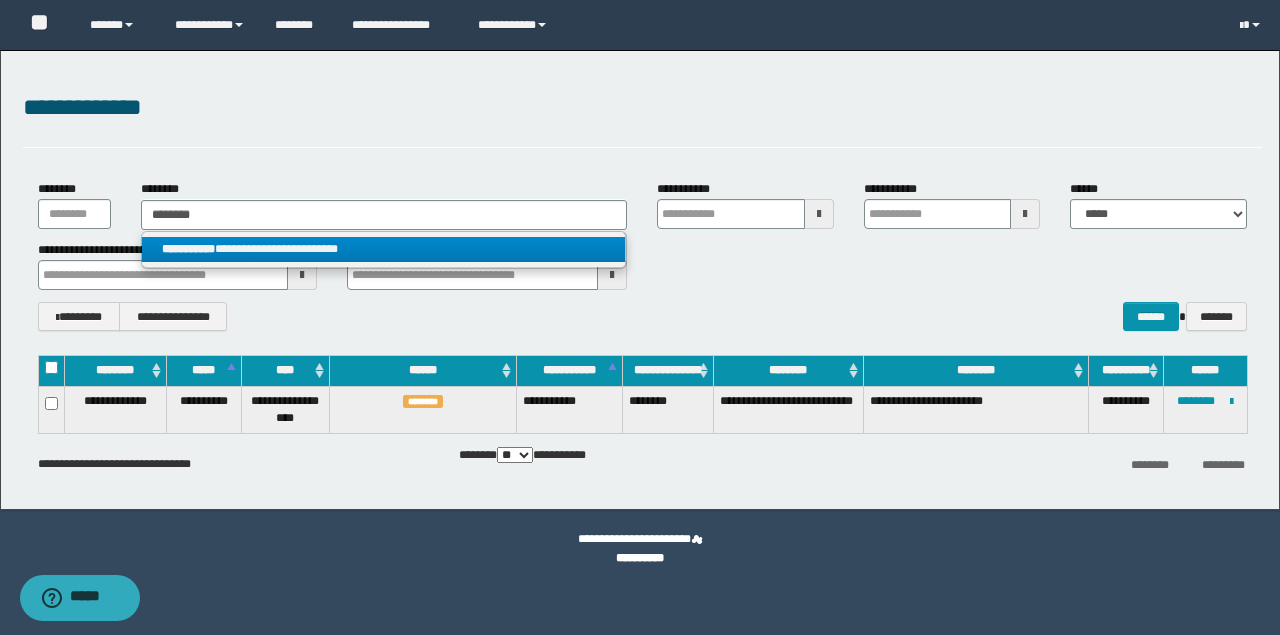 click on "**********" at bounding box center (384, 249) 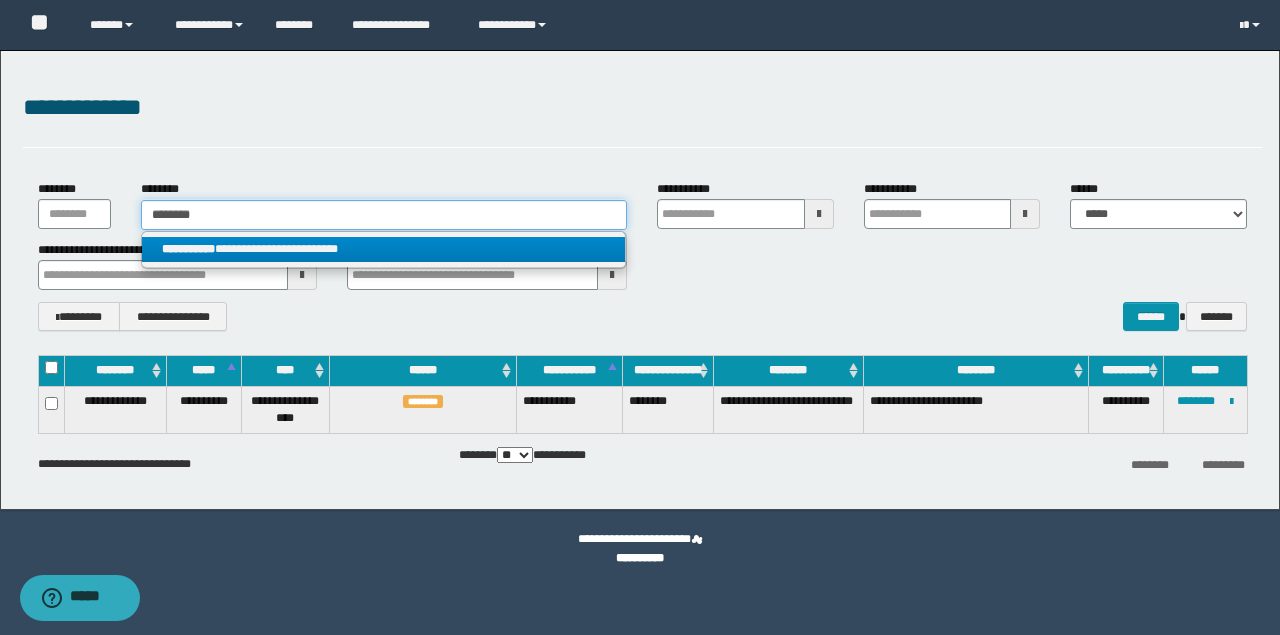 type 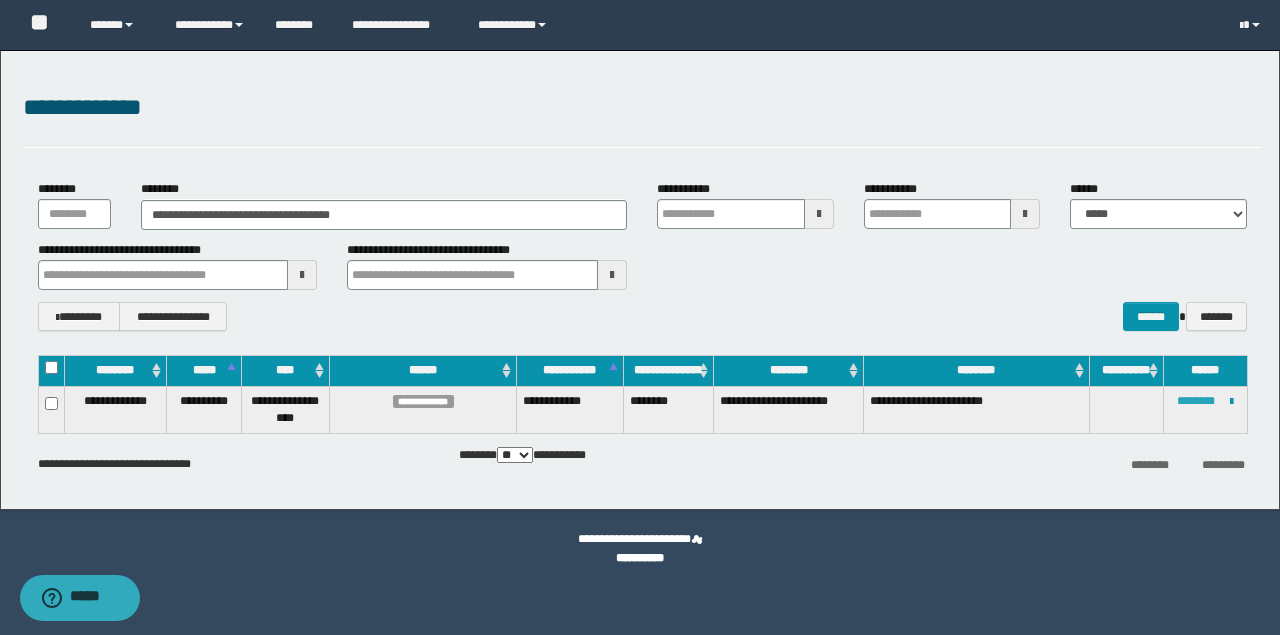 click on "********" at bounding box center (1196, 401) 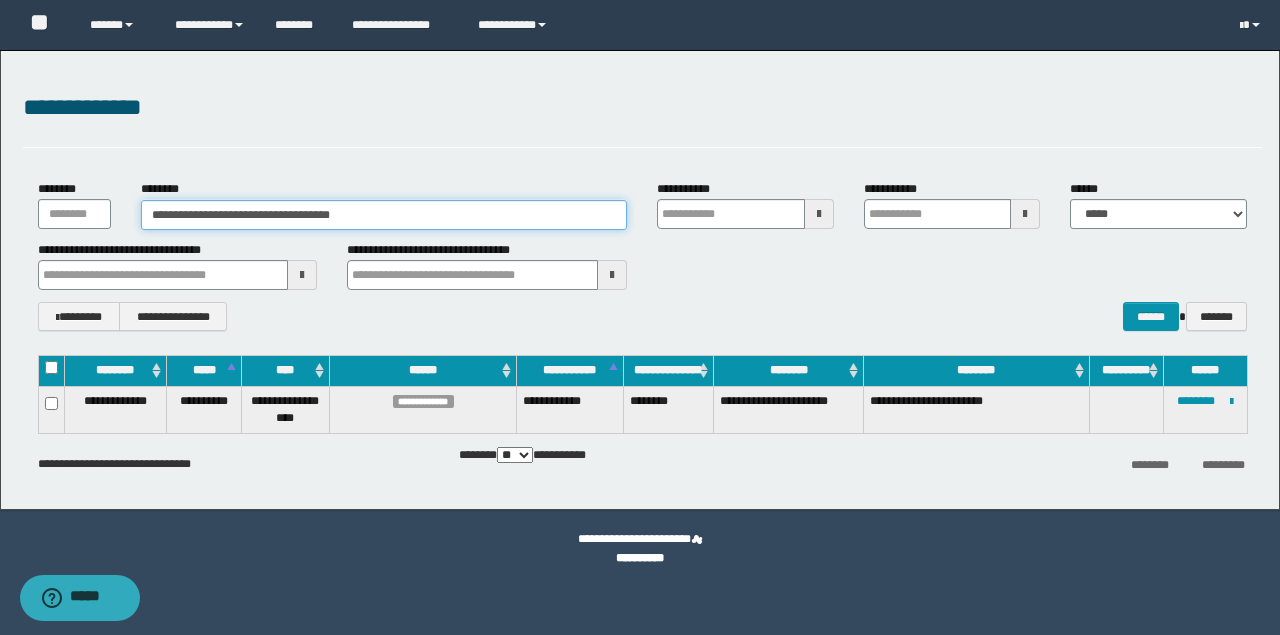 drag, startPoint x: 472, startPoint y: 206, endPoint x: 18, endPoint y: 220, distance: 454.21582 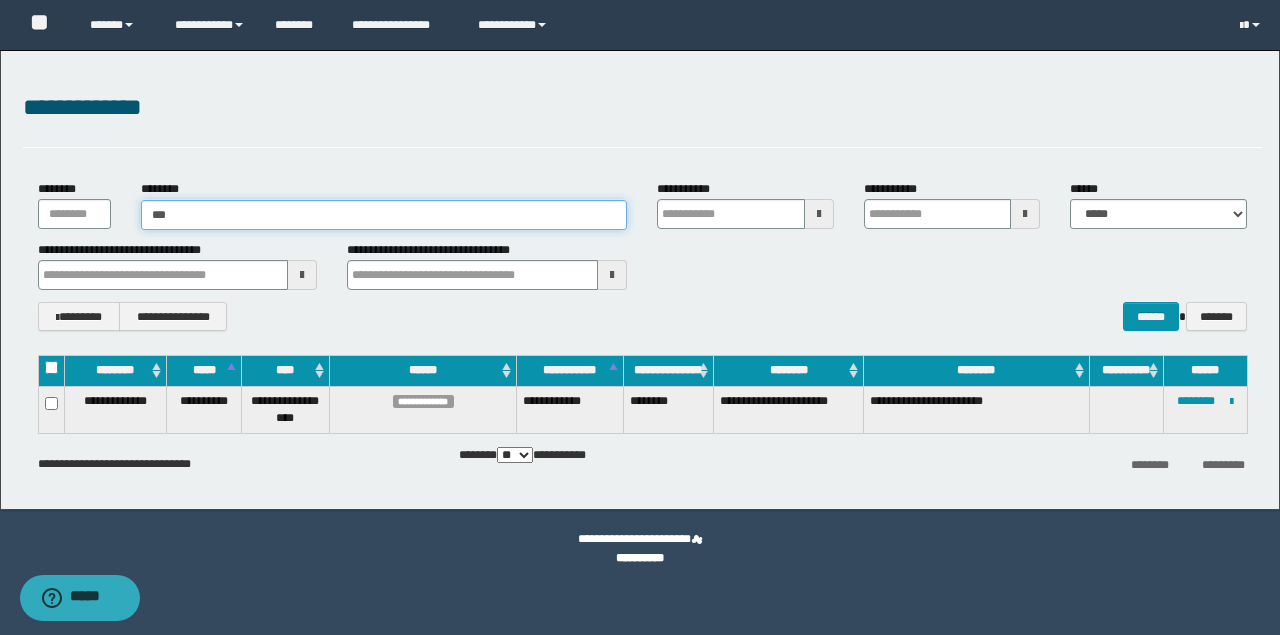 type on "****" 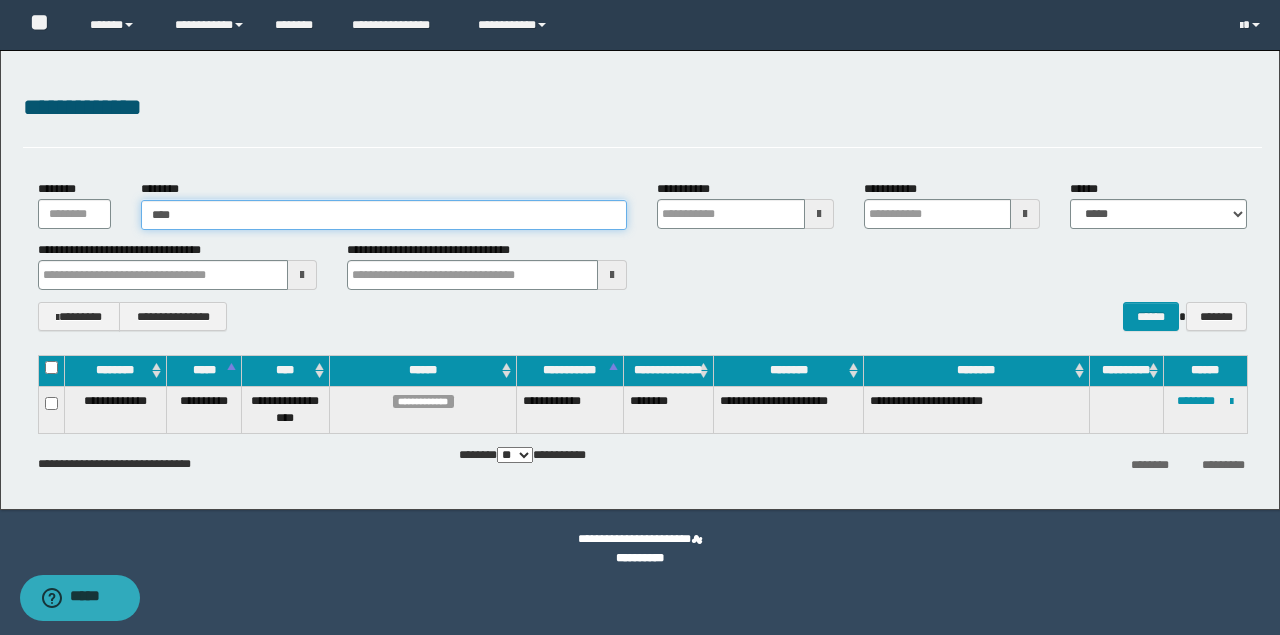type on "****" 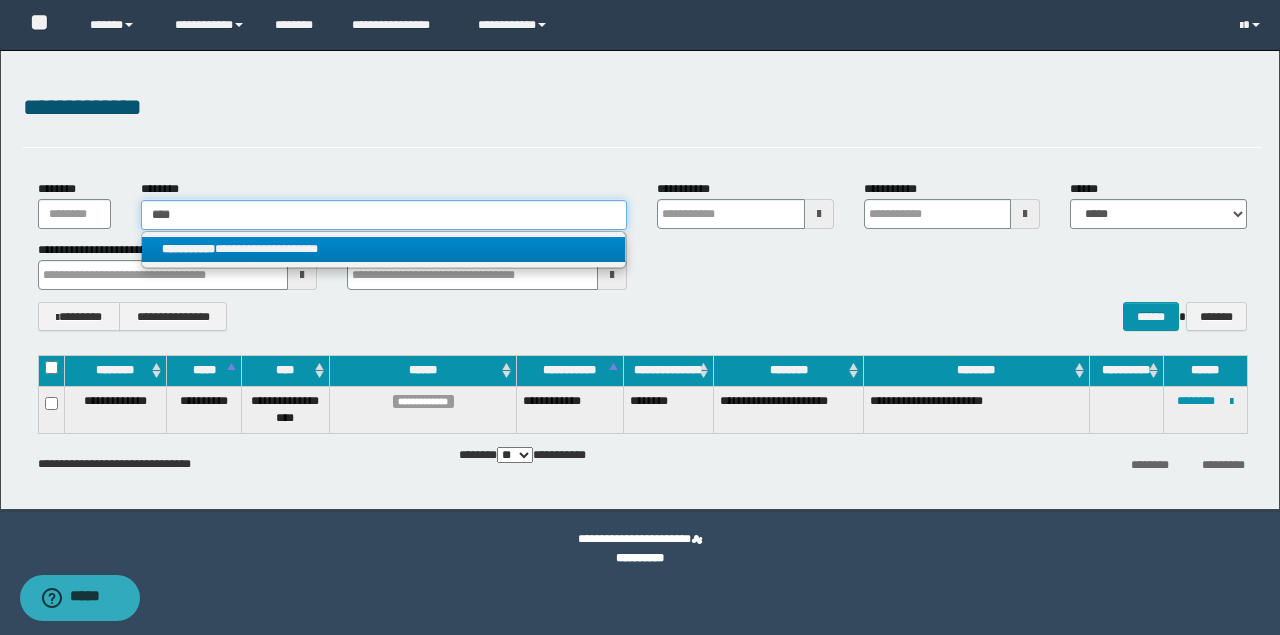 type on "****" 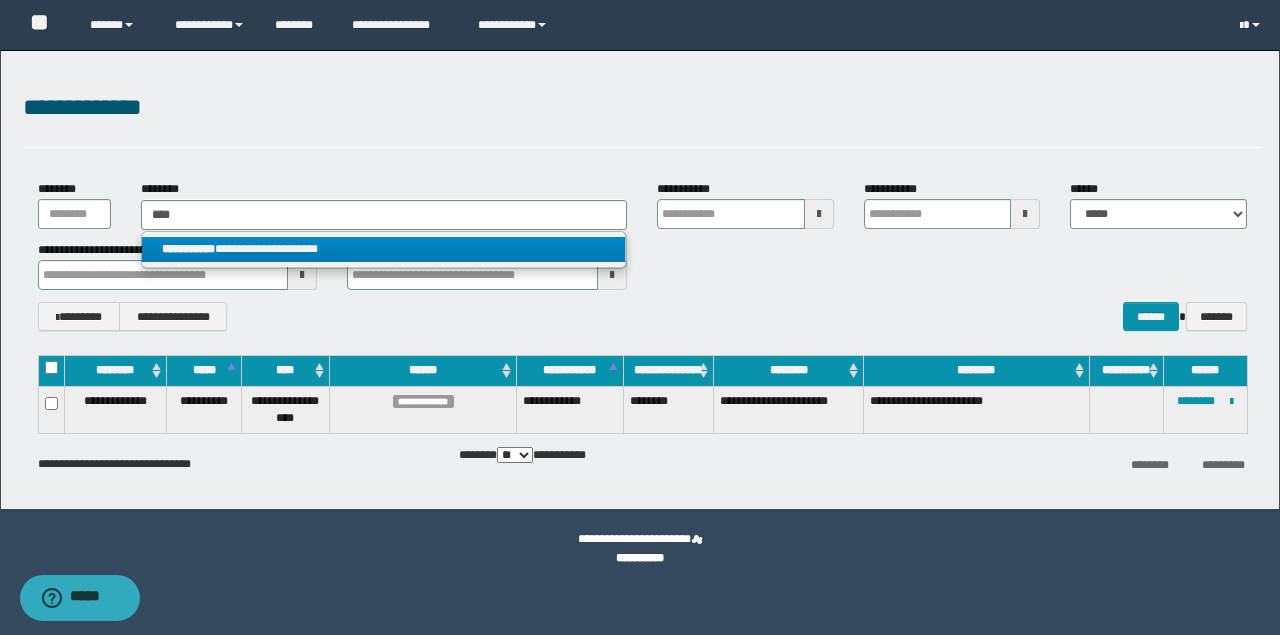 click on "**********" at bounding box center [383, 249] 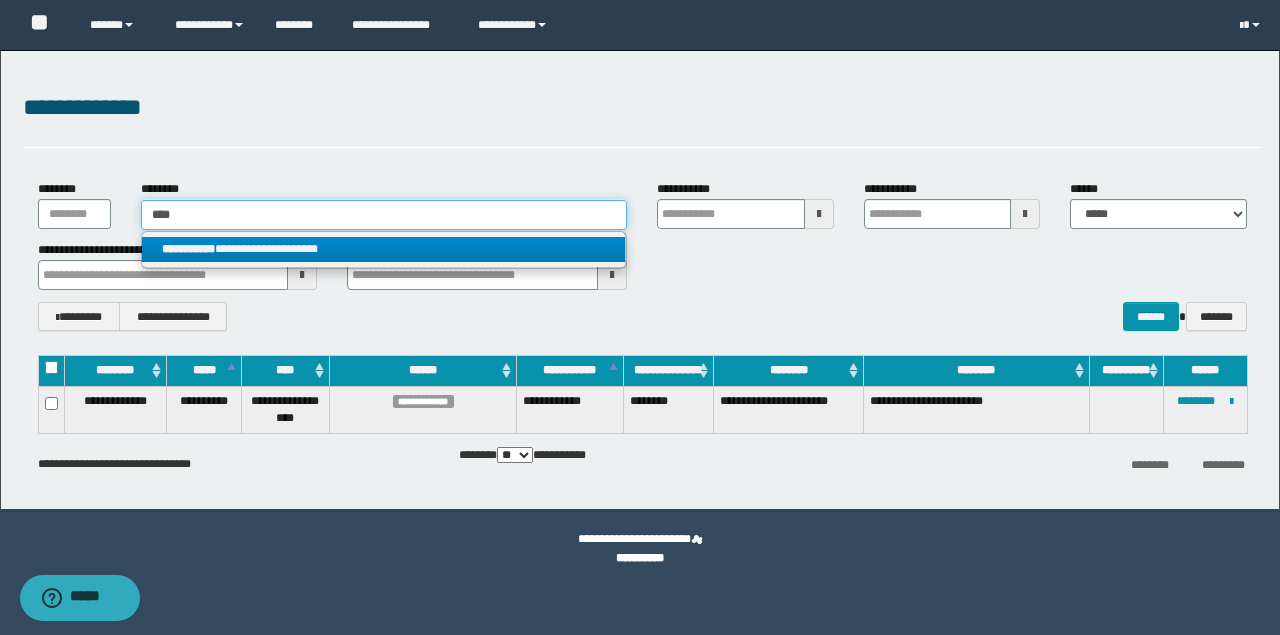 type 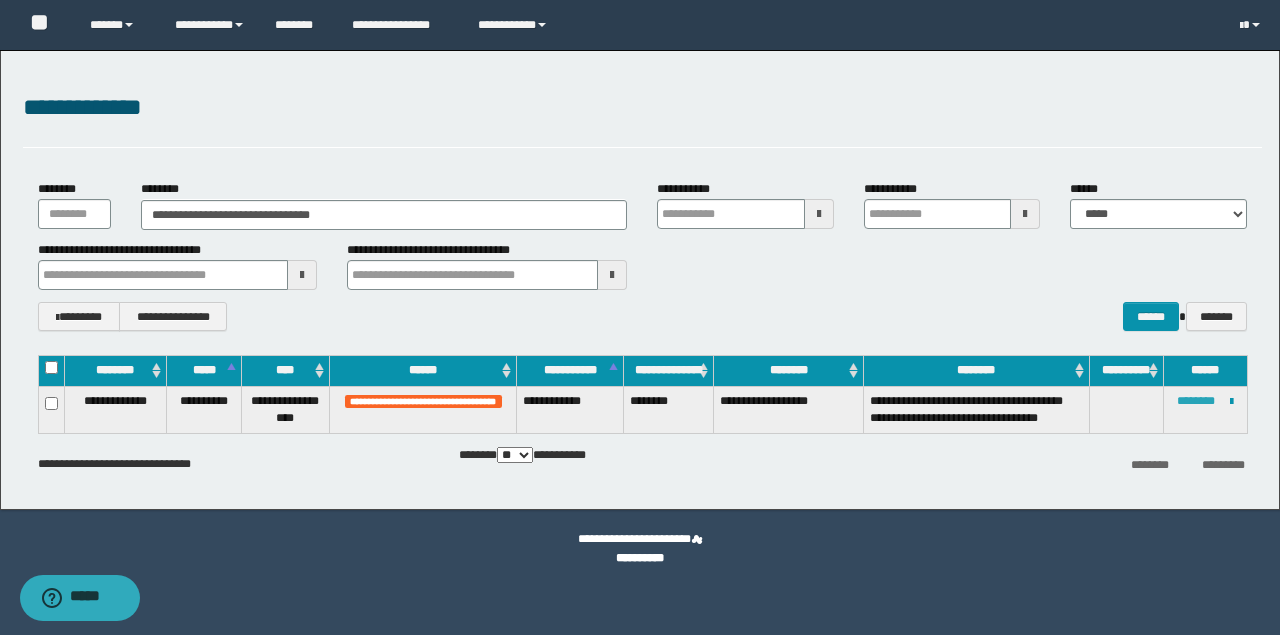 click on "********" at bounding box center [1196, 401] 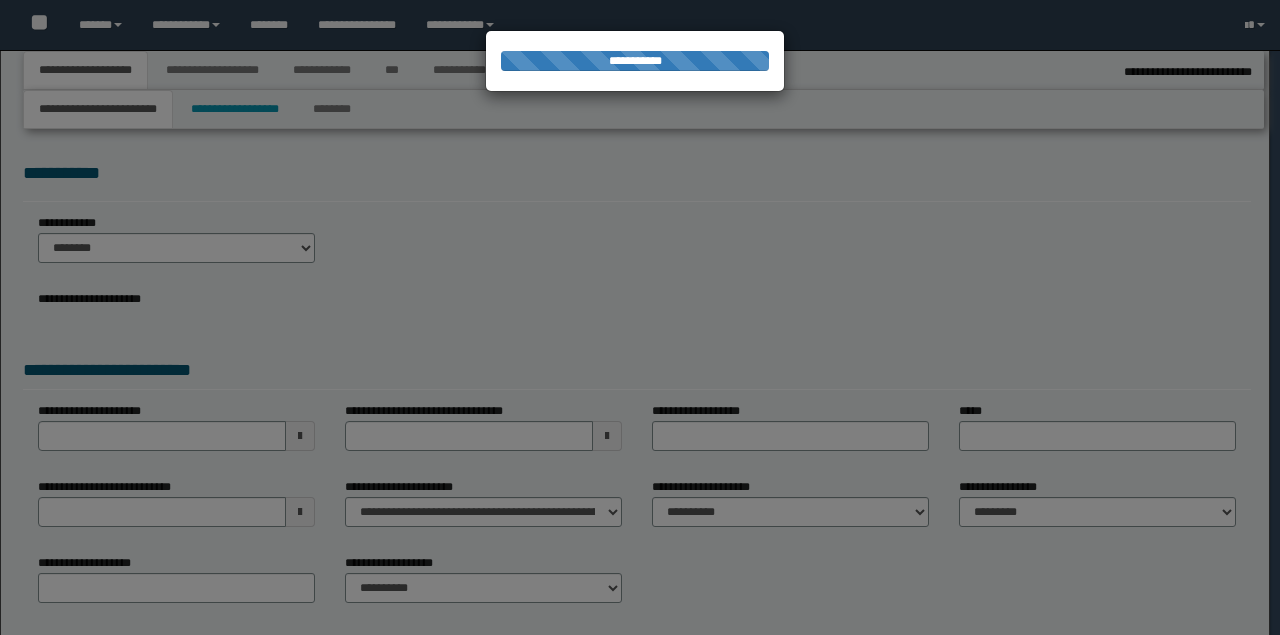 select on "*" 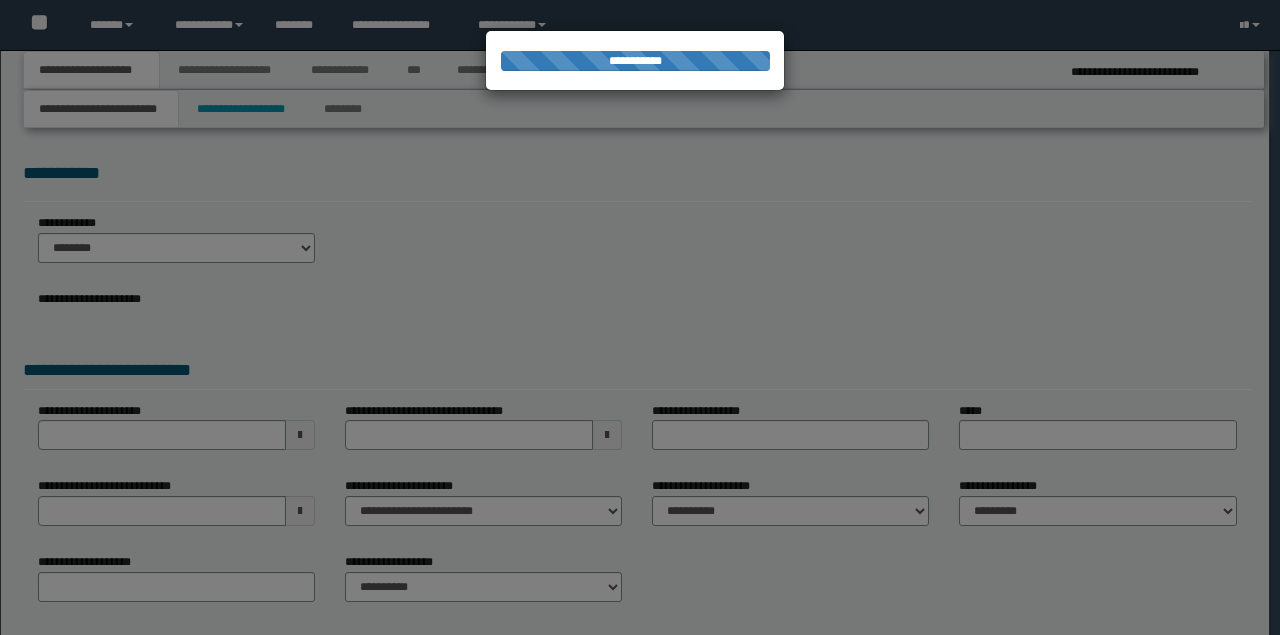 scroll, scrollTop: 0, scrollLeft: 0, axis: both 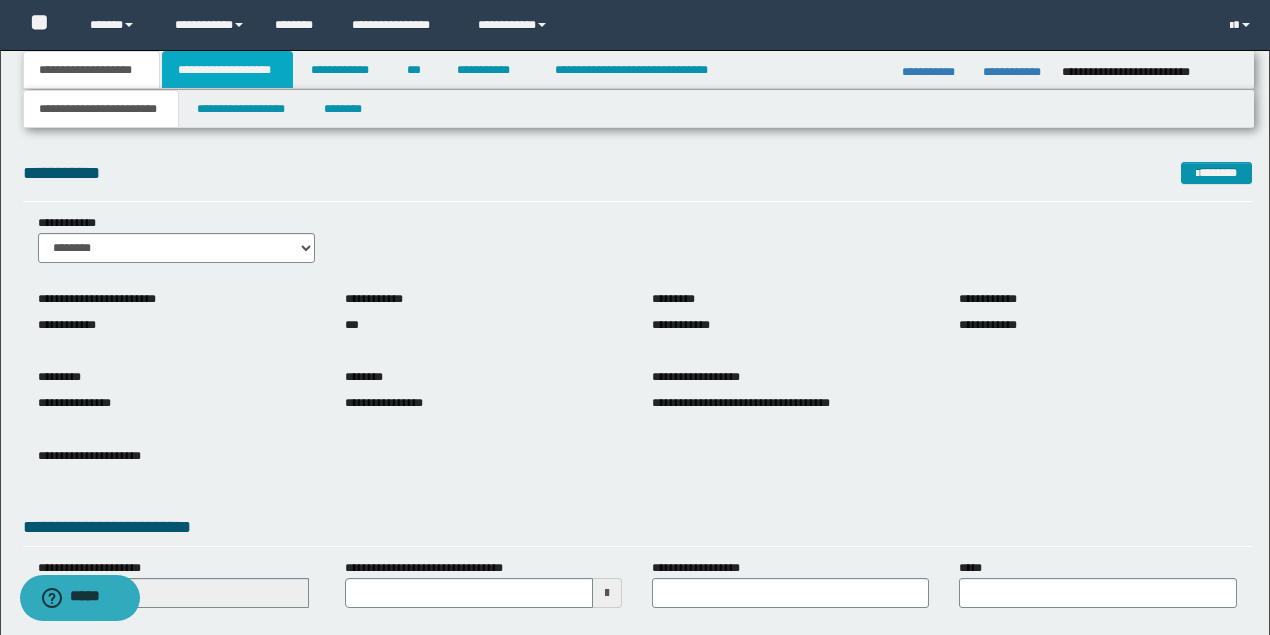 click on "**********" at bounding box center [227, 70] 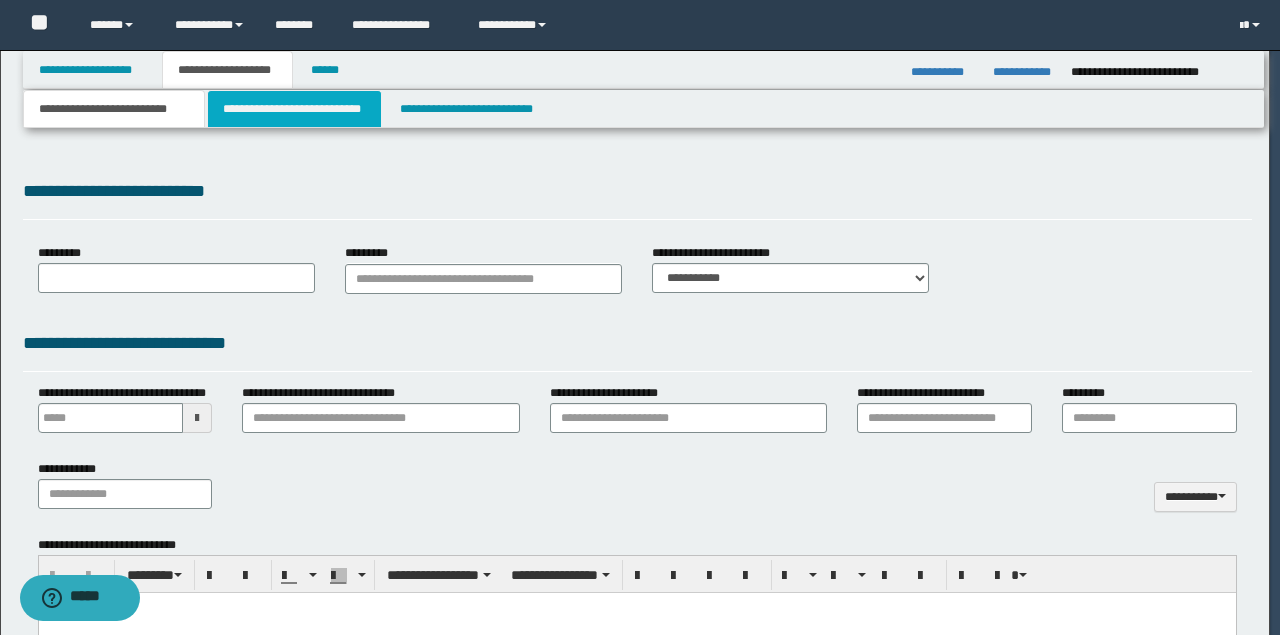 click on "**********" at bounding box center (294, 109) 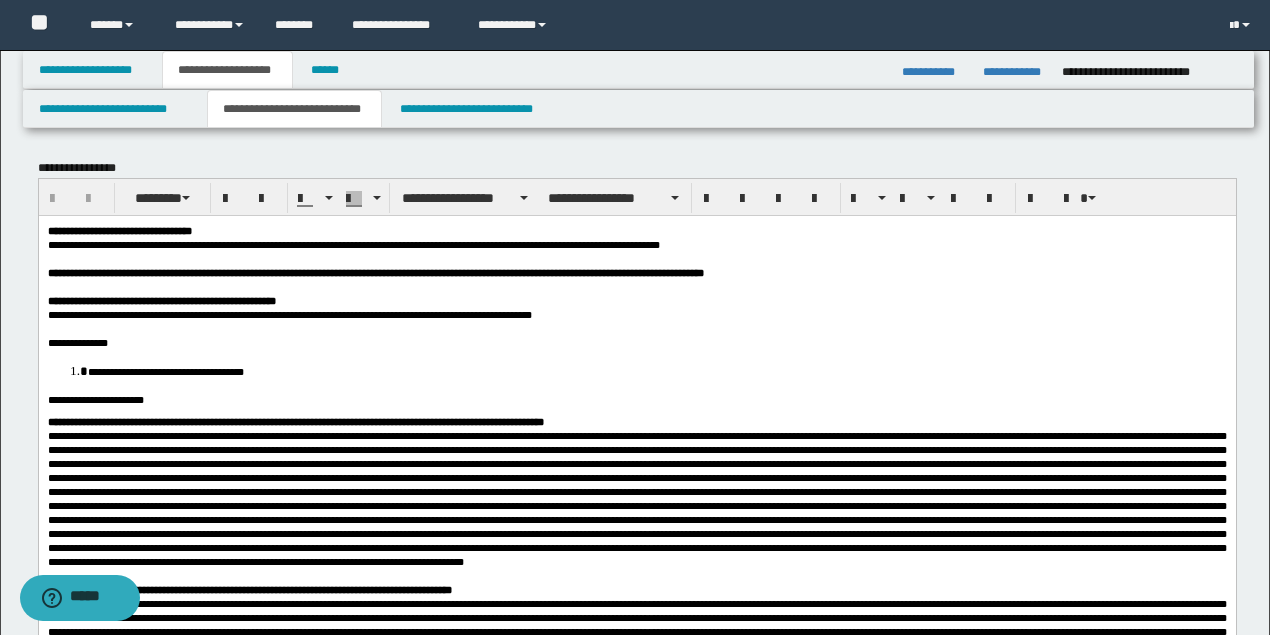 scroll, scrollTop: 0, scrollLeft: 0, axis: both 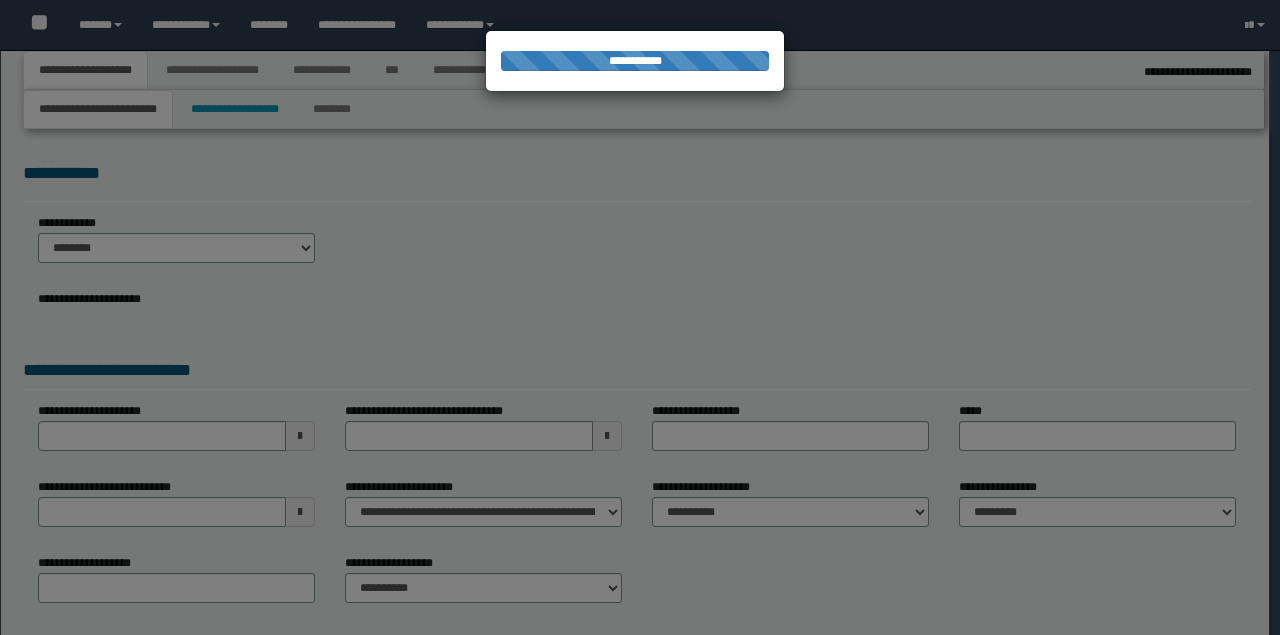 select on "*" 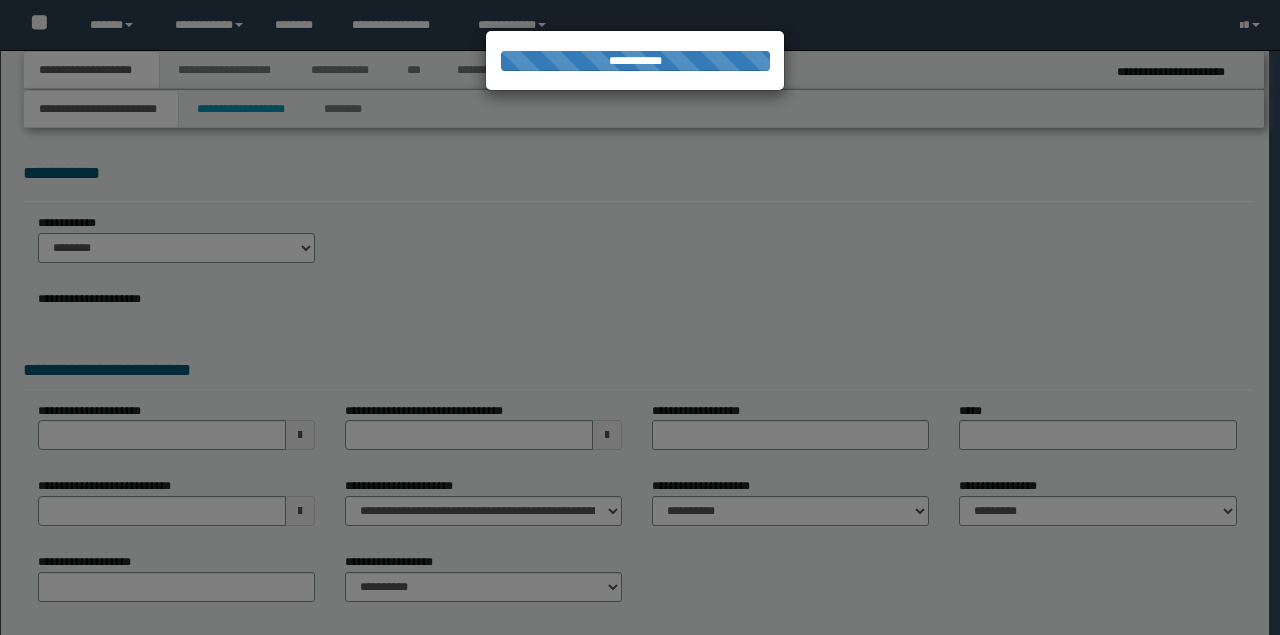 scroll, scrollTop: 0, scrollLeft: 0, axis: both 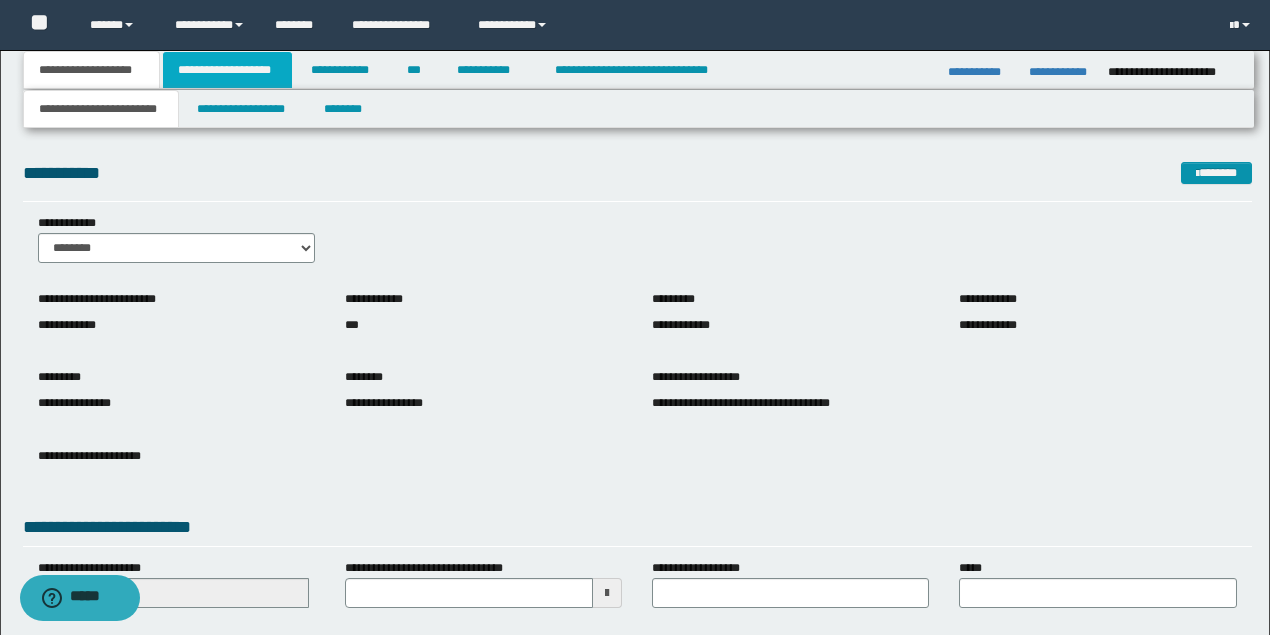 click on "**********" at bounding box center [227, 70] 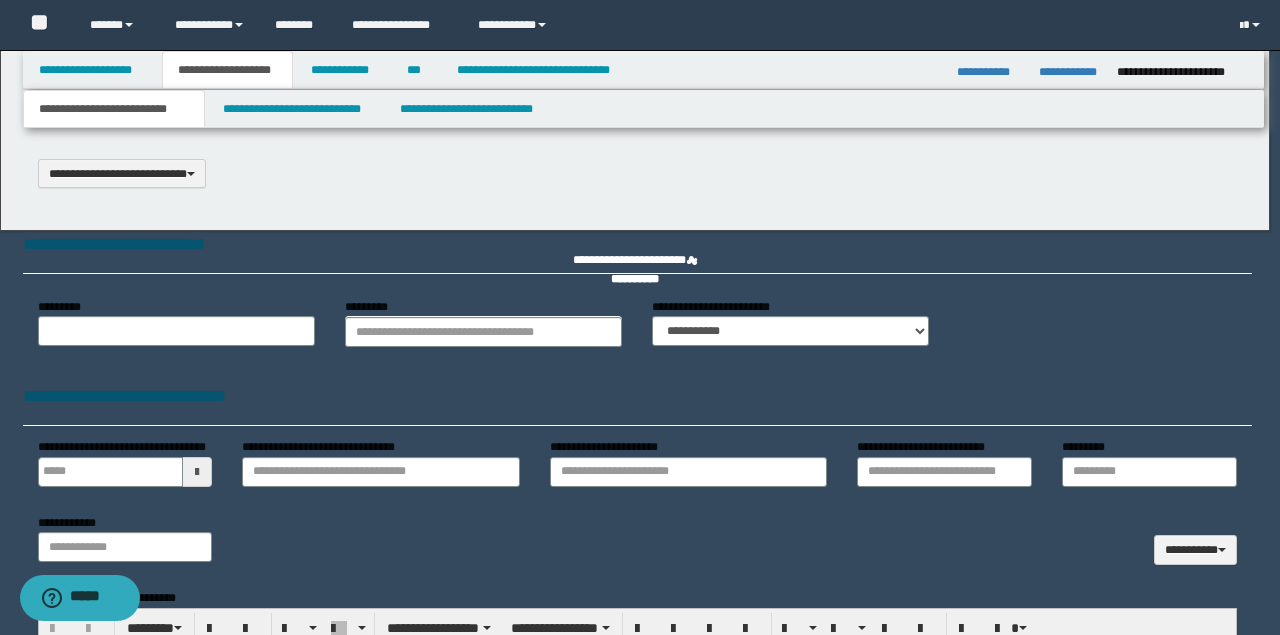 type 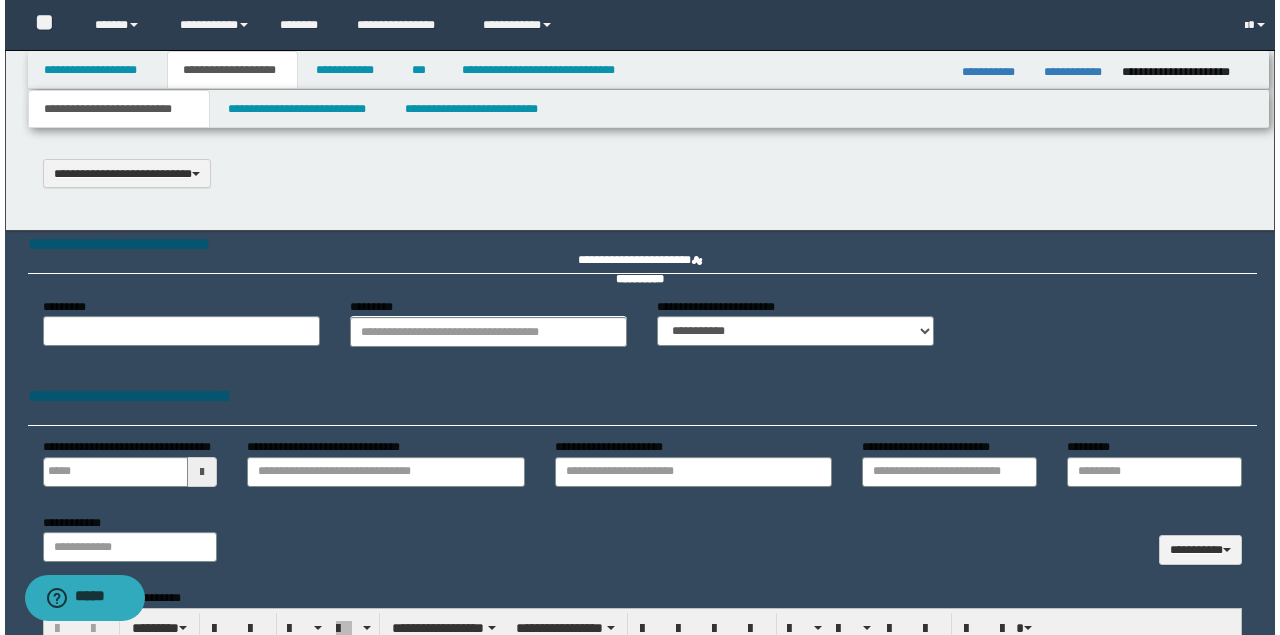 scroll, scrollTop: 0, scrollLeft: 0, axis: both 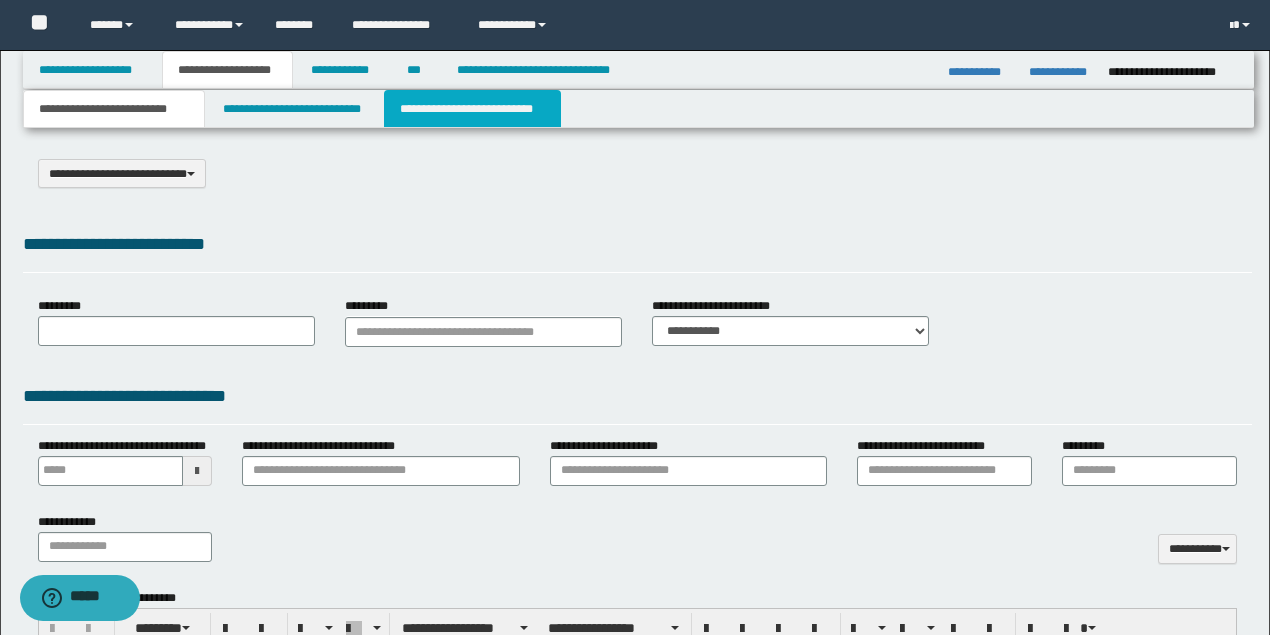 click on "**********" at bounding box center [472, 109] 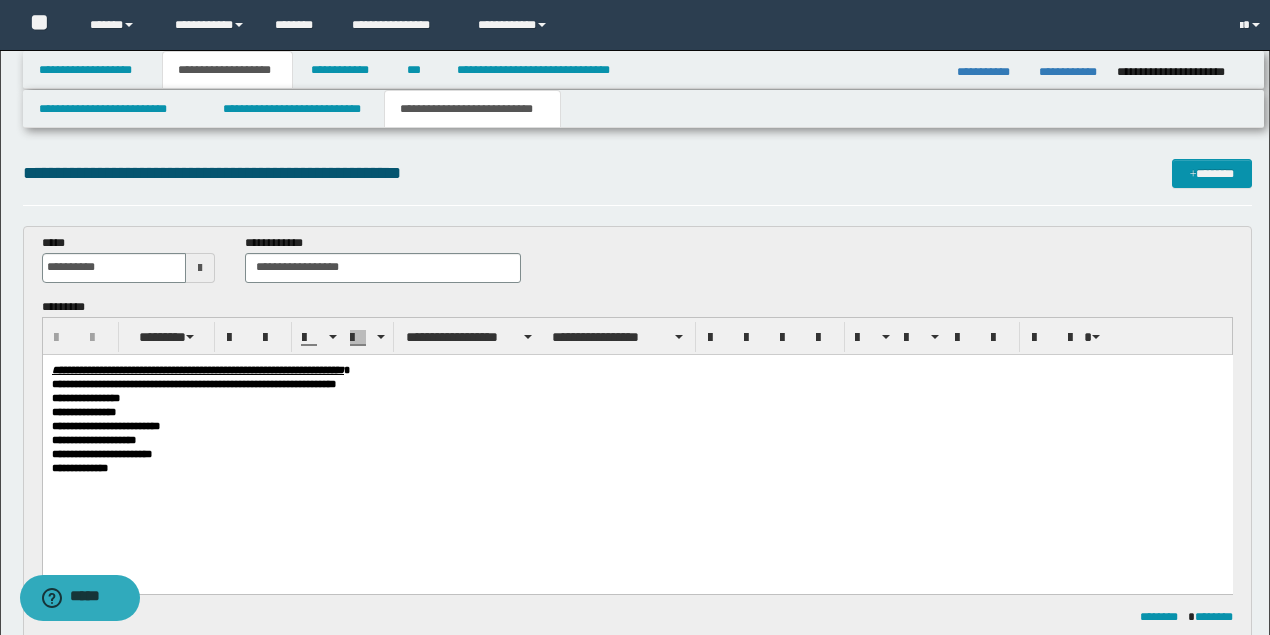 scroll, scrollTop: 0, scrollLeft: 0, axis: both 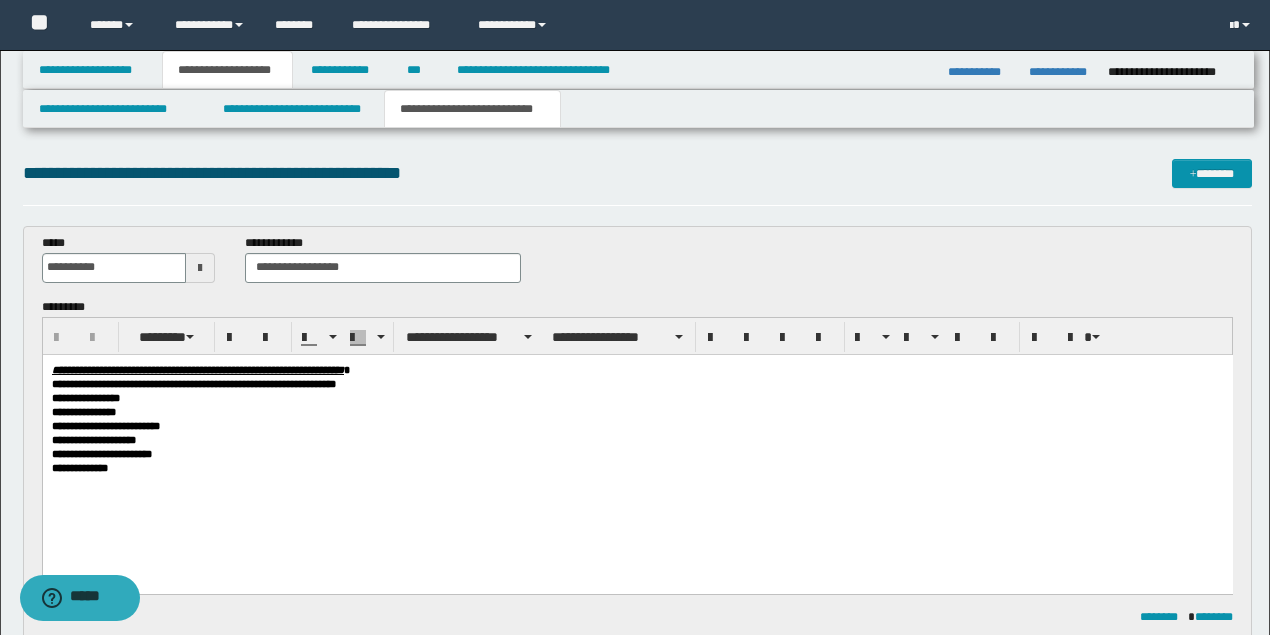 click on "**********" at bounding box center [637, 443] 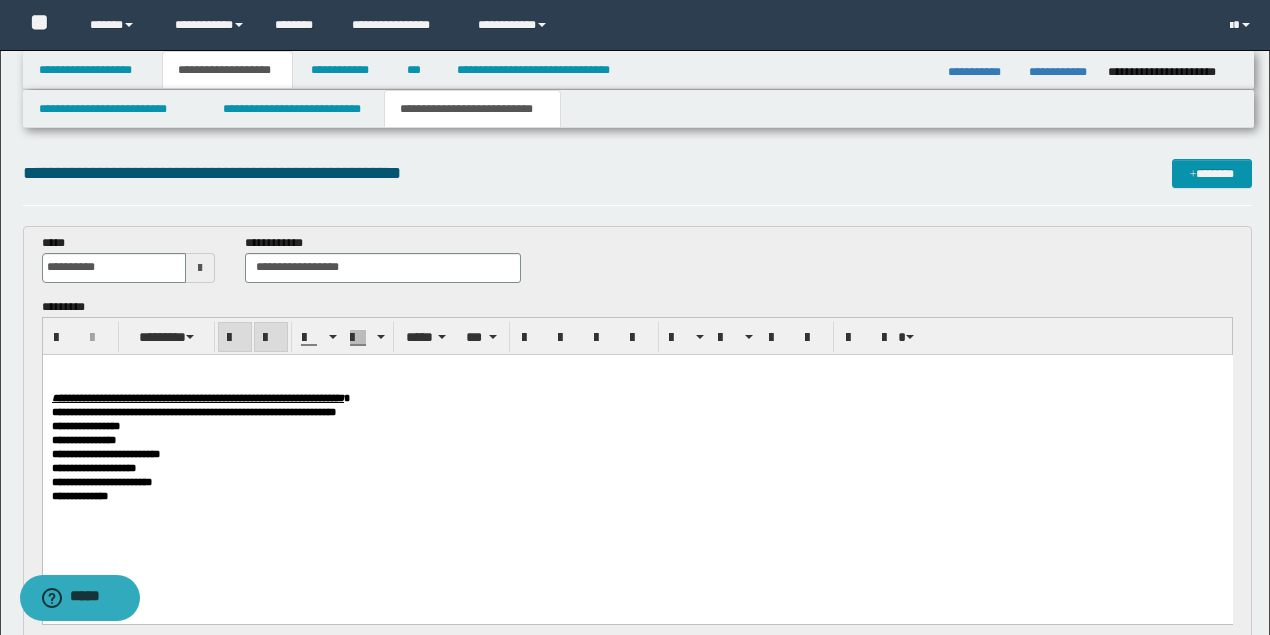 type 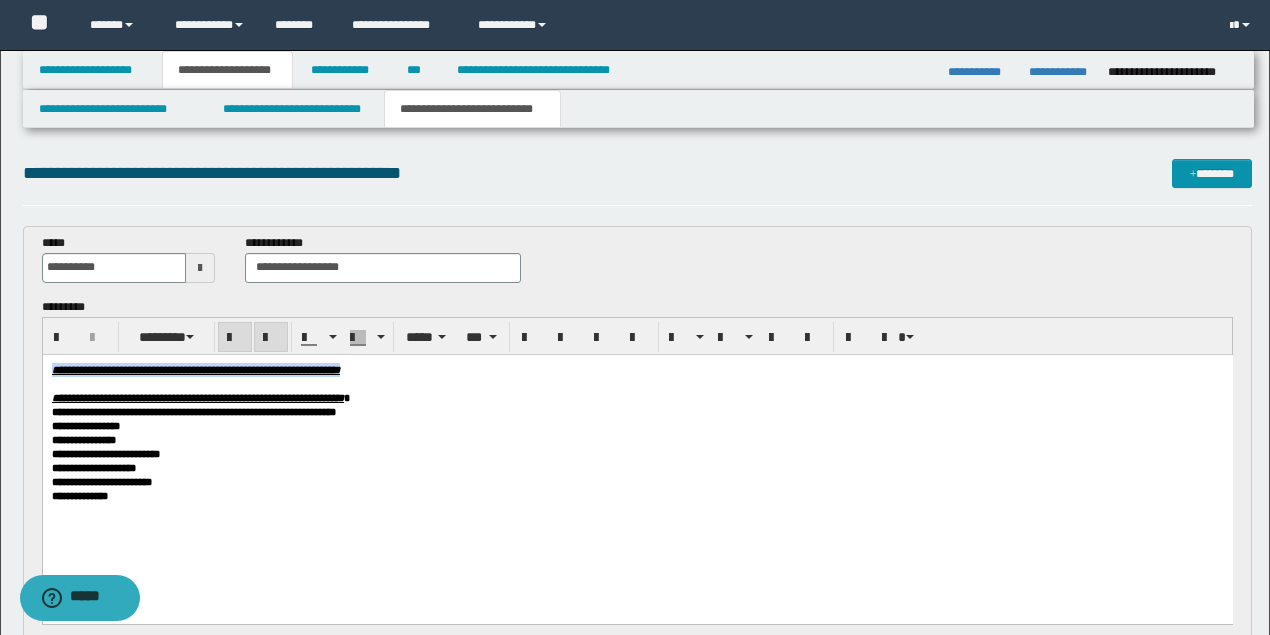 drag, startPoint x: 477, startPoint y: 375, endPoint x: -57, endPoint y: 363, distance: 534.1348 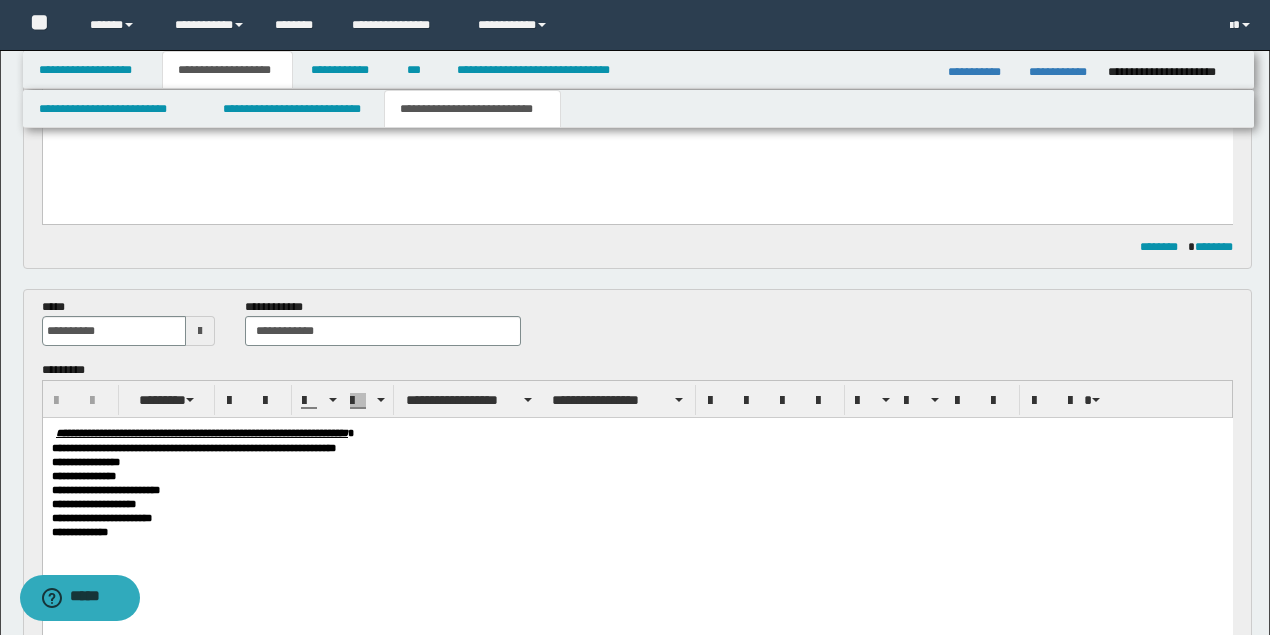 click on "**********" at bounding box center (637, 511) 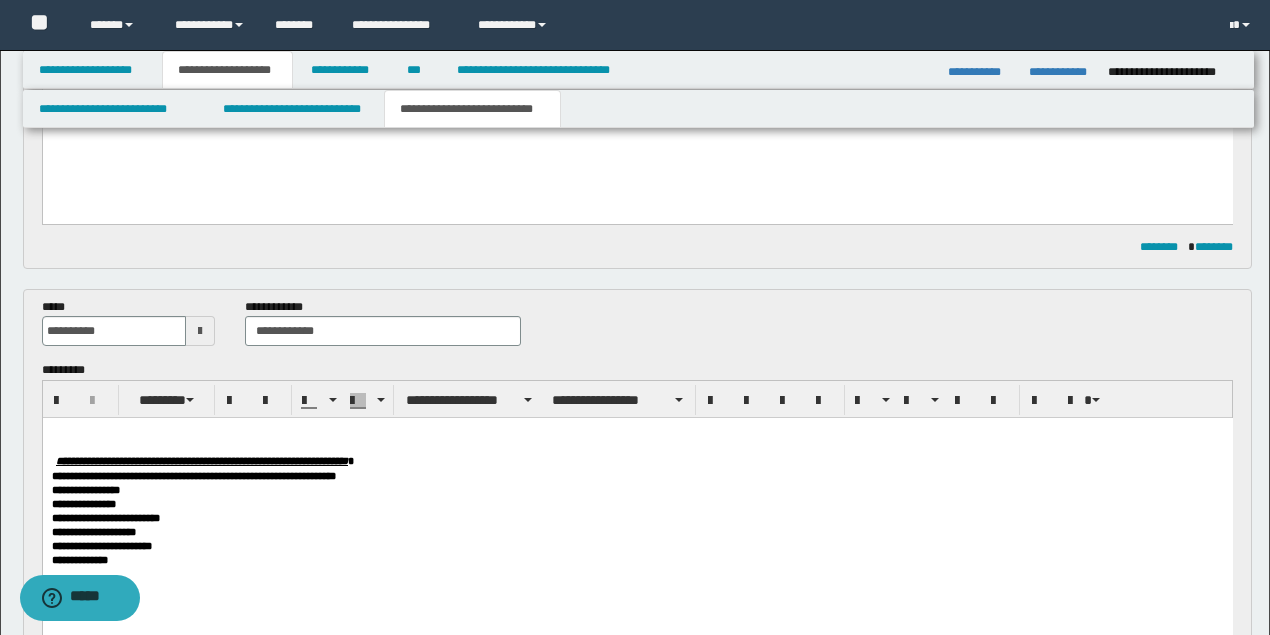 paste 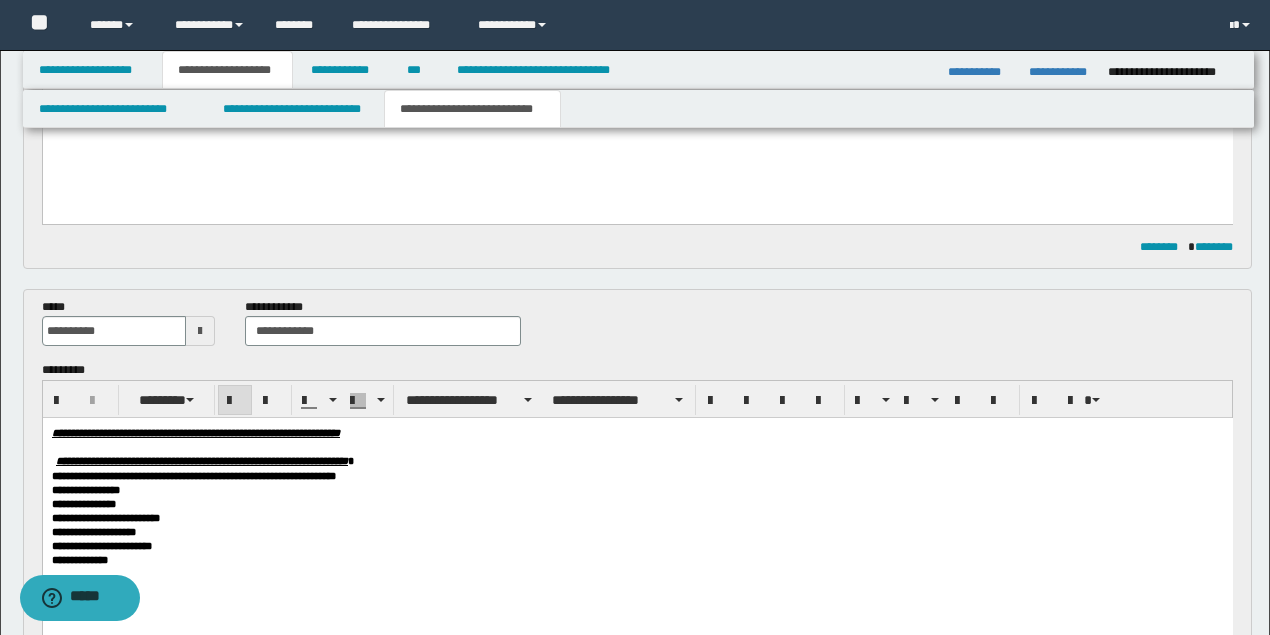 scroll, scrollTop: 600, scrollLeft: 0, axis: vertical 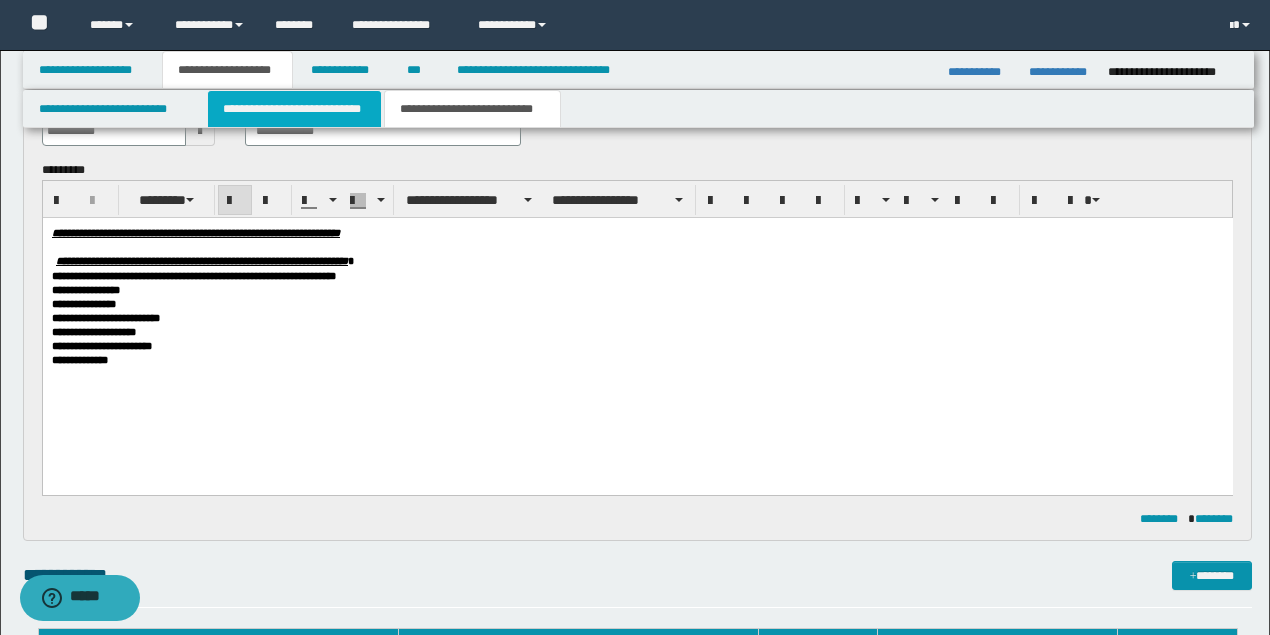 click on "**********" at bounding box center [294, 109] 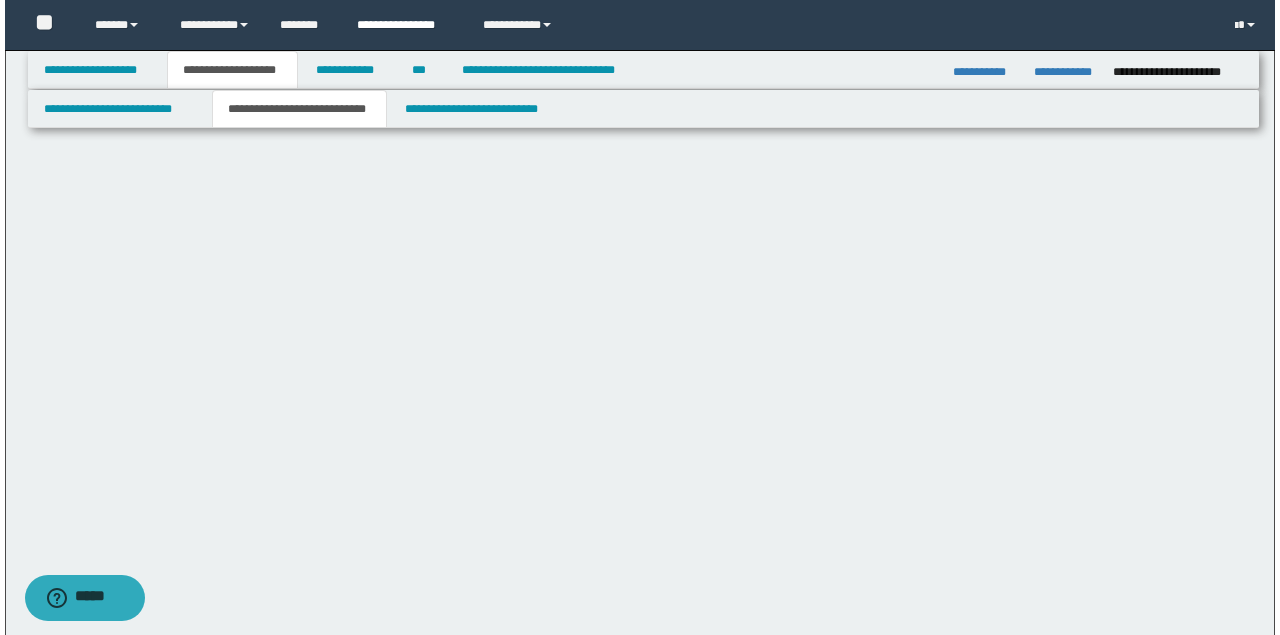 scroll, scrollTop: 0, scrollLeft: 0, axis: both 